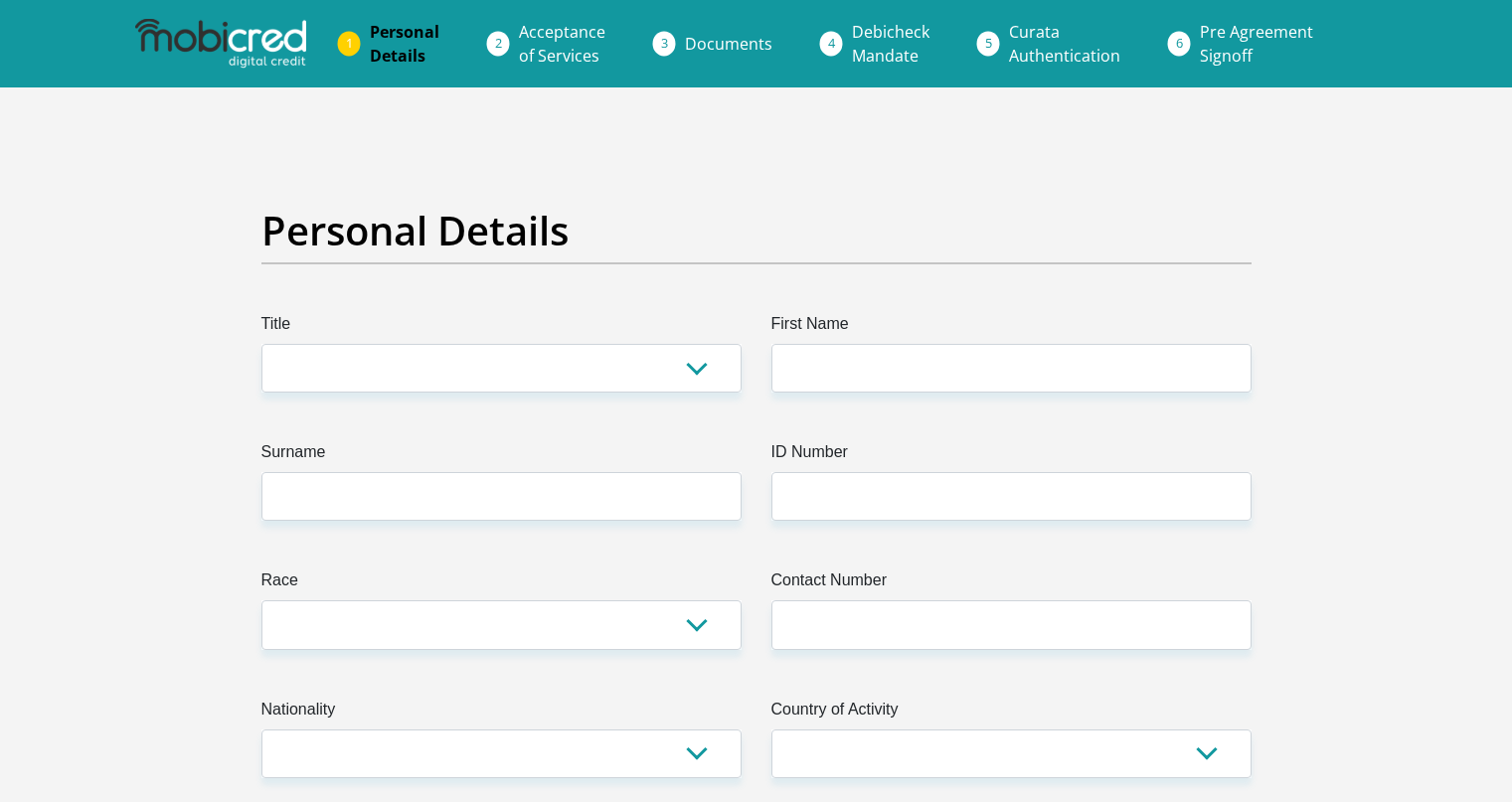scroll, scrollTop: 0, scrollLeft: 0, axis: both 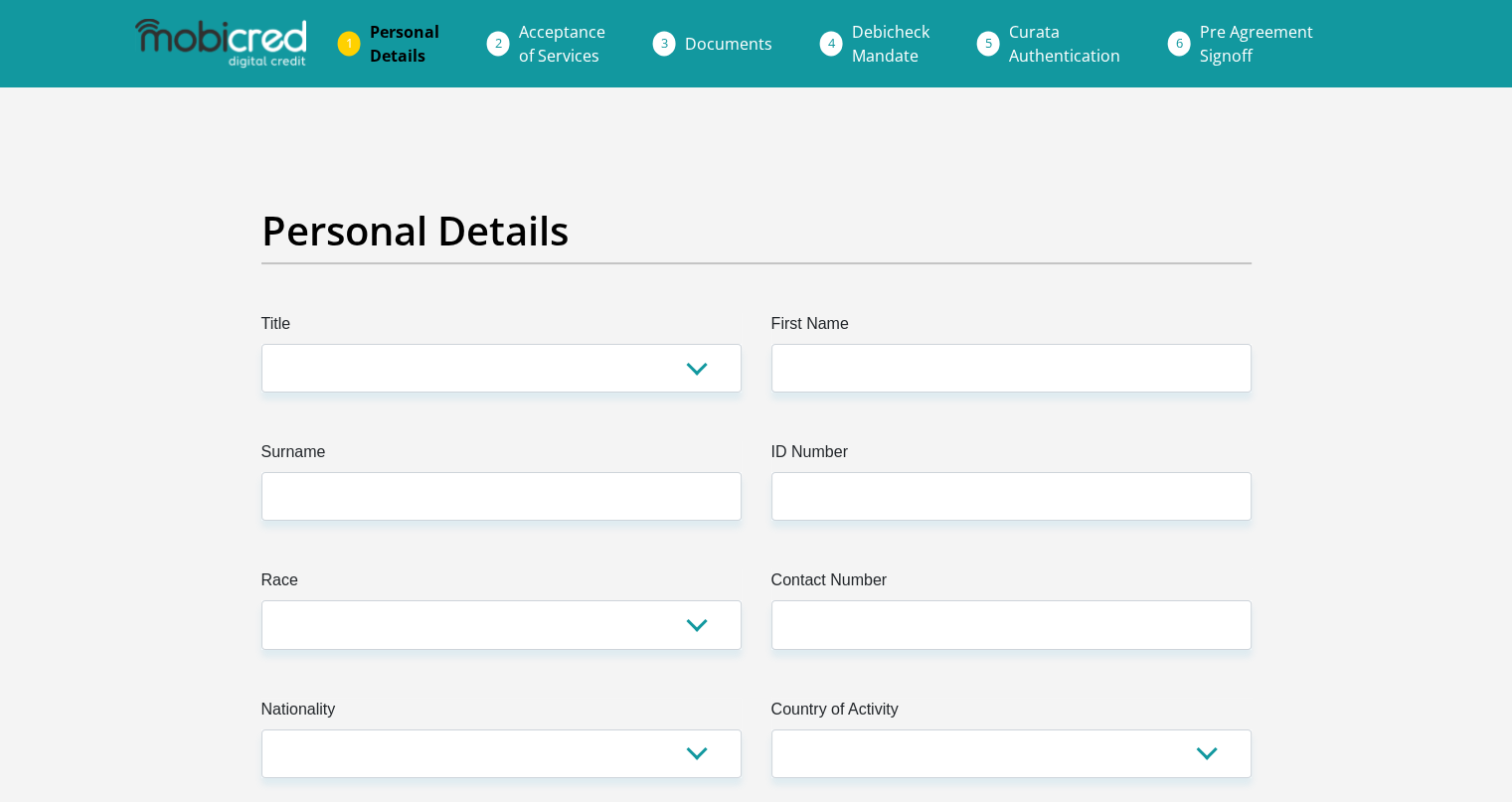 select on "Ms" 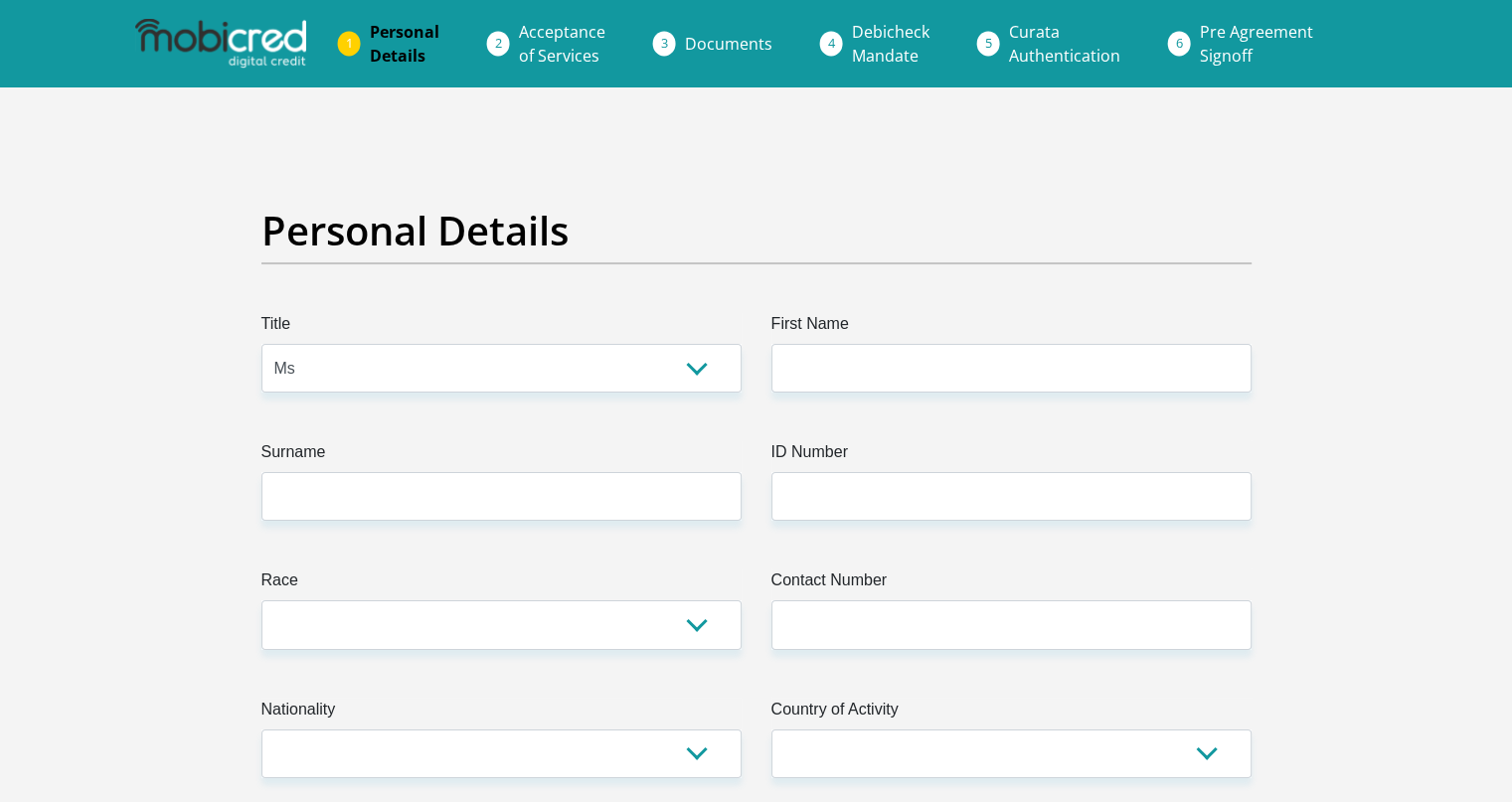 click on "Mr
Ms
Mrs
Dr
Other" at bounding box center [501, 368] 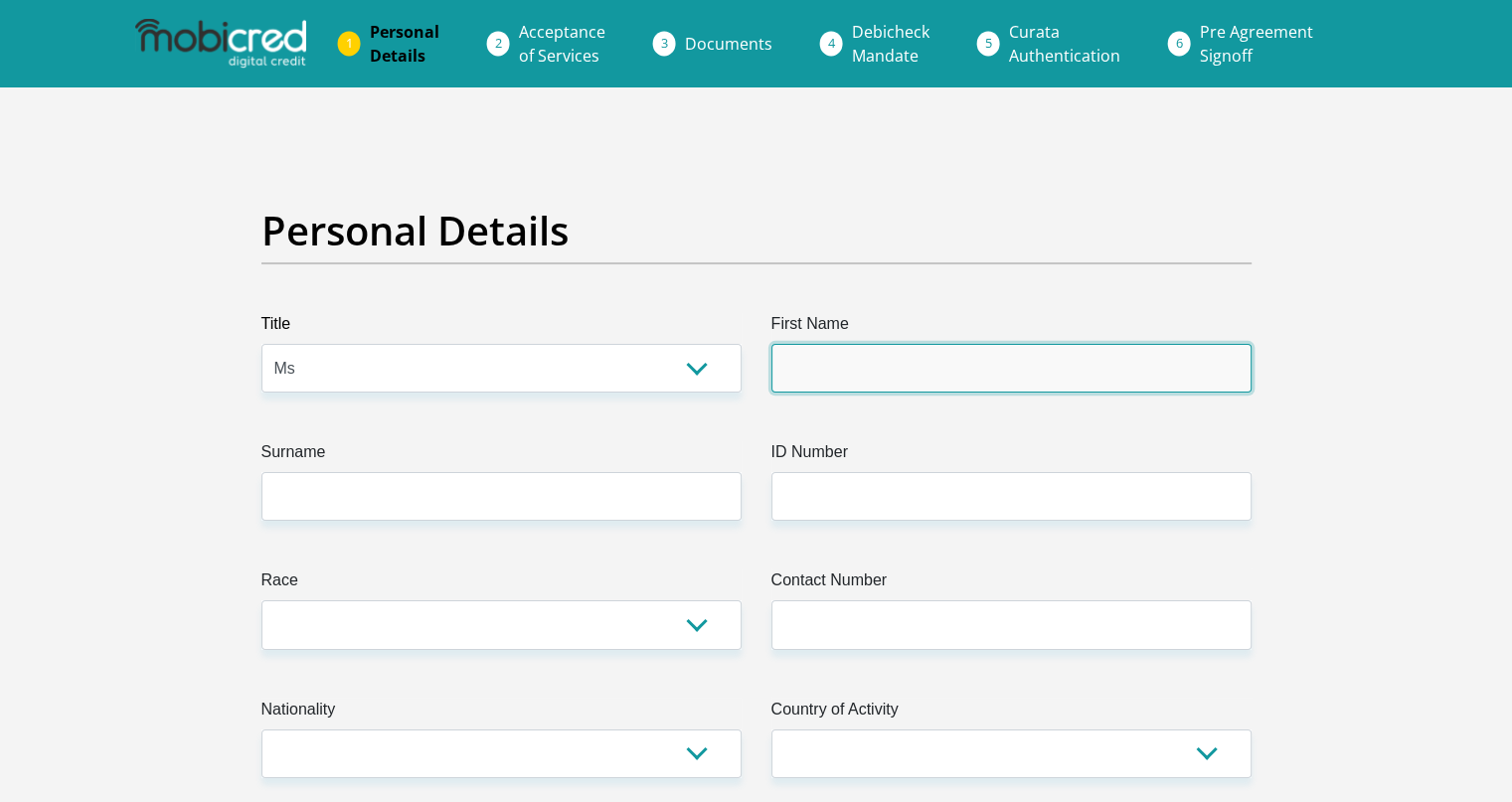 click on "First Name" at bounding box center [1011, 368] 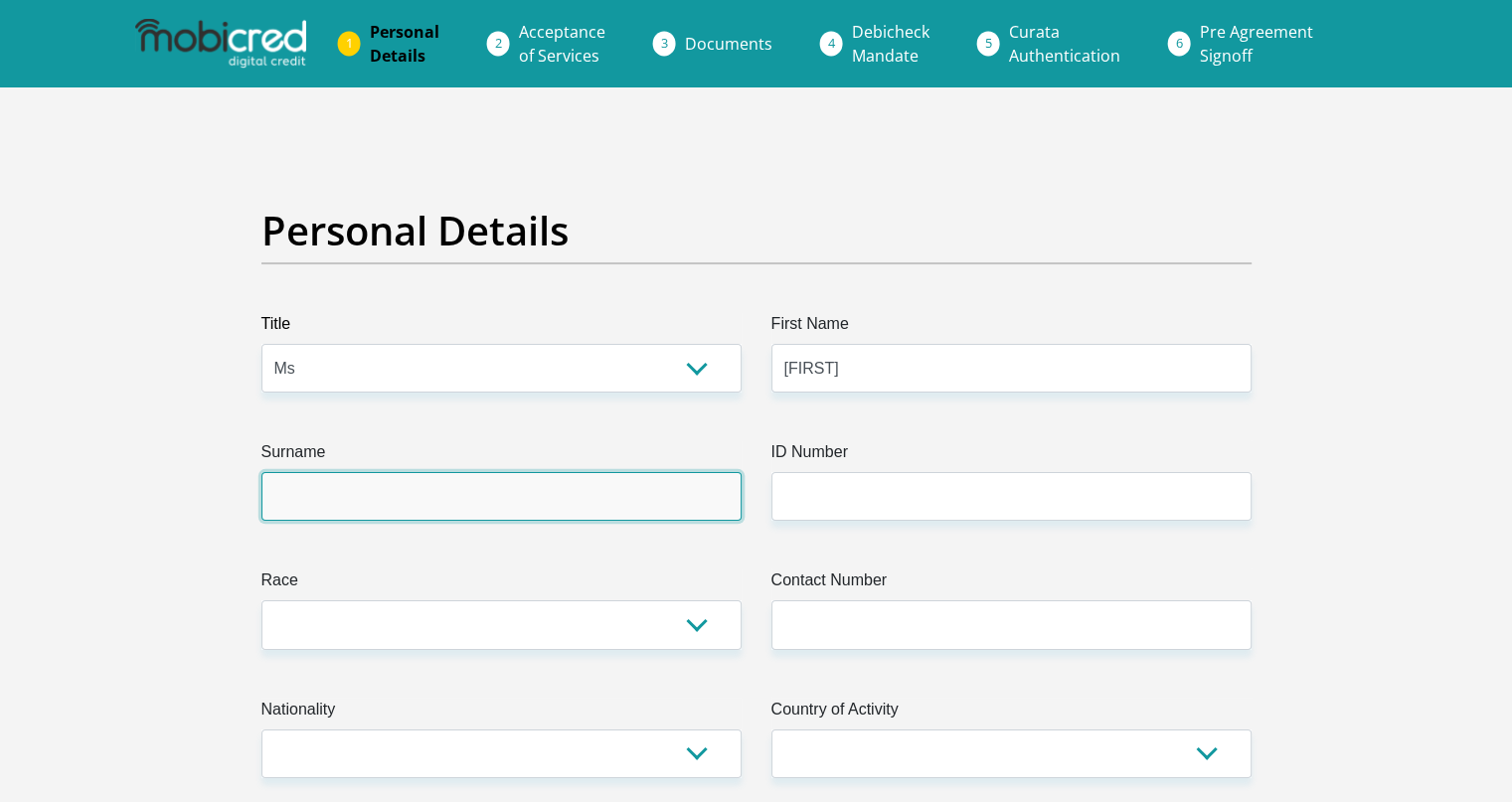 type on "[LAST]" 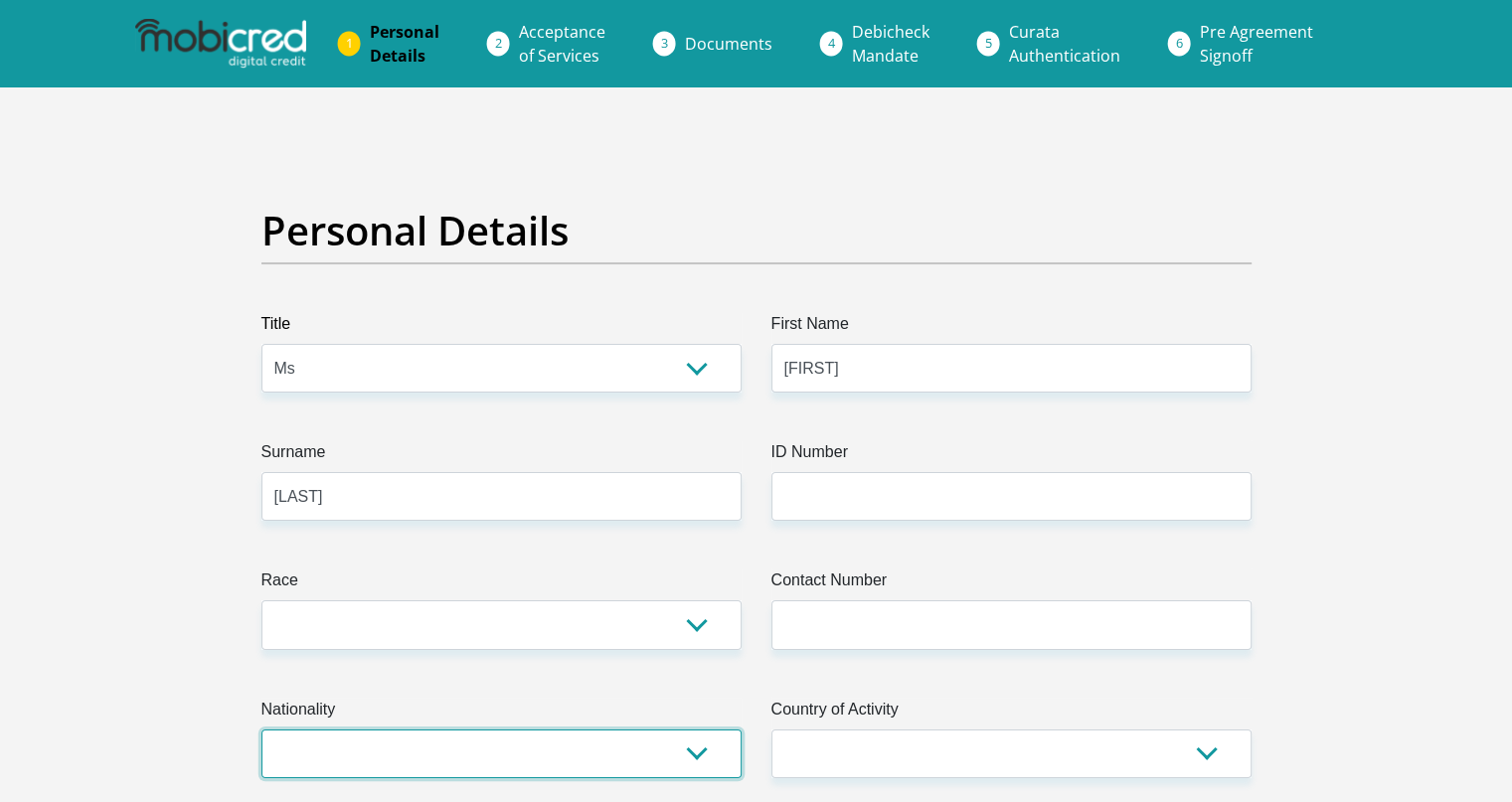 select on "ZAF" 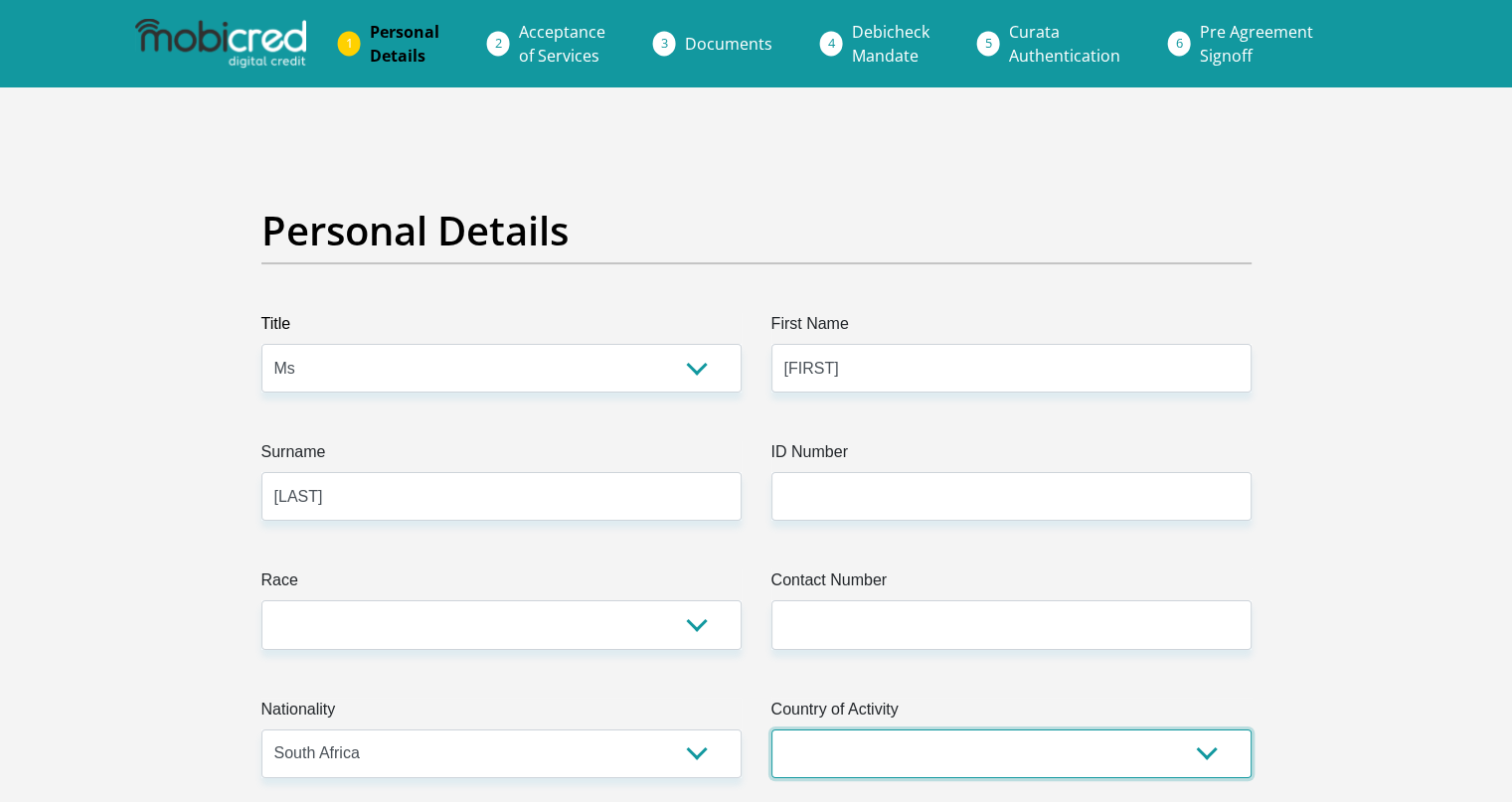 select on "ZAF" 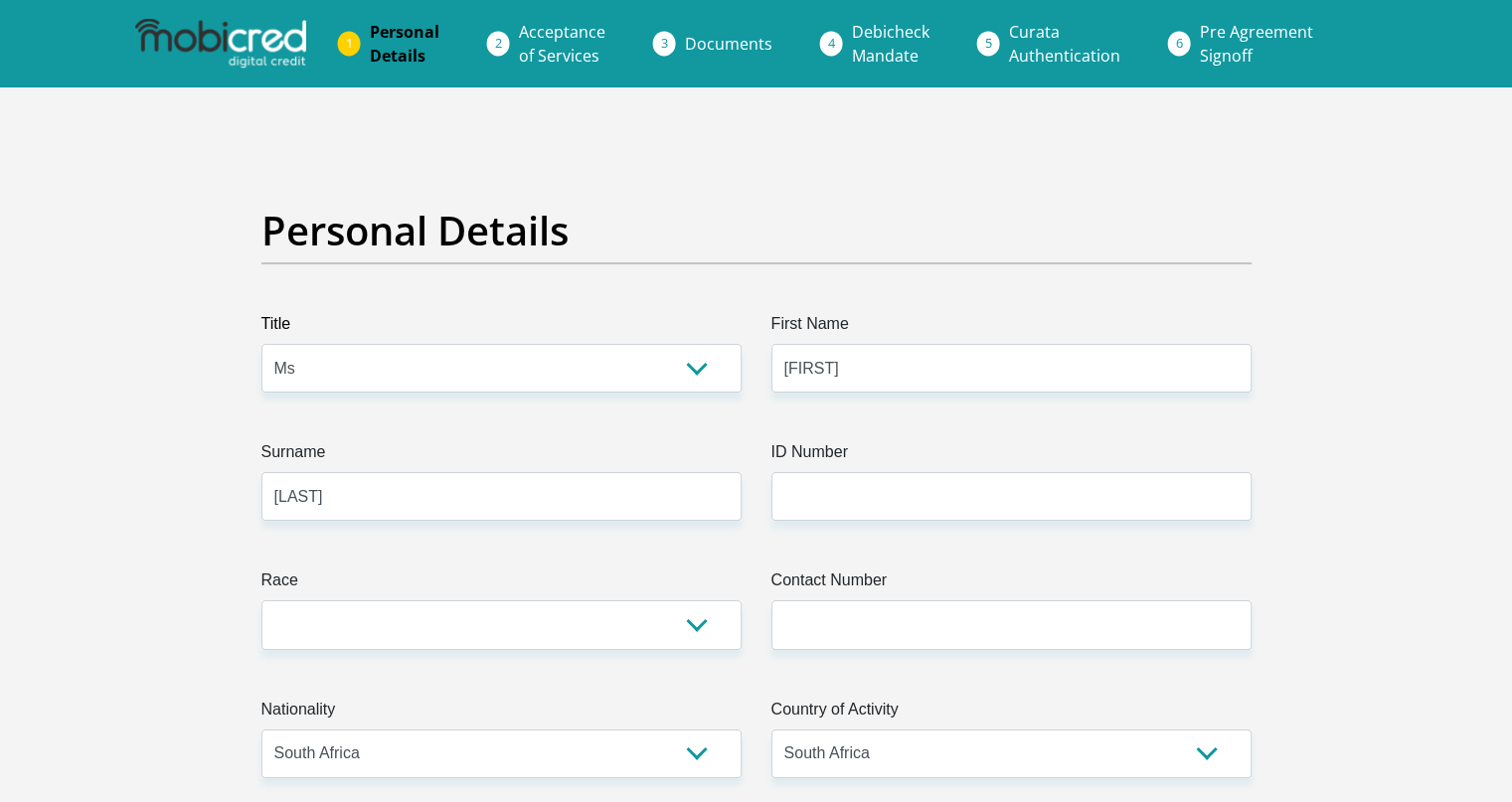 type on "[NUMBER] [STREET]" 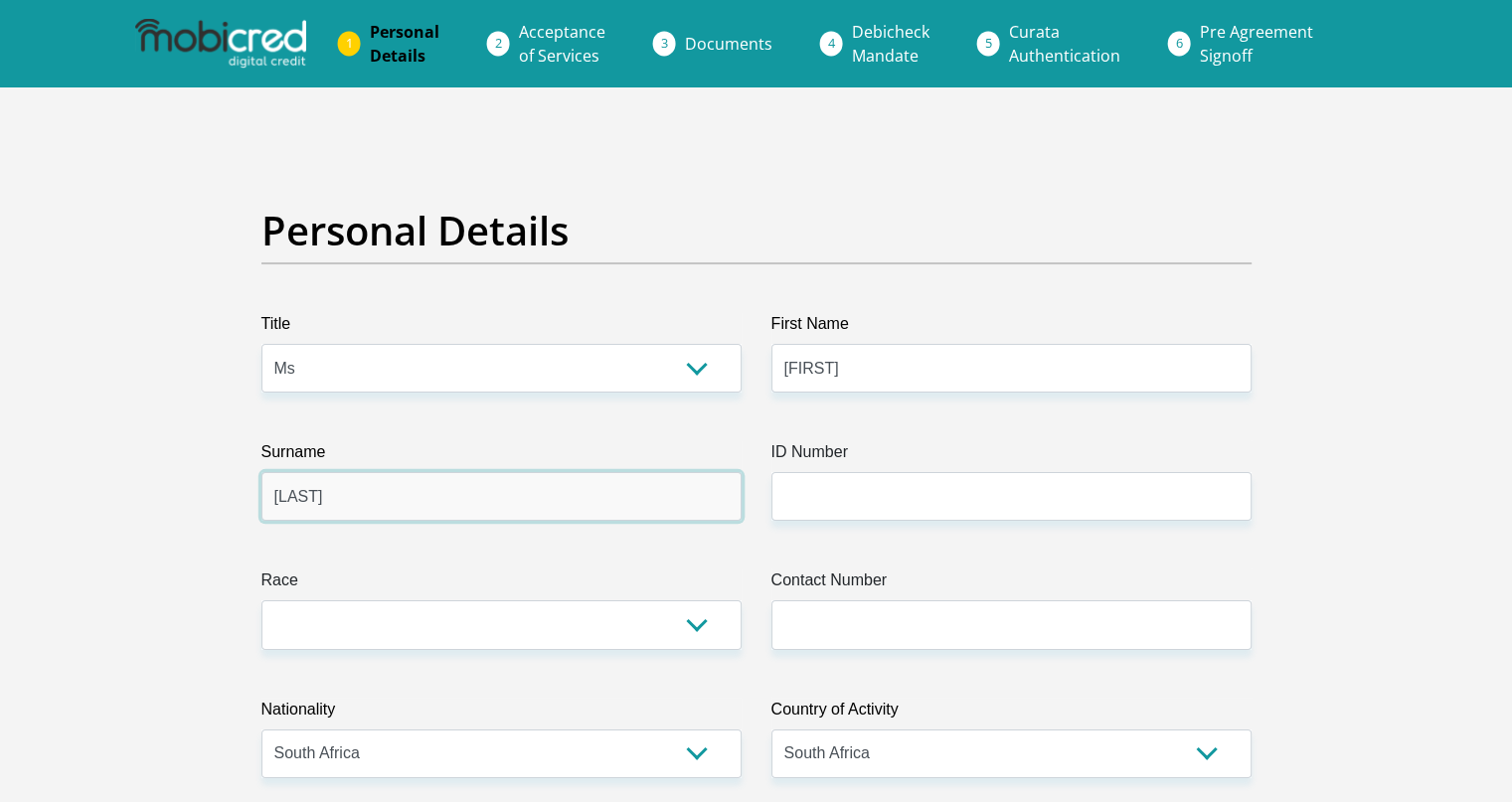 drag, startPoint x: 350, startPoint y: 502, endPoint x: 0, endPoint y: 499, distance: 350.0129 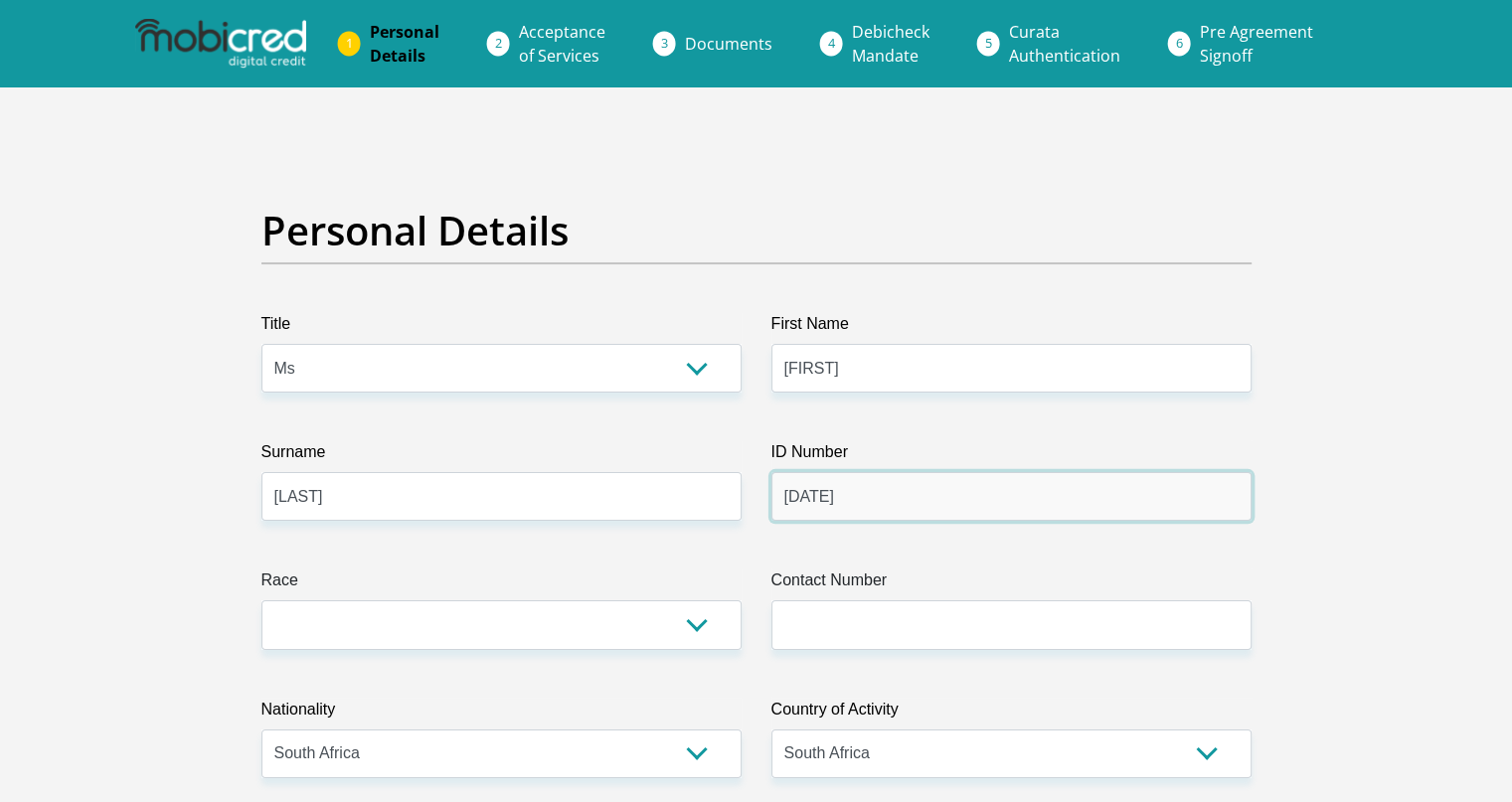 type on "[DATE]" 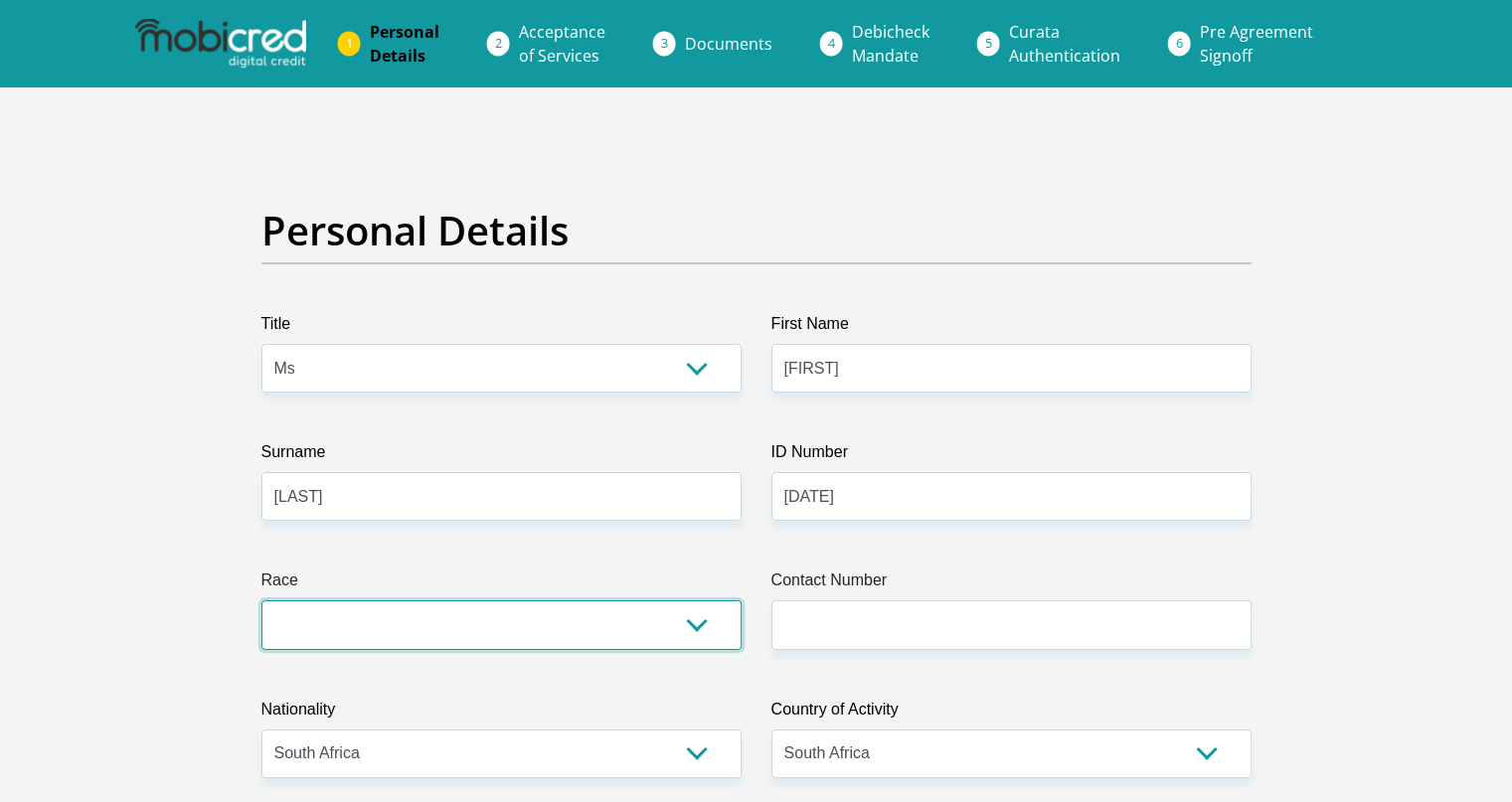 click on "Black
Coloured
Indian
White
Other" at bounding box center [501, 624] 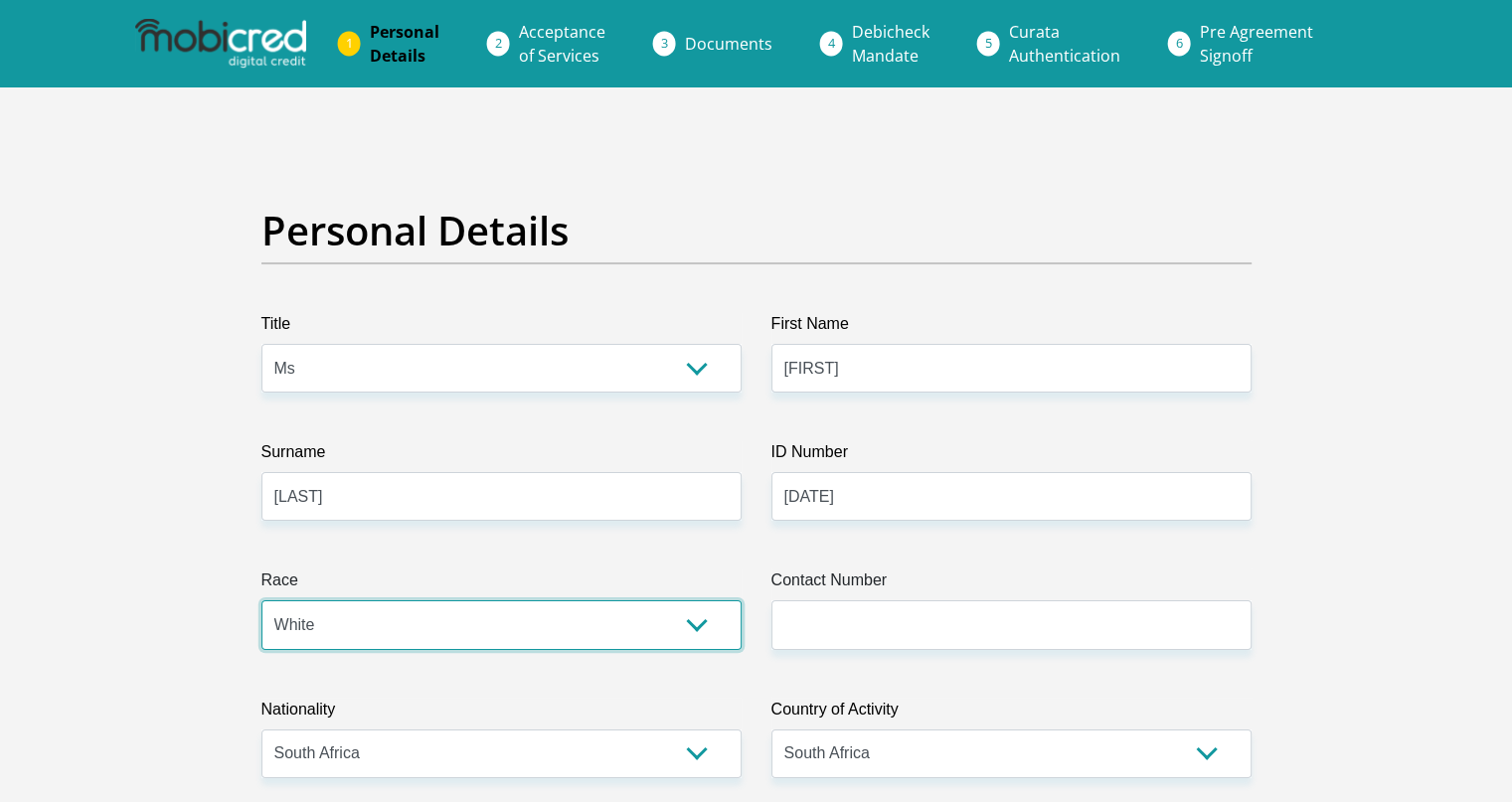 click on "Black
Coloured
Indian
White
Other" at bounding box center (501, 624) 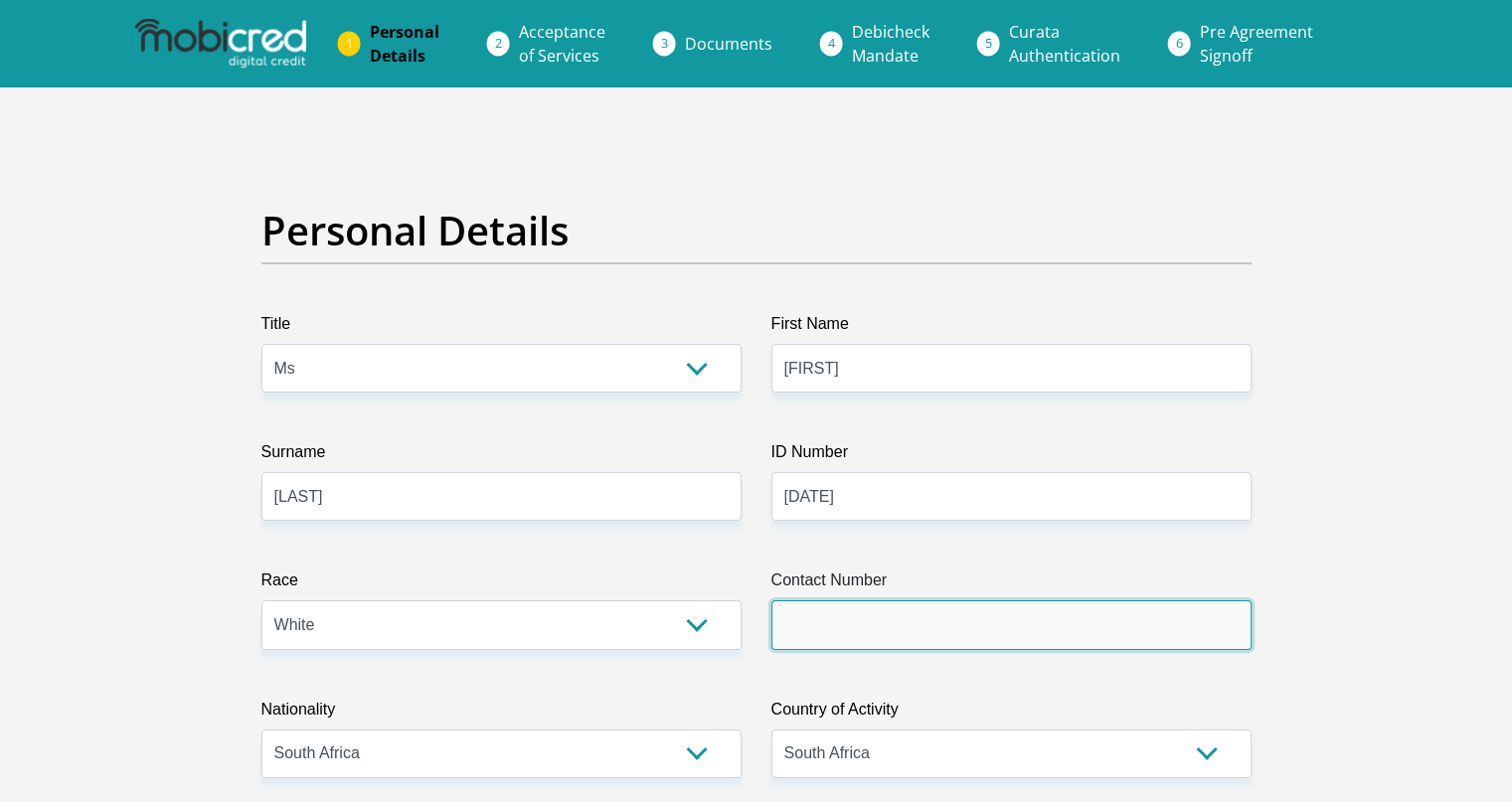click on "Contact Number" at bounding box center [1011, 624] 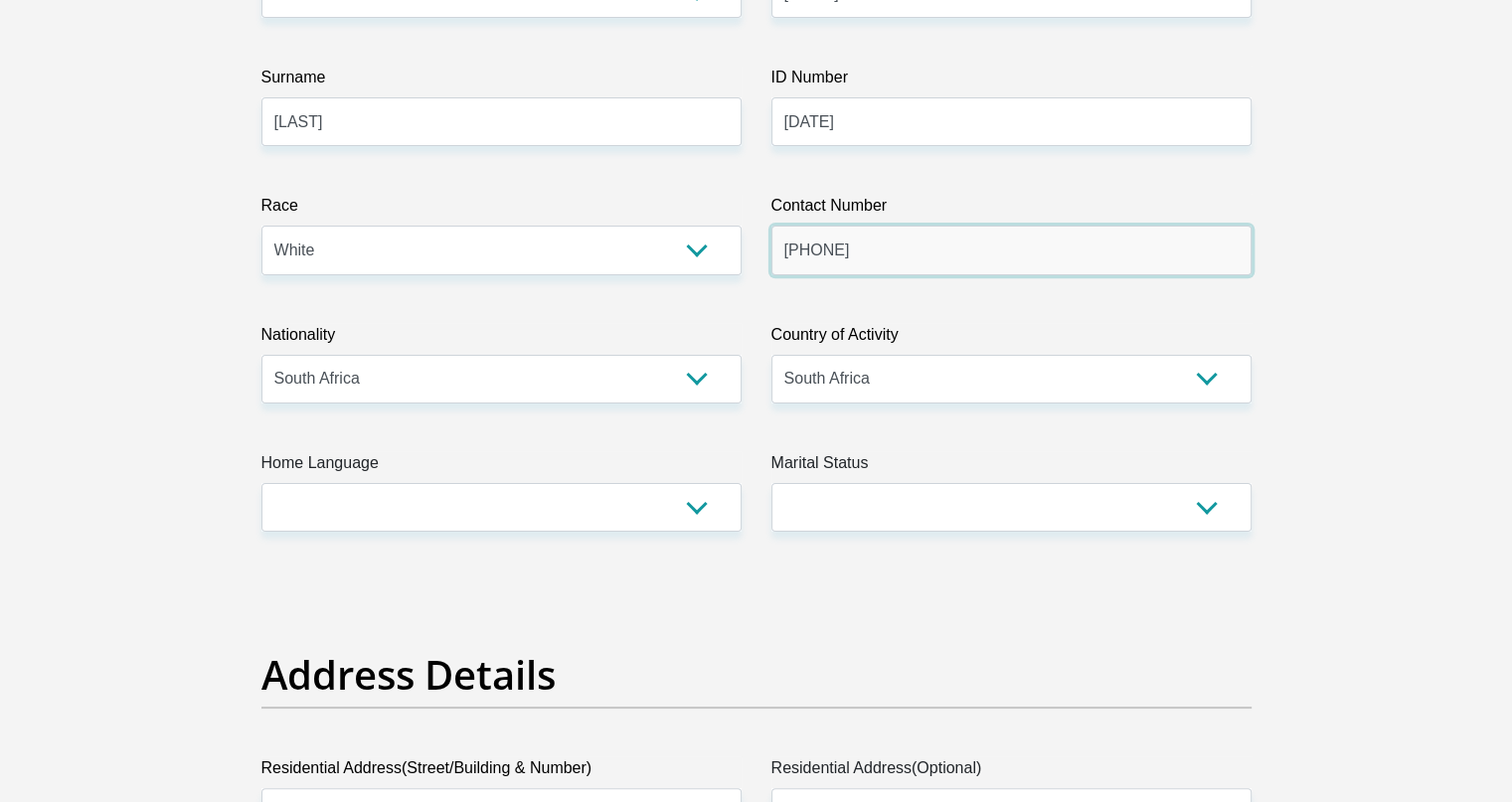 scroll, scrollTop: 398, scrollLeft: 0, axis: vertical 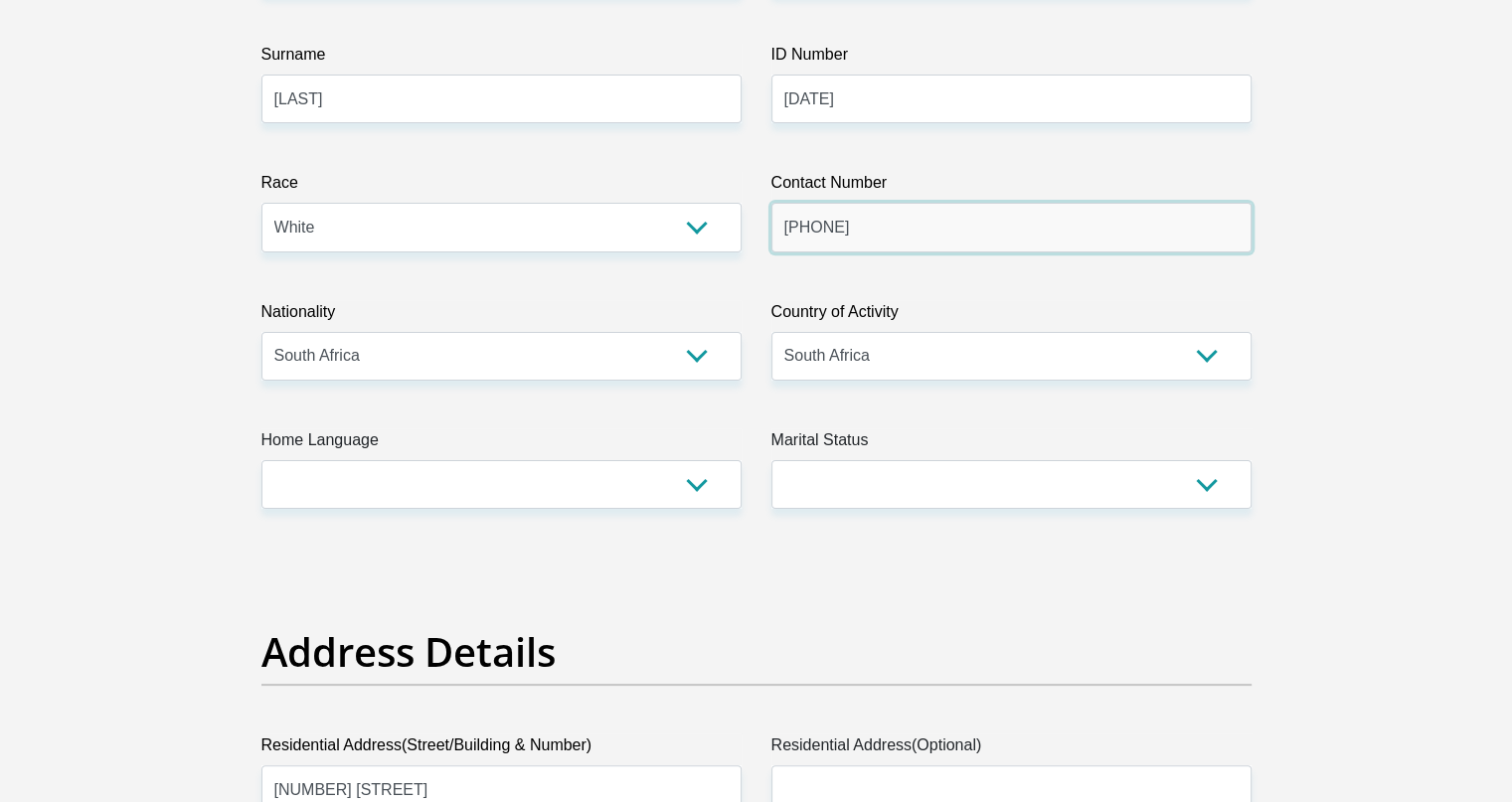 type on "[PHONE]" 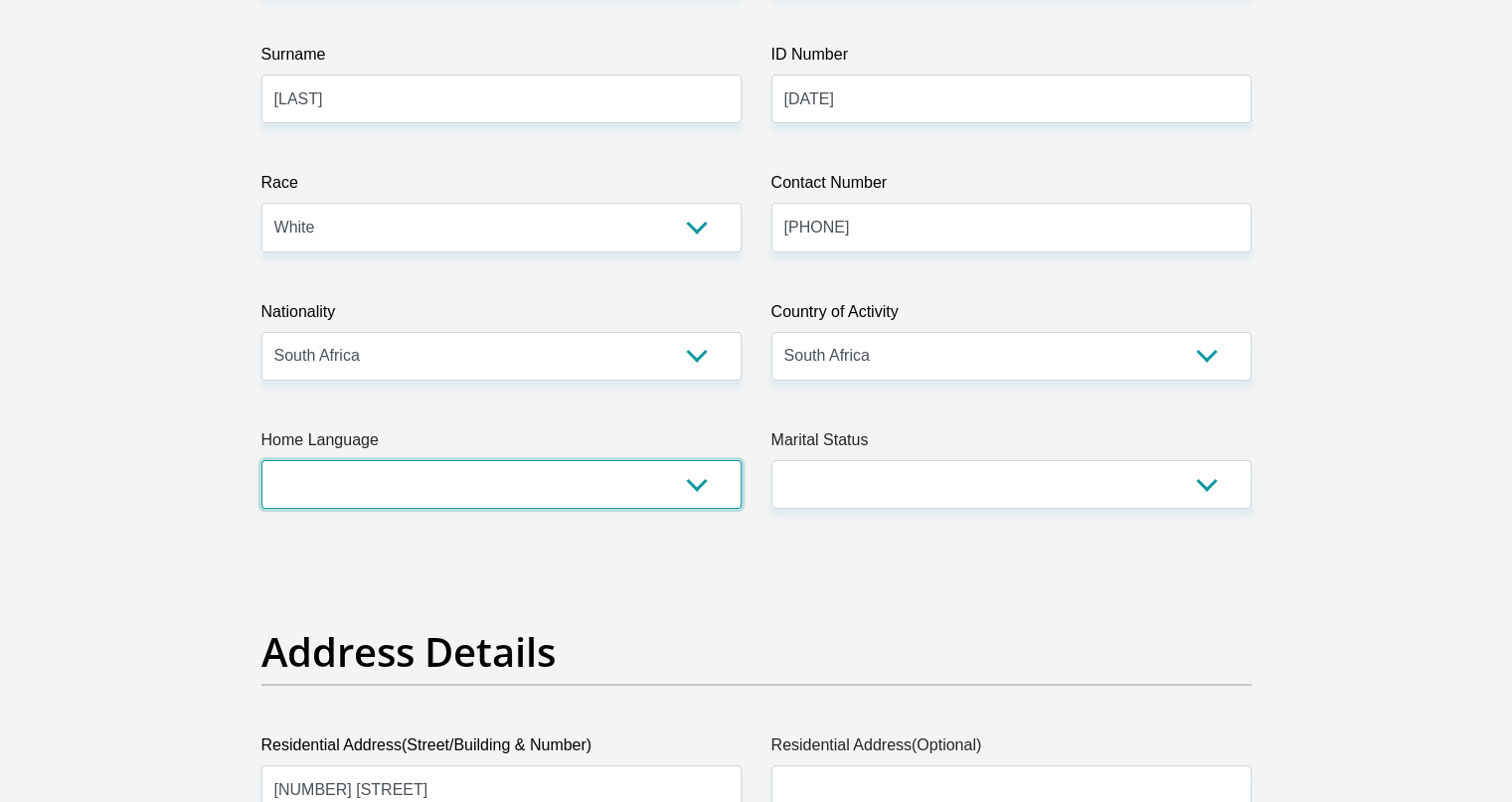 click on "Afrikaans
English
Sepedi
South Ndebele
Southern Sotho
Swati
Tsonga
Tswana
Venda
Xhosa
Zulu
Other" at bounding box center (501, 484) 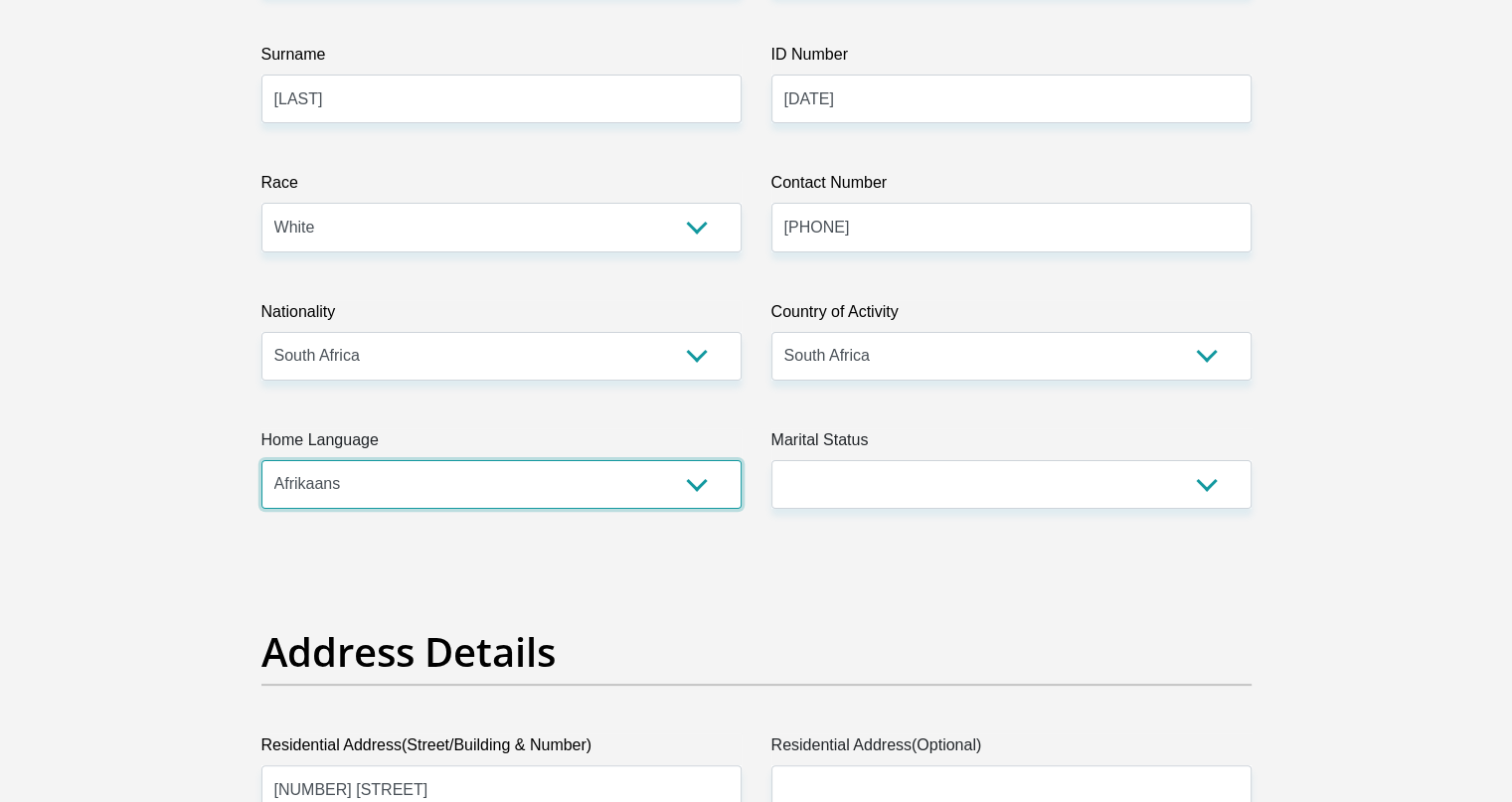 click on "Afrikaans
English
Sepedi
South Ndebele
Southern Sotho
Swati
Tsonga
Tswana
Venda
Xhosa
Zulu
Other" at bounding box center (501, 484) 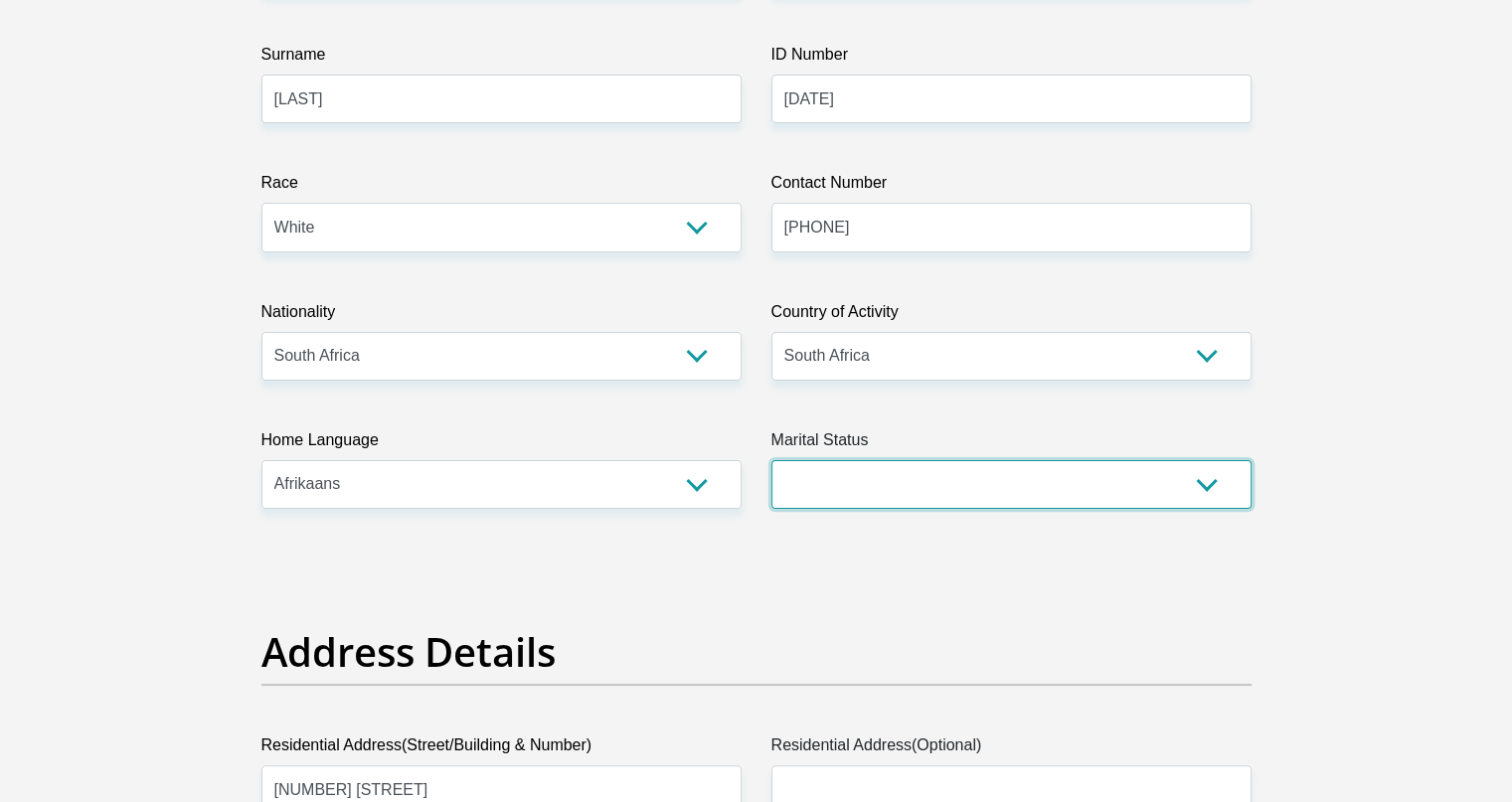 click on "Married ANC
Single
Divorced
Widowed
Married COP or Customary Law" at bounding box center [1011, 484] 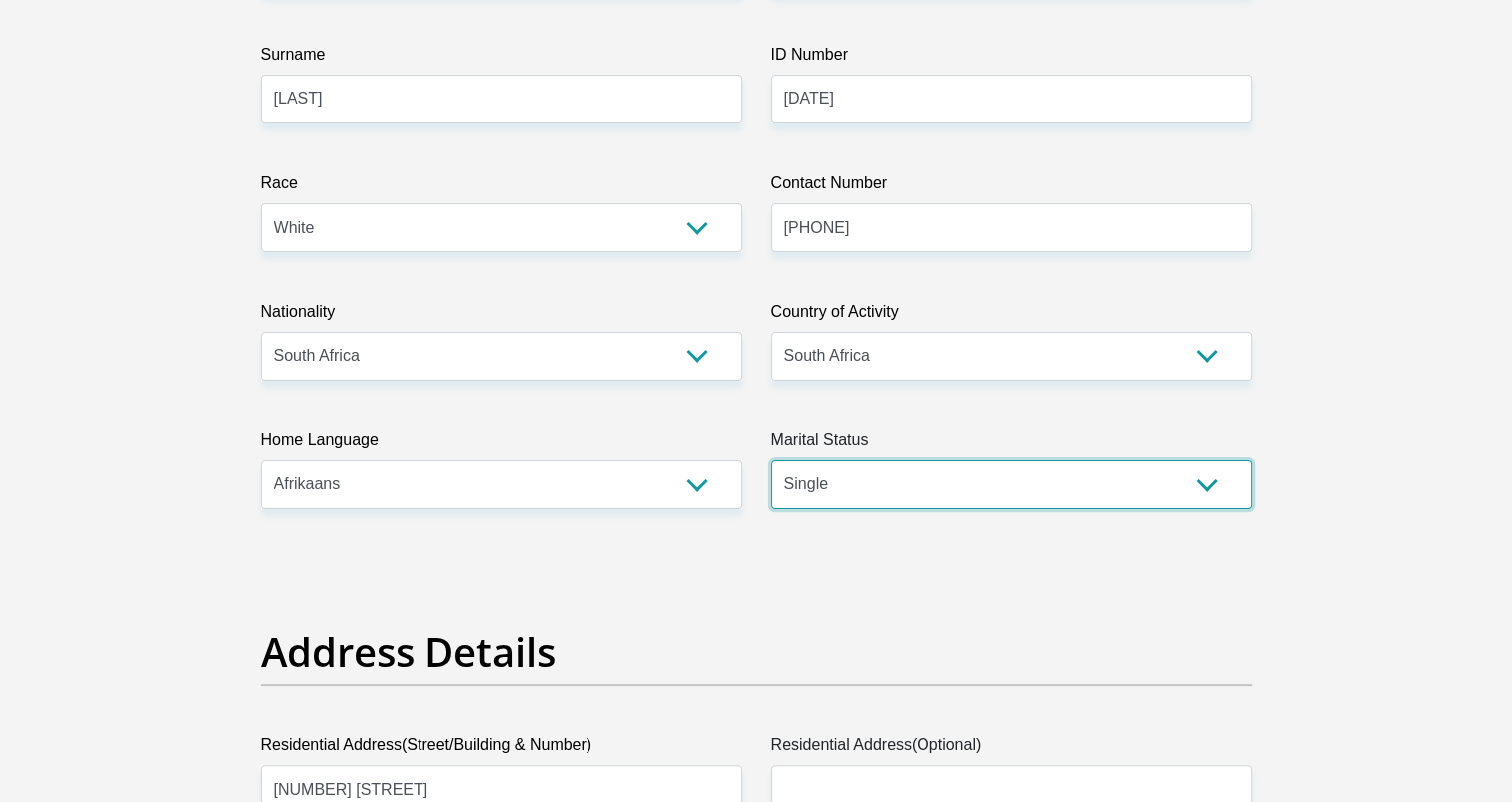 click on "Married ANC
Single
Divorced
Widowed
Married COP or Customary Law" at bounding box center (1011, 484) 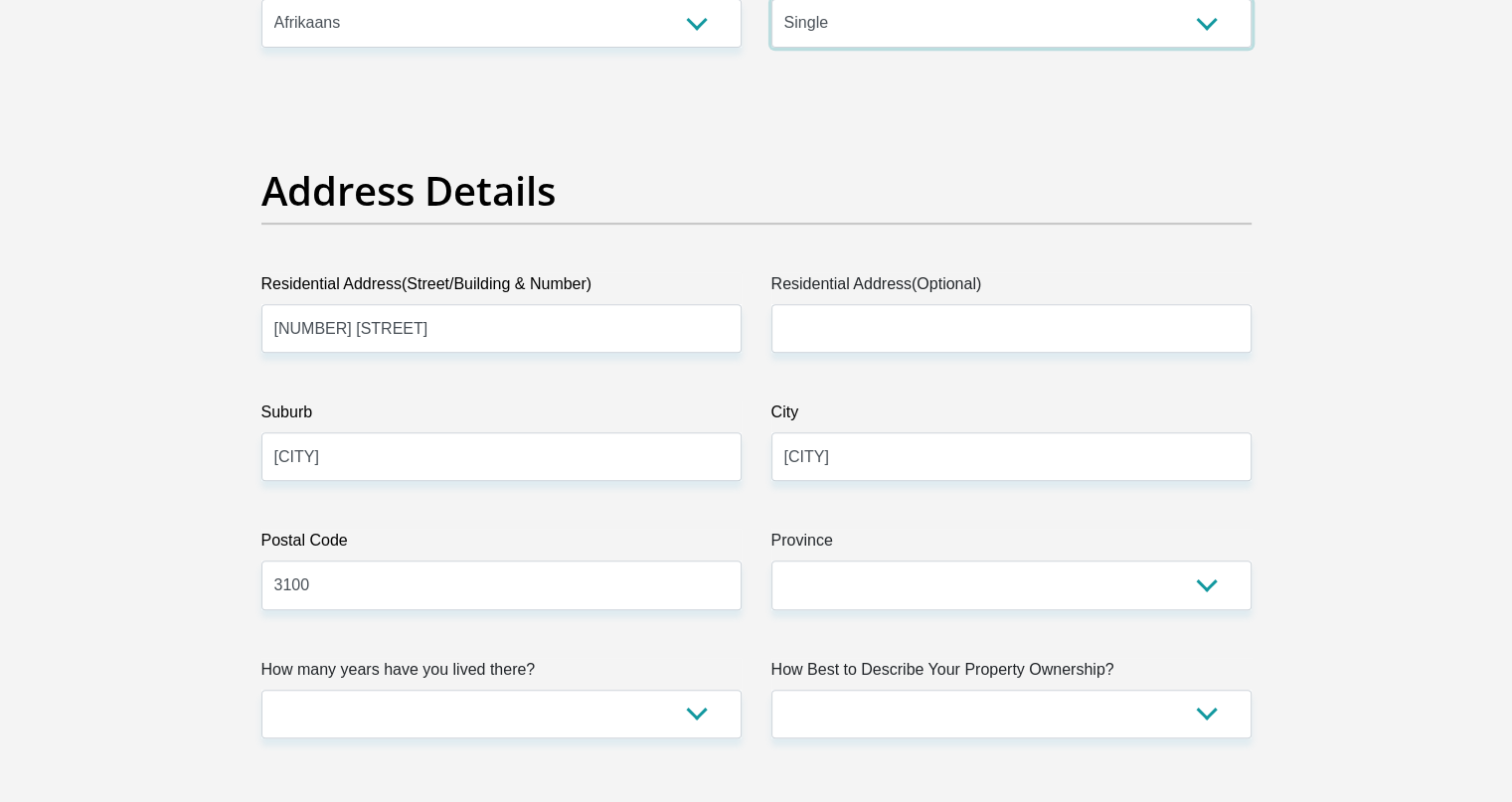 scroll, scrollTop: 894, scrollLeft: 0, axis: vertical 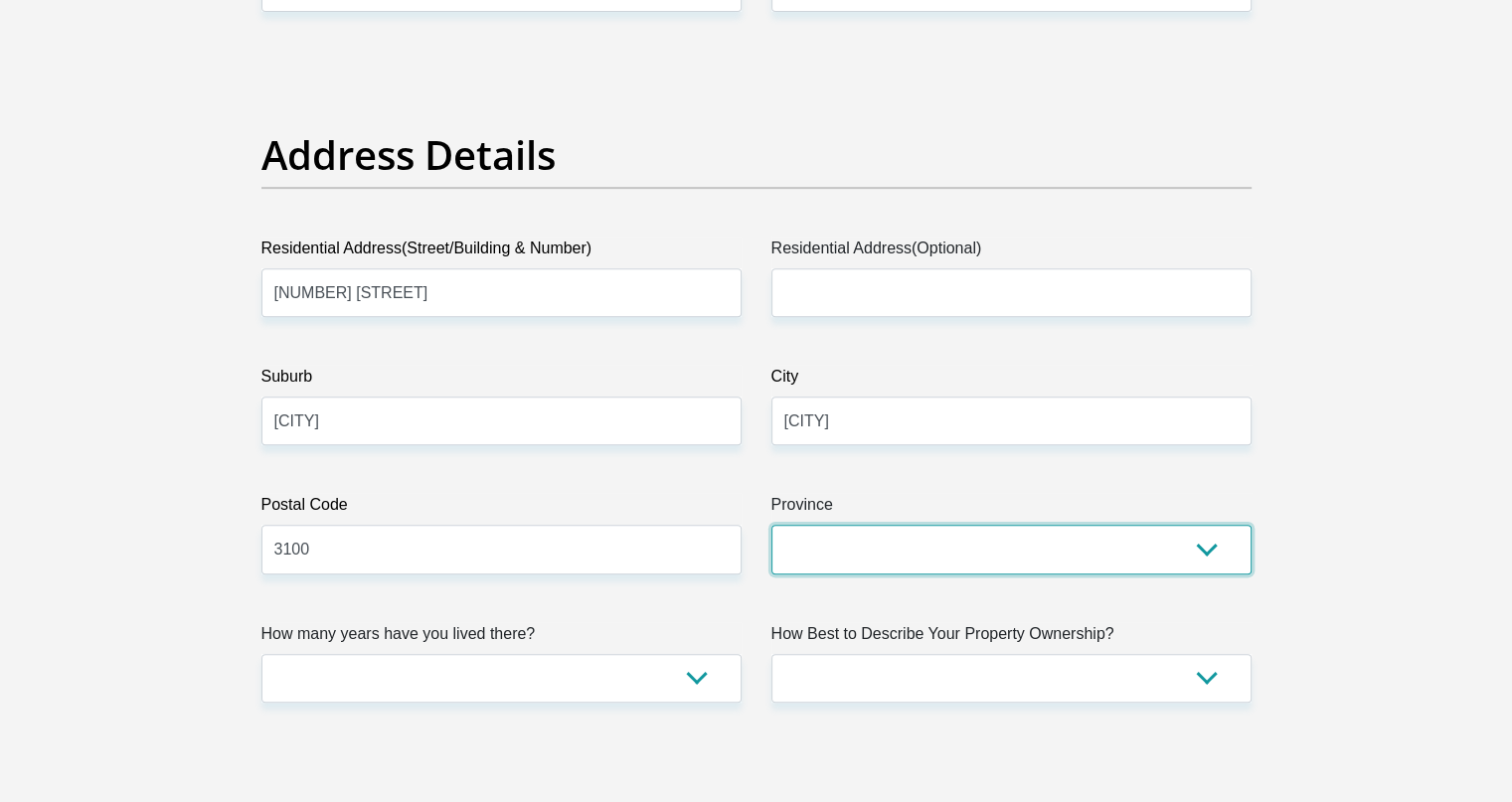 click on "Eastern Cape
Free State
Gauteng
KwaZulu-Natal
Limpopo
Mpumalanga
Northern Cape
North West
Western Cape" at bounding box center (1011, 549) 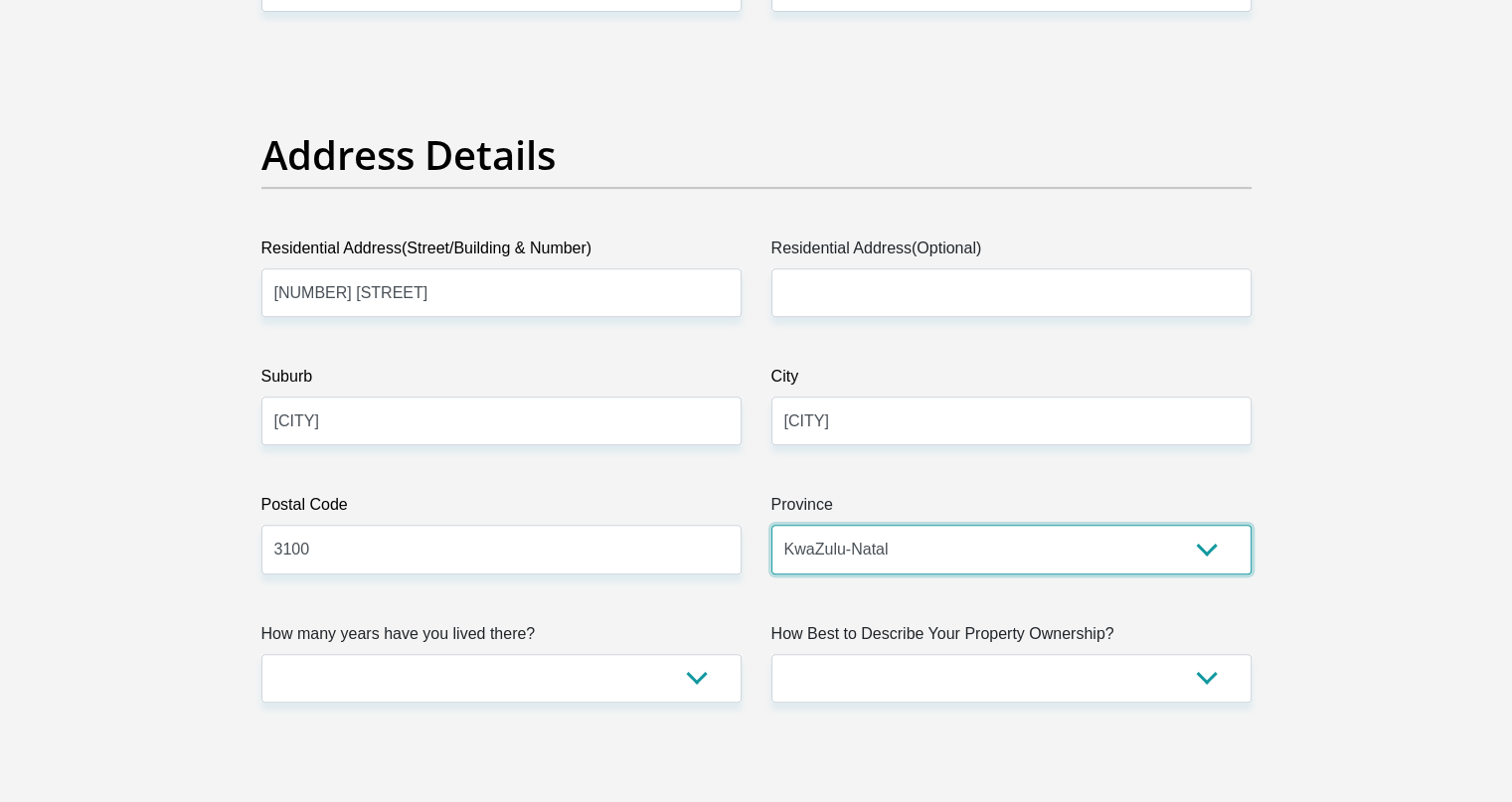 click on "Eastern Cape
Free State
Gauteng
KwaZulu-Natal
Limpopo
Mpumalanga
Northern Cape
North West
Western Cape" at bounding box center [1011, 549] 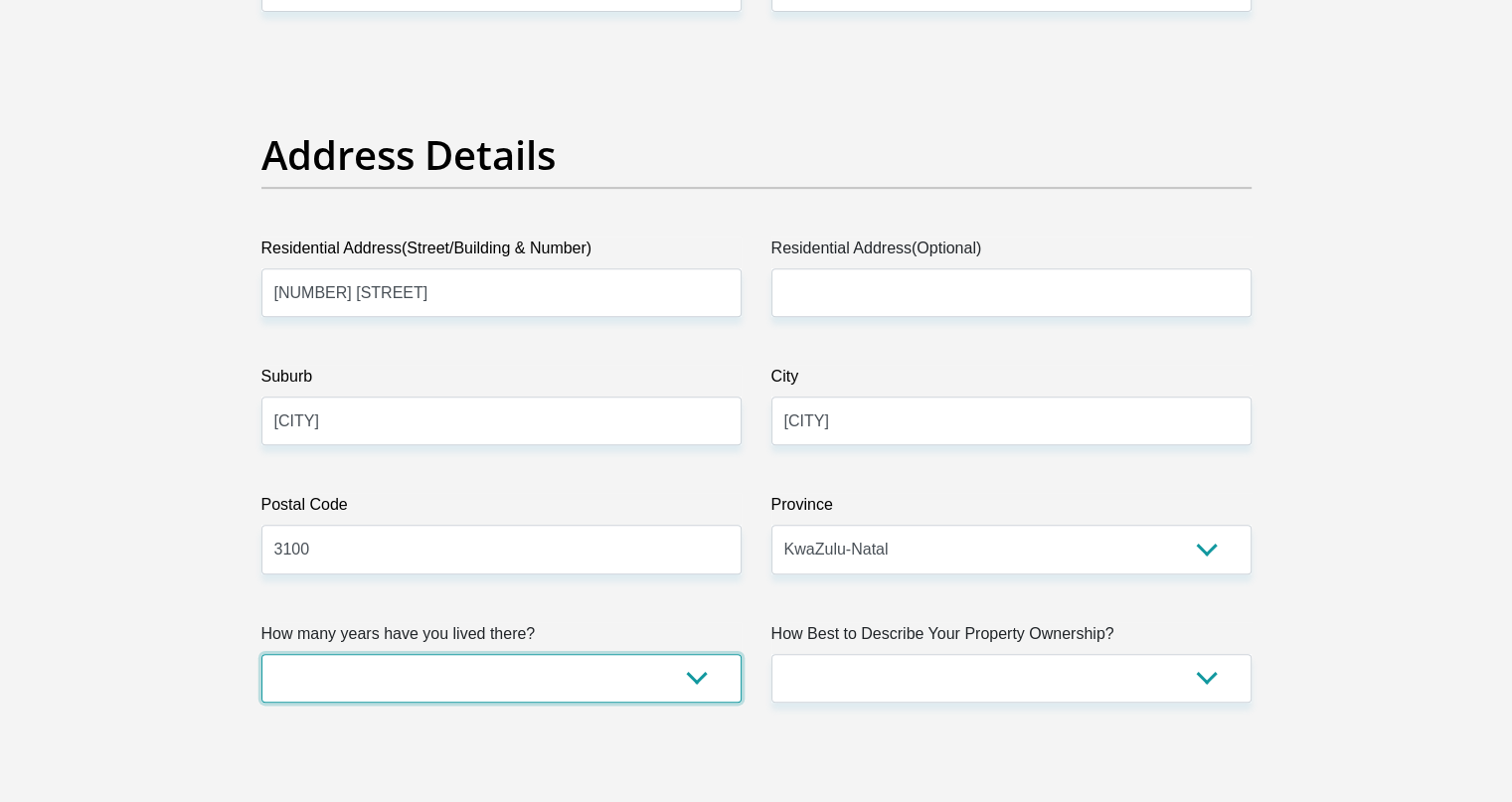 click on "less than 1 year
1-3 years
3-5 years
5+ years" at bounding box center [501, 678] 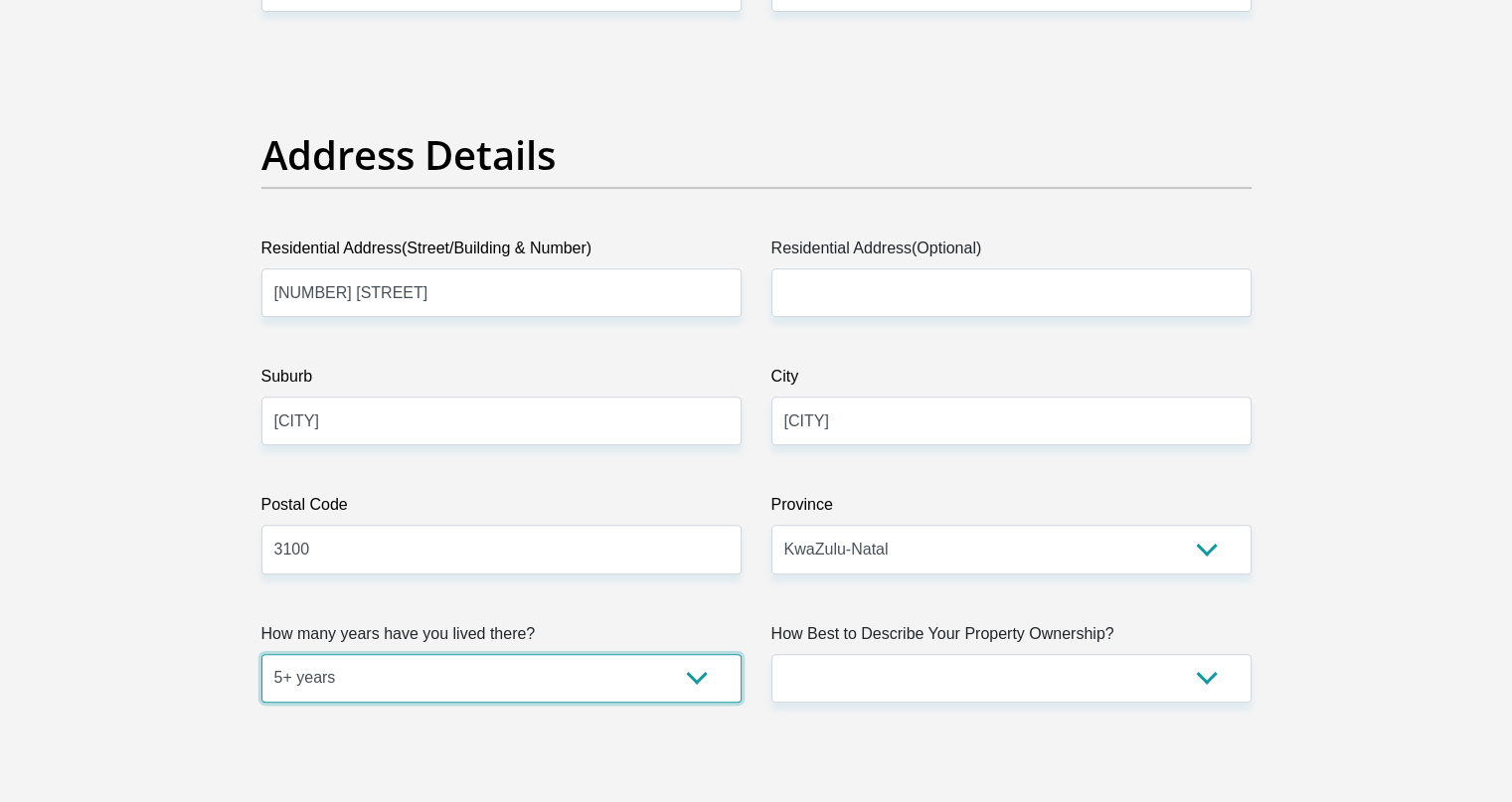click on "less than 1 year
1-3 years
3-5 years
5+ years" at bounding box center [501, 678] 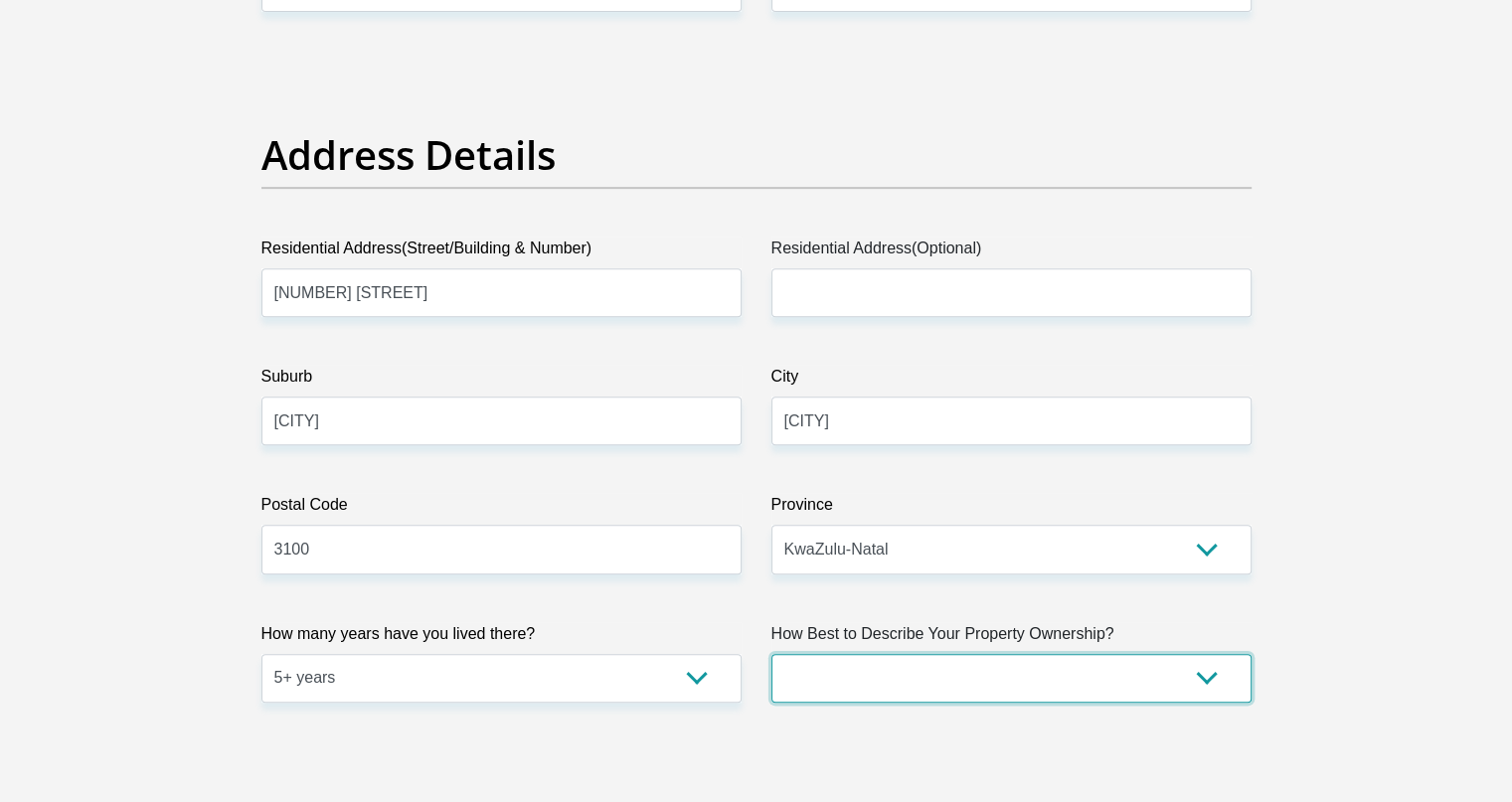 click on "Owned
Rented
Family Owned
Company Dwelling" at bounding box center [1011, 678] 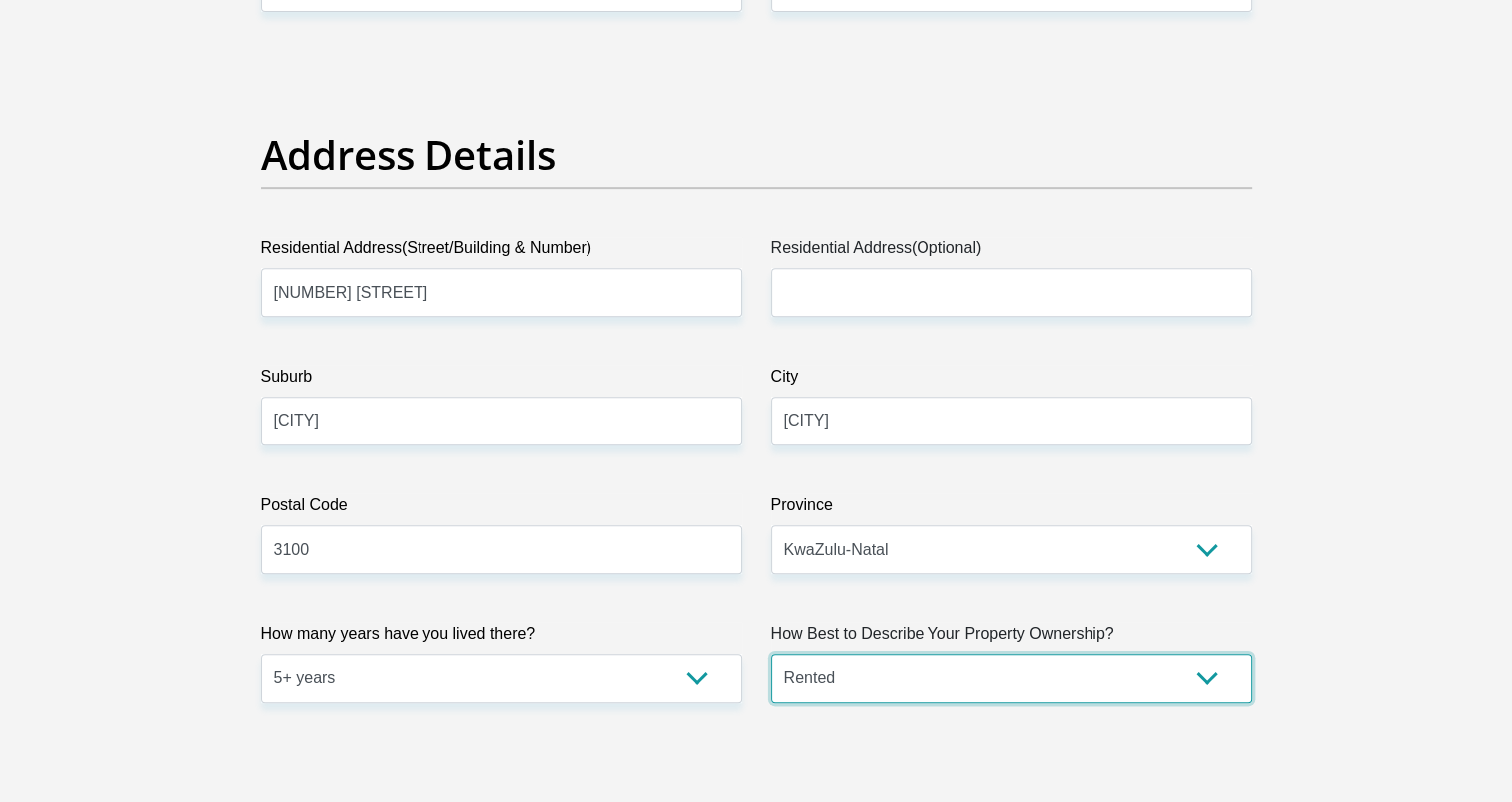 click on "Owned
Rented
Family Owned
Company Dwelling" at bounding box center [1011, 678] 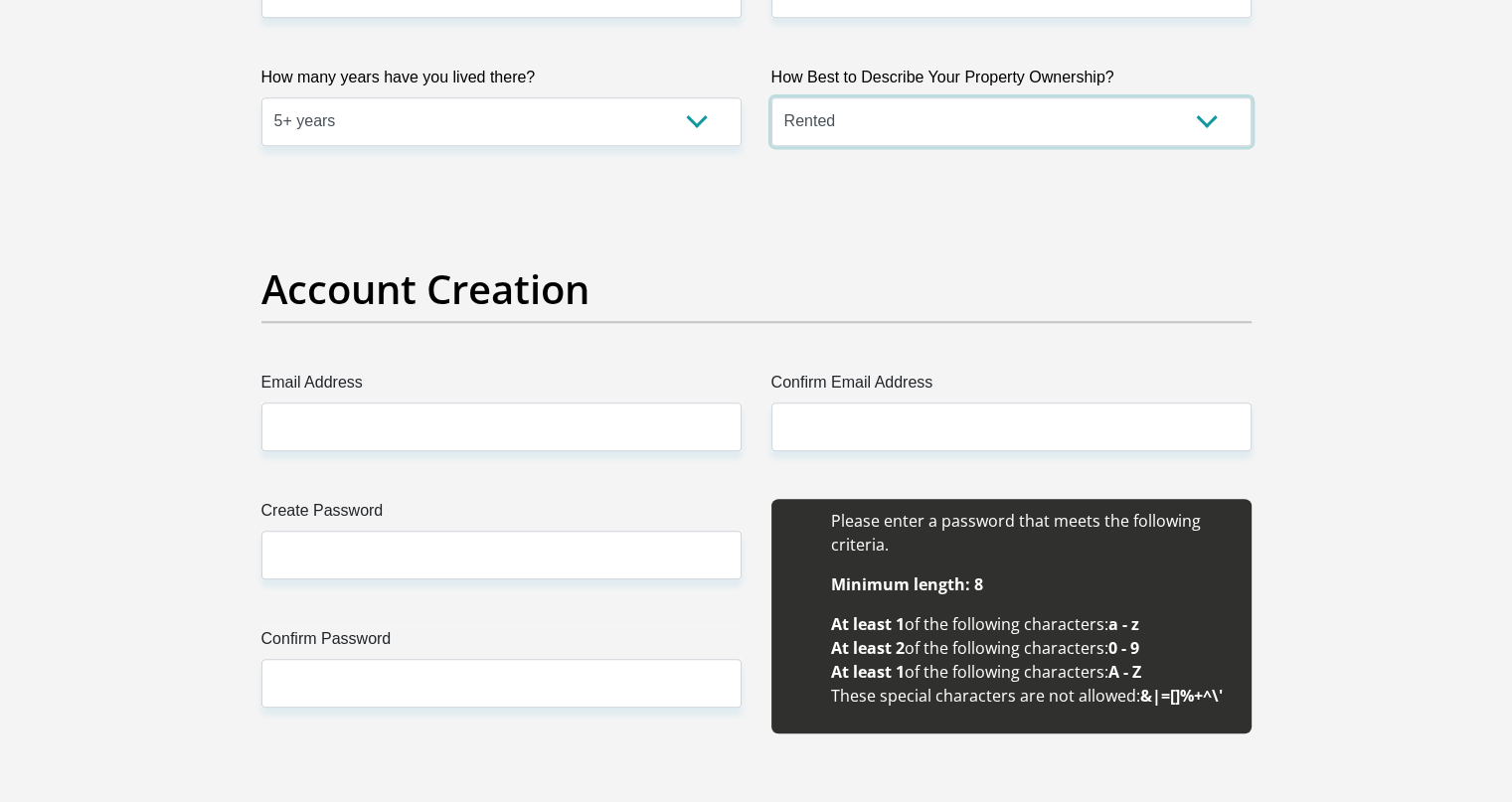 scroll, scrollTop: 1689, scrollLeft: 0, axis: vertical 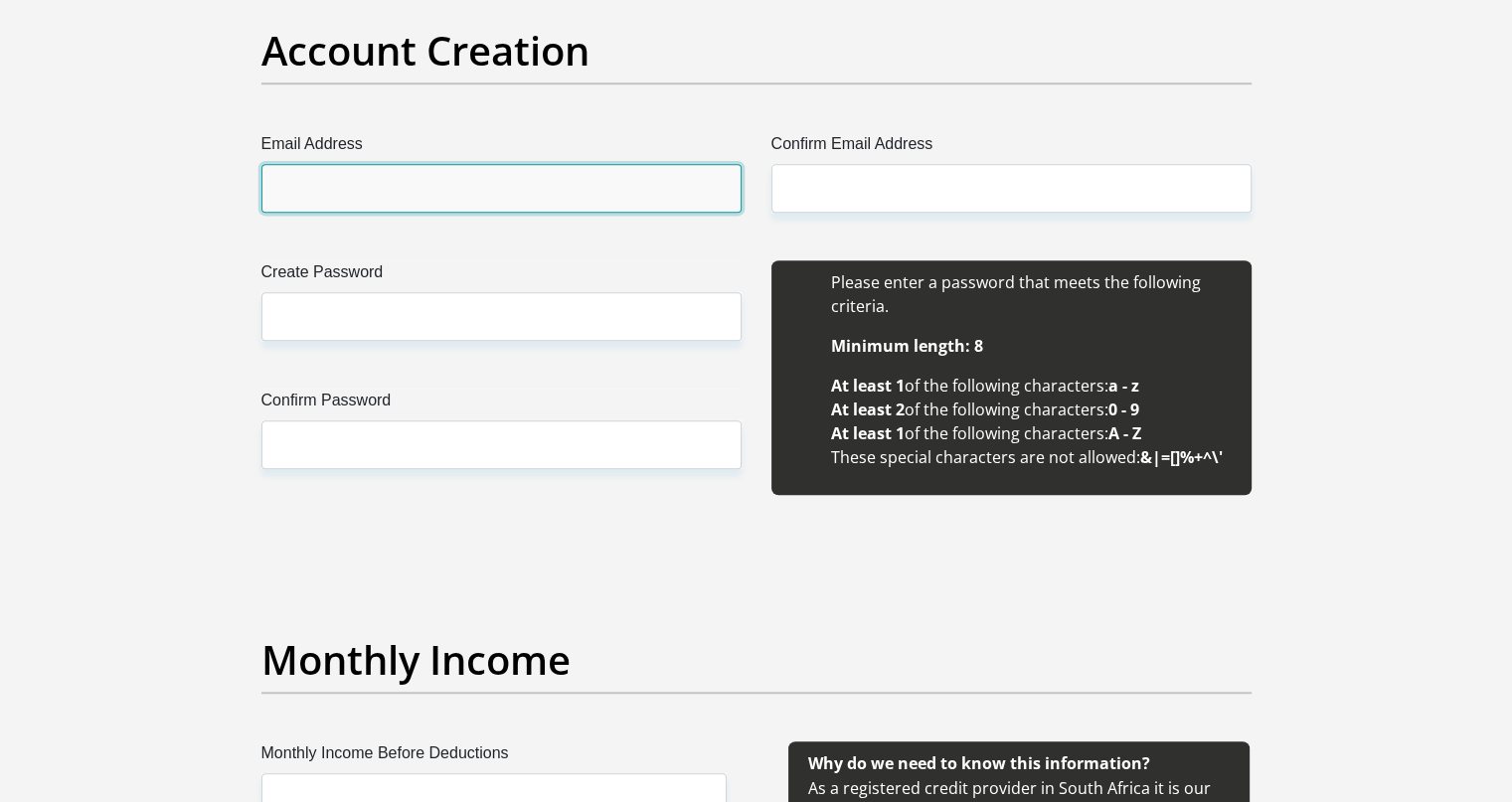click on "Email Address" at bounding box center (501, 188) 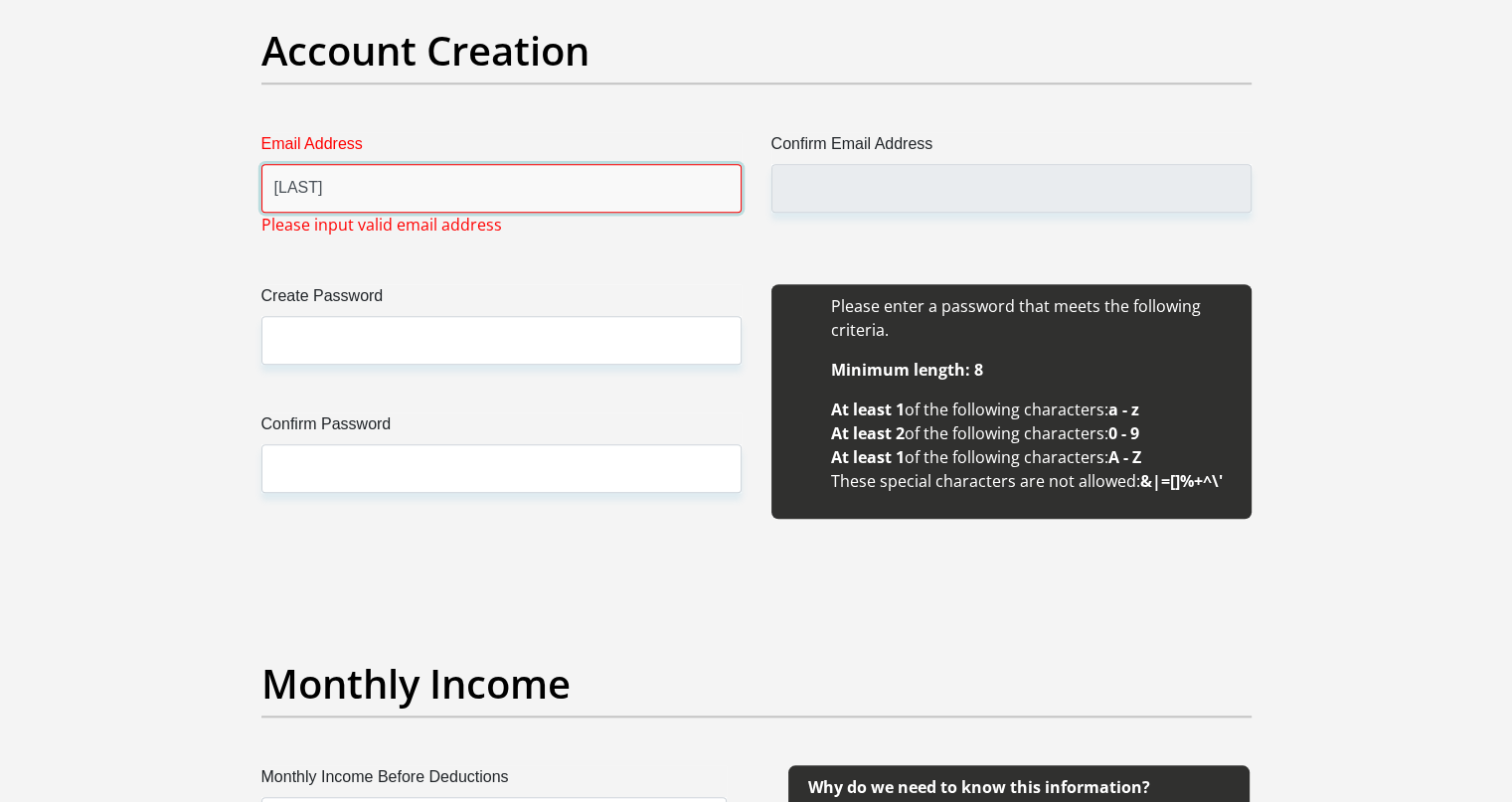 type on "C" 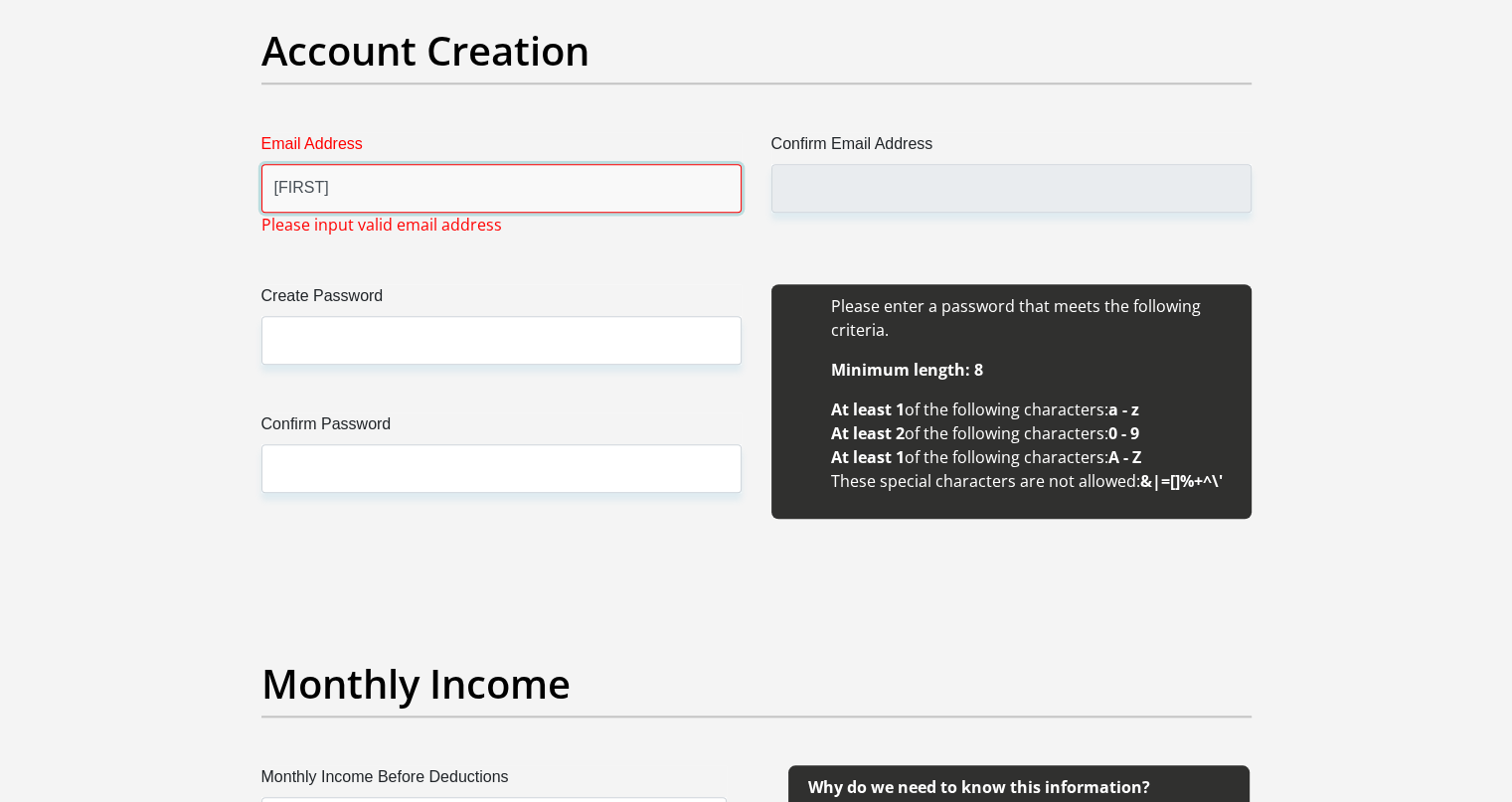 type on "[EMAIL]" 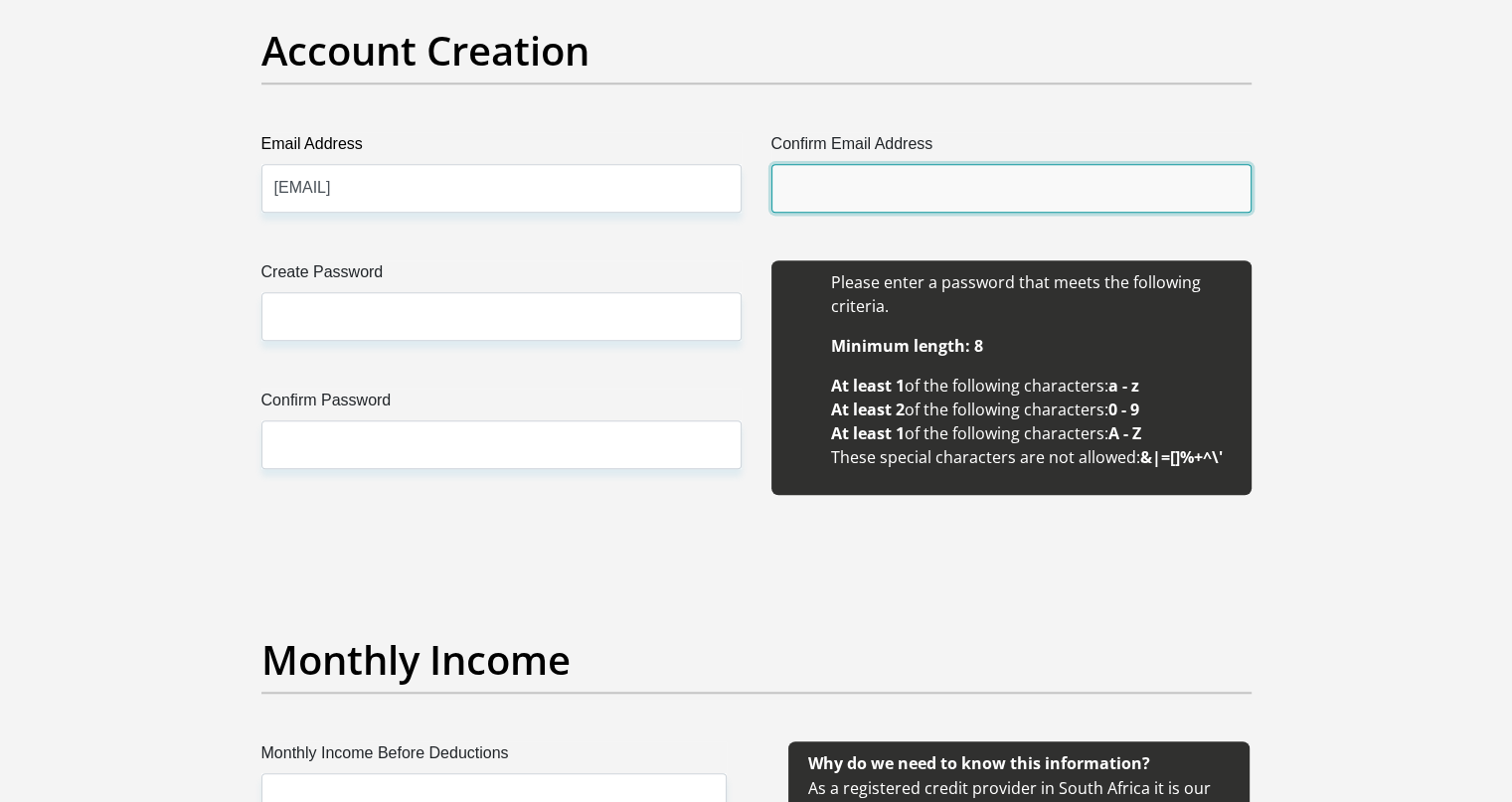 click on "Confirm Email Address" at bounding box center [1011, 188] 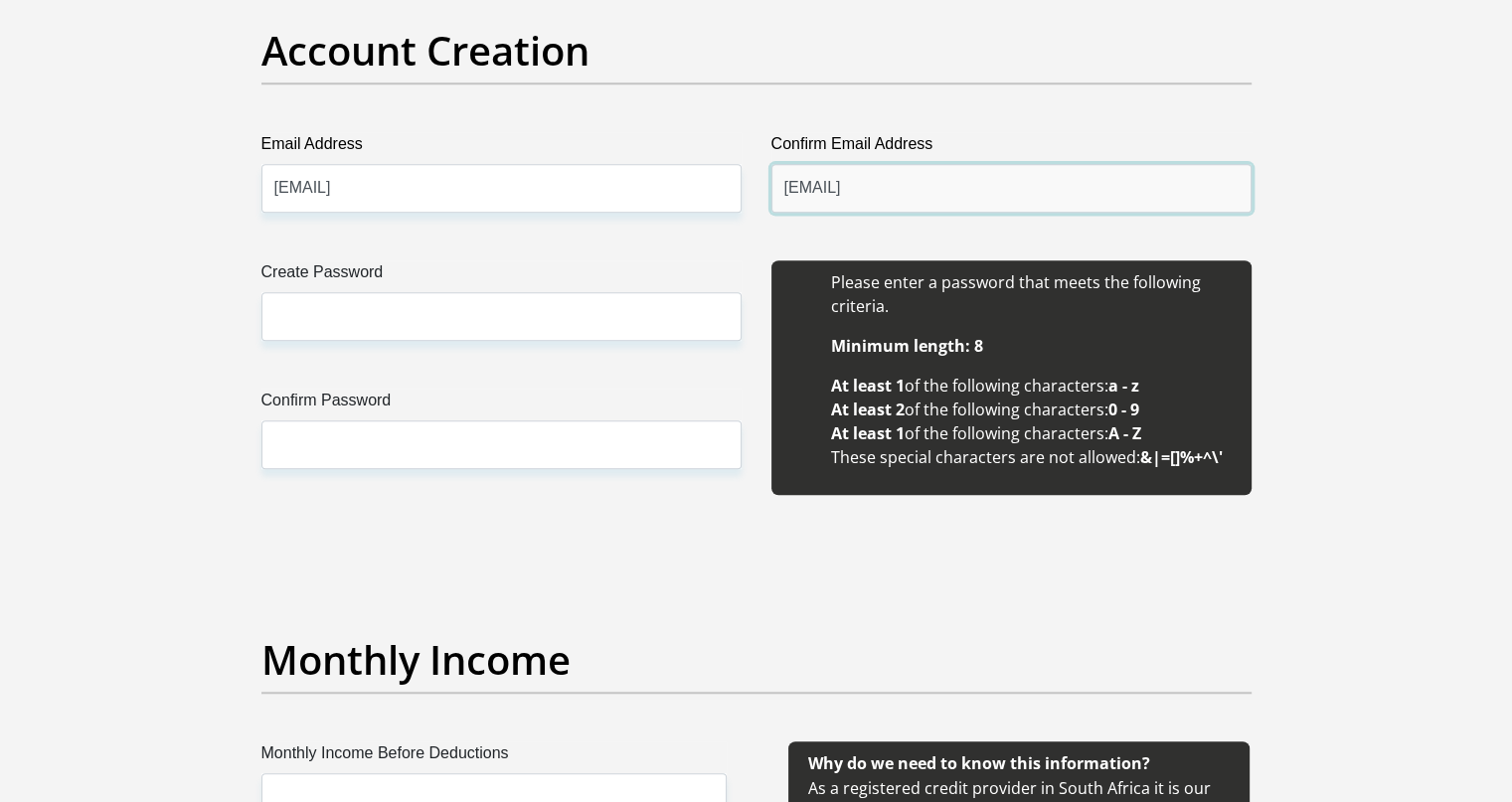 type on "[EMAIL]" 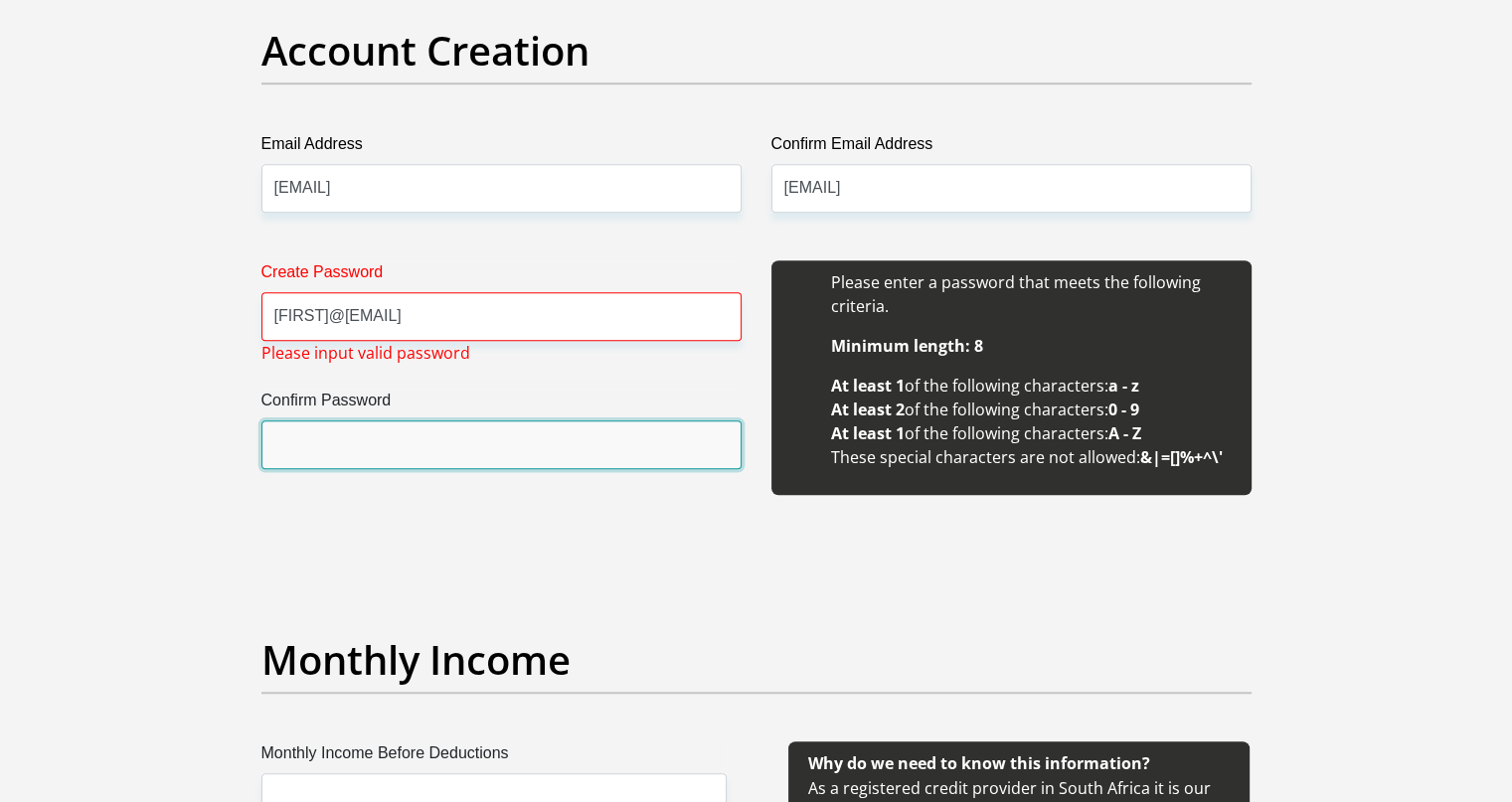 click on "Confirm Password" at bounding box center [501, 444] 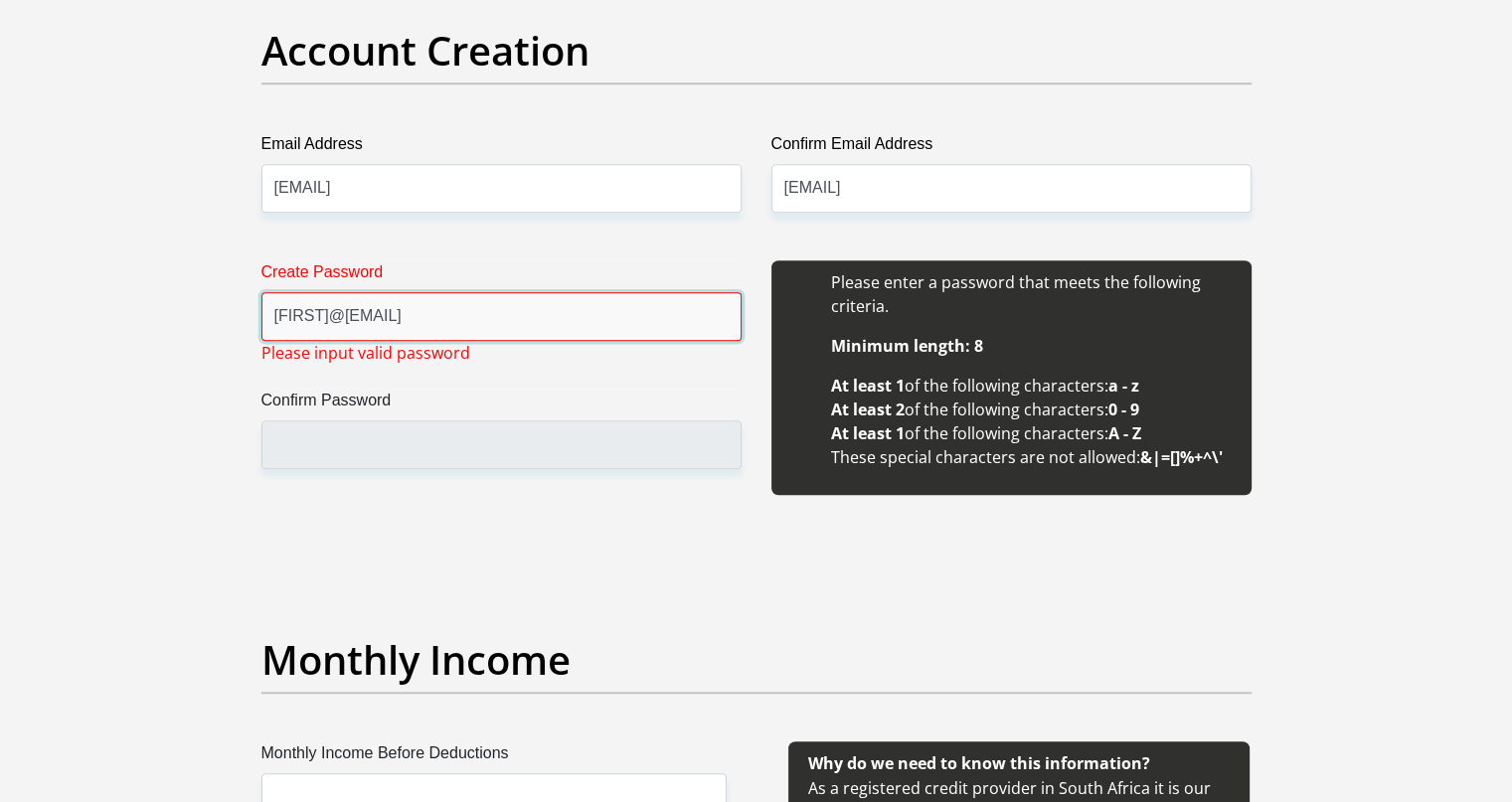 click on "[FIRST]@[EMAIL]" at bounding box center [501, 316] 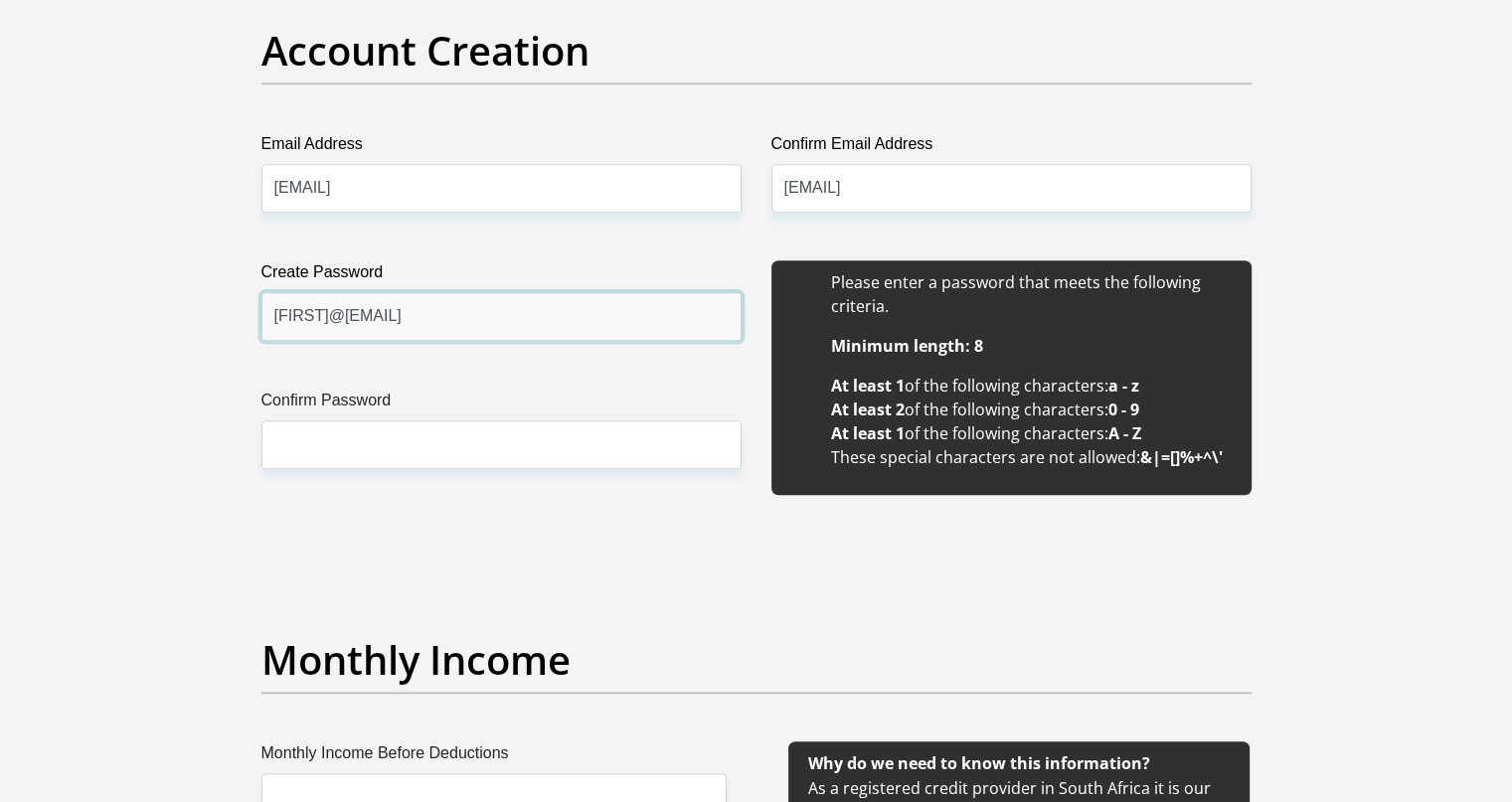 type on "[FIRST]@[EMAIL]" 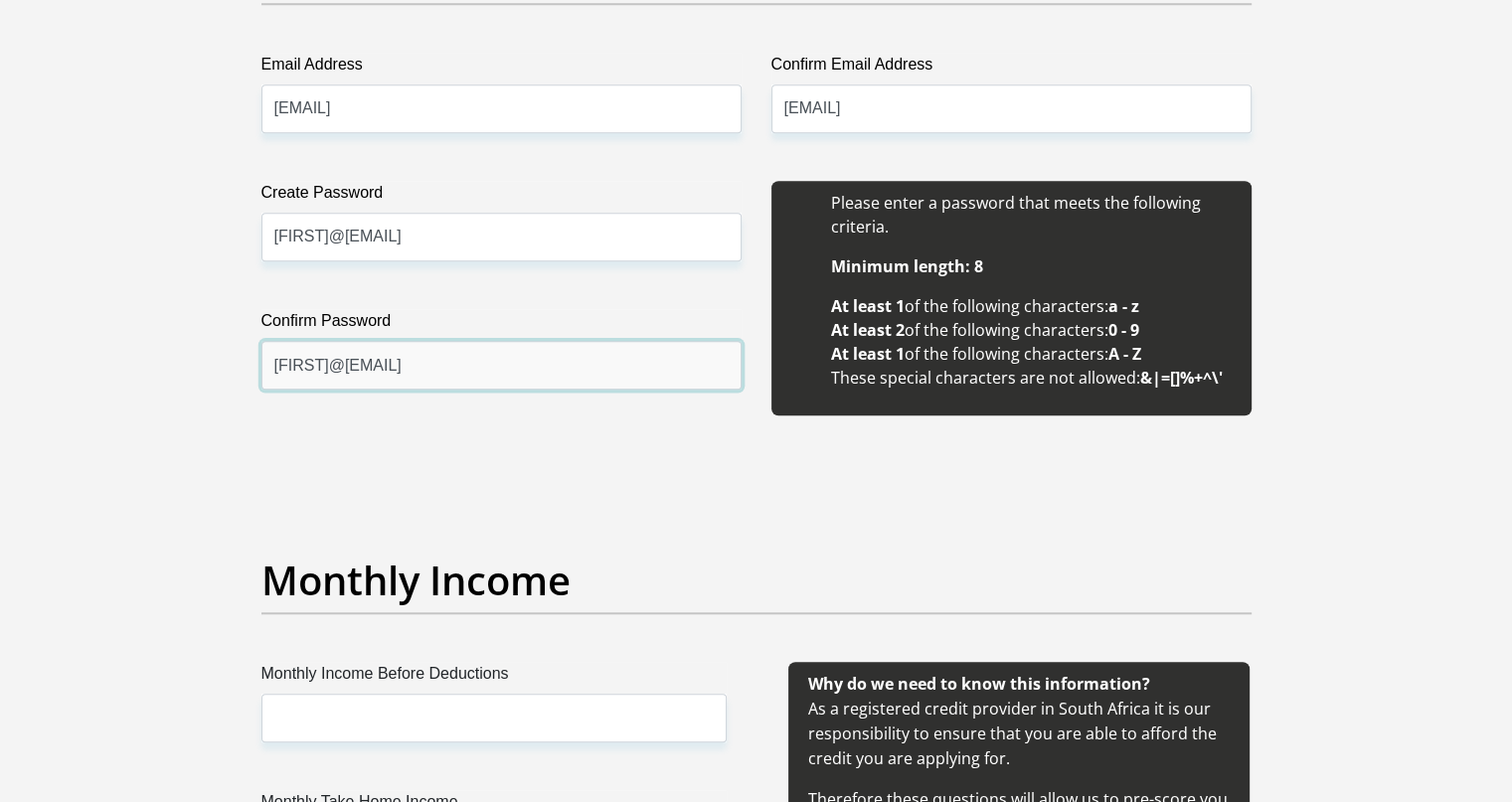 scroll, scrollTop: 2087, scrollLeft: 0, axis: vertical 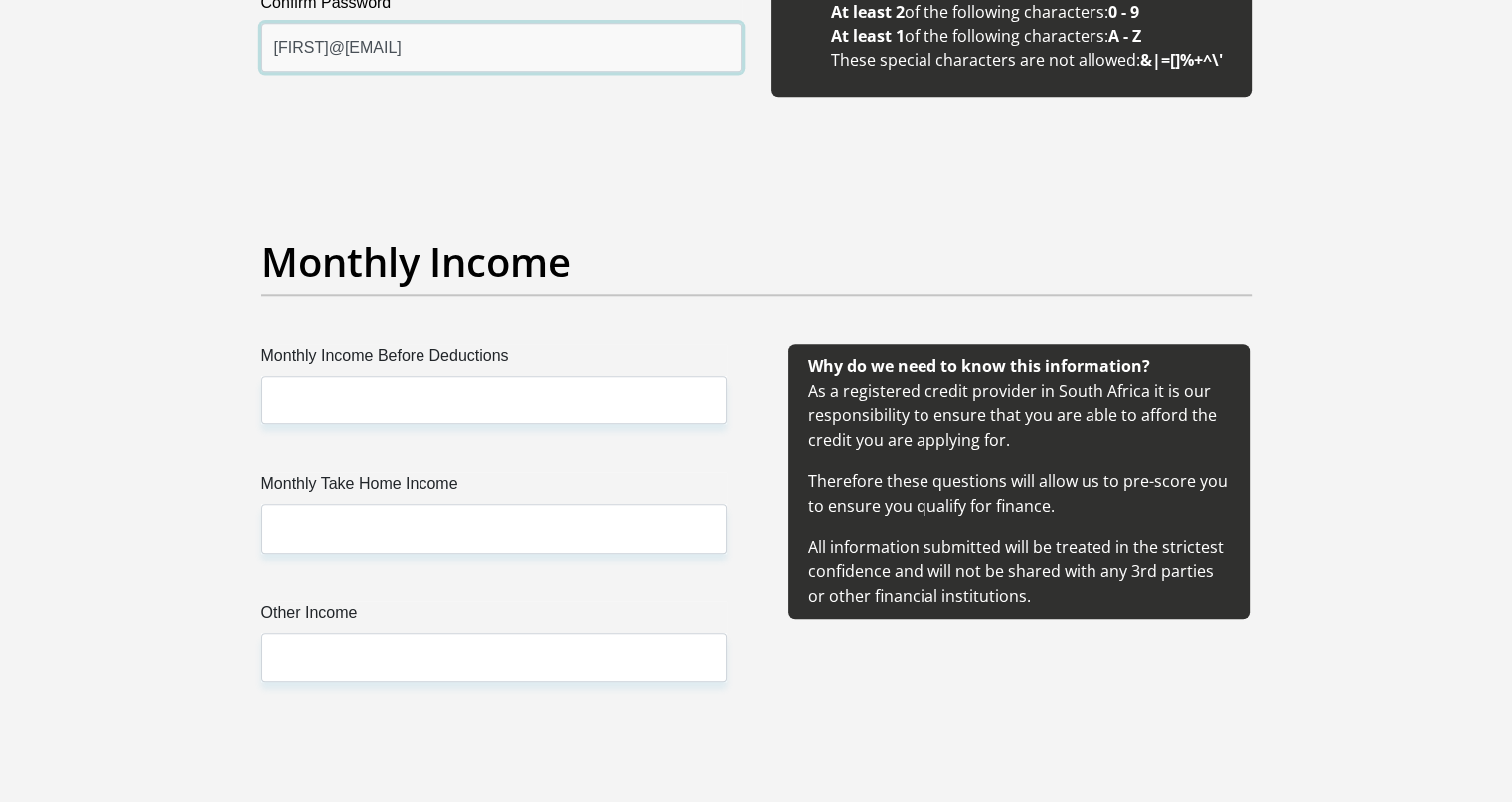 type on "[FIRST]@[EMAIL]" 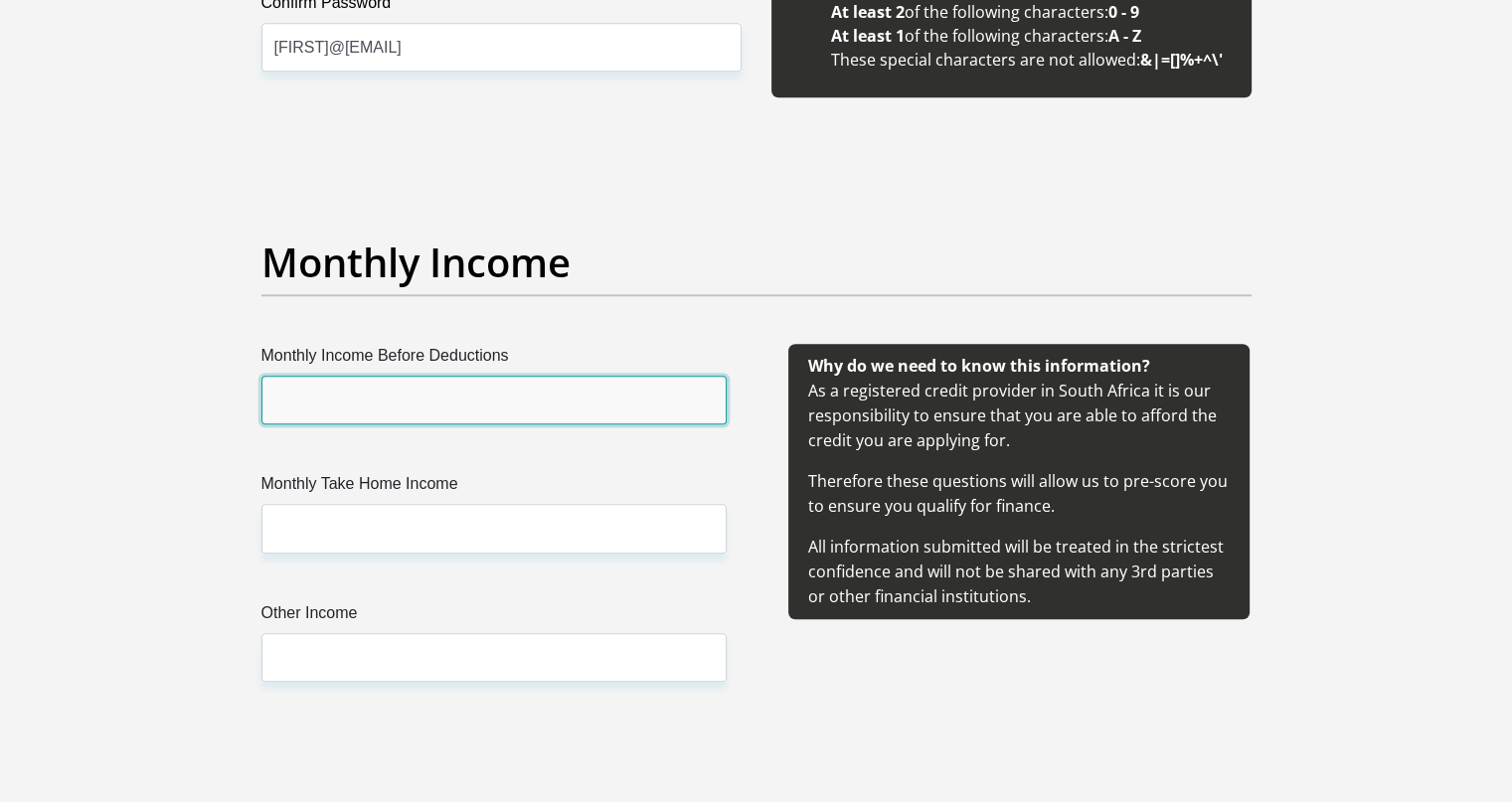 click on "Monthly Income Before Deductions" at bounding box center [494, 400] 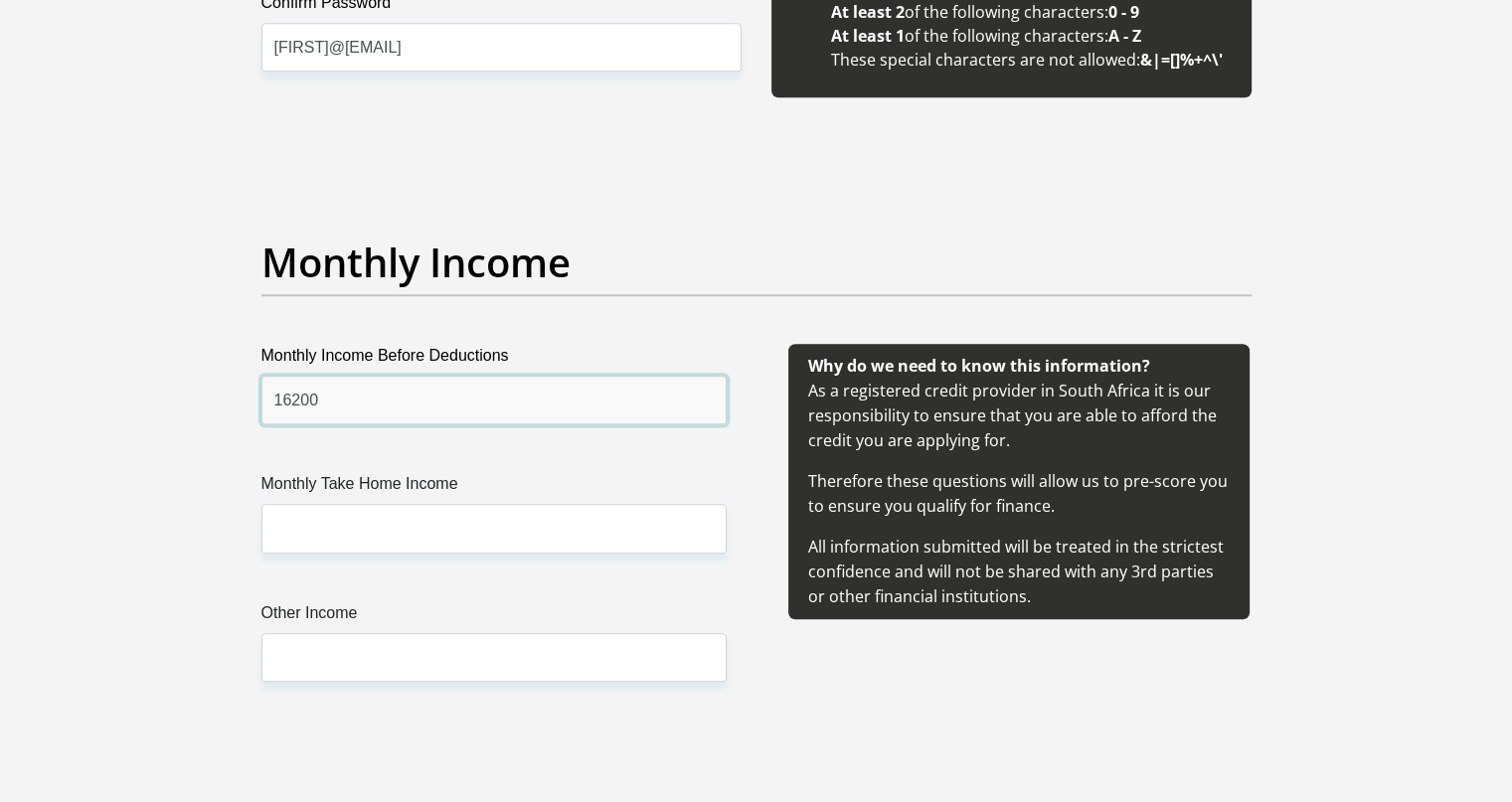 type on "16200" 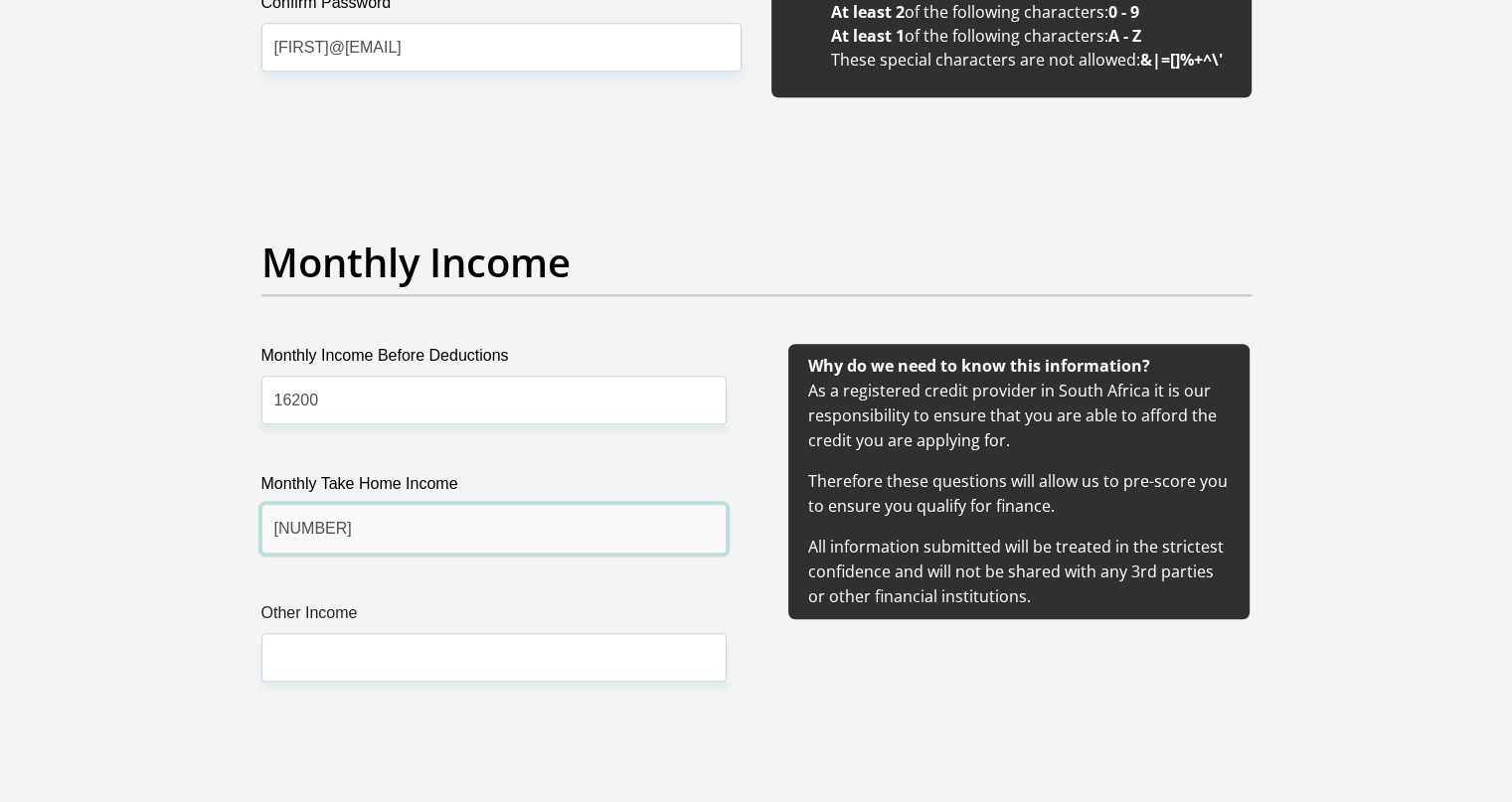 type on "[NUMBER]" 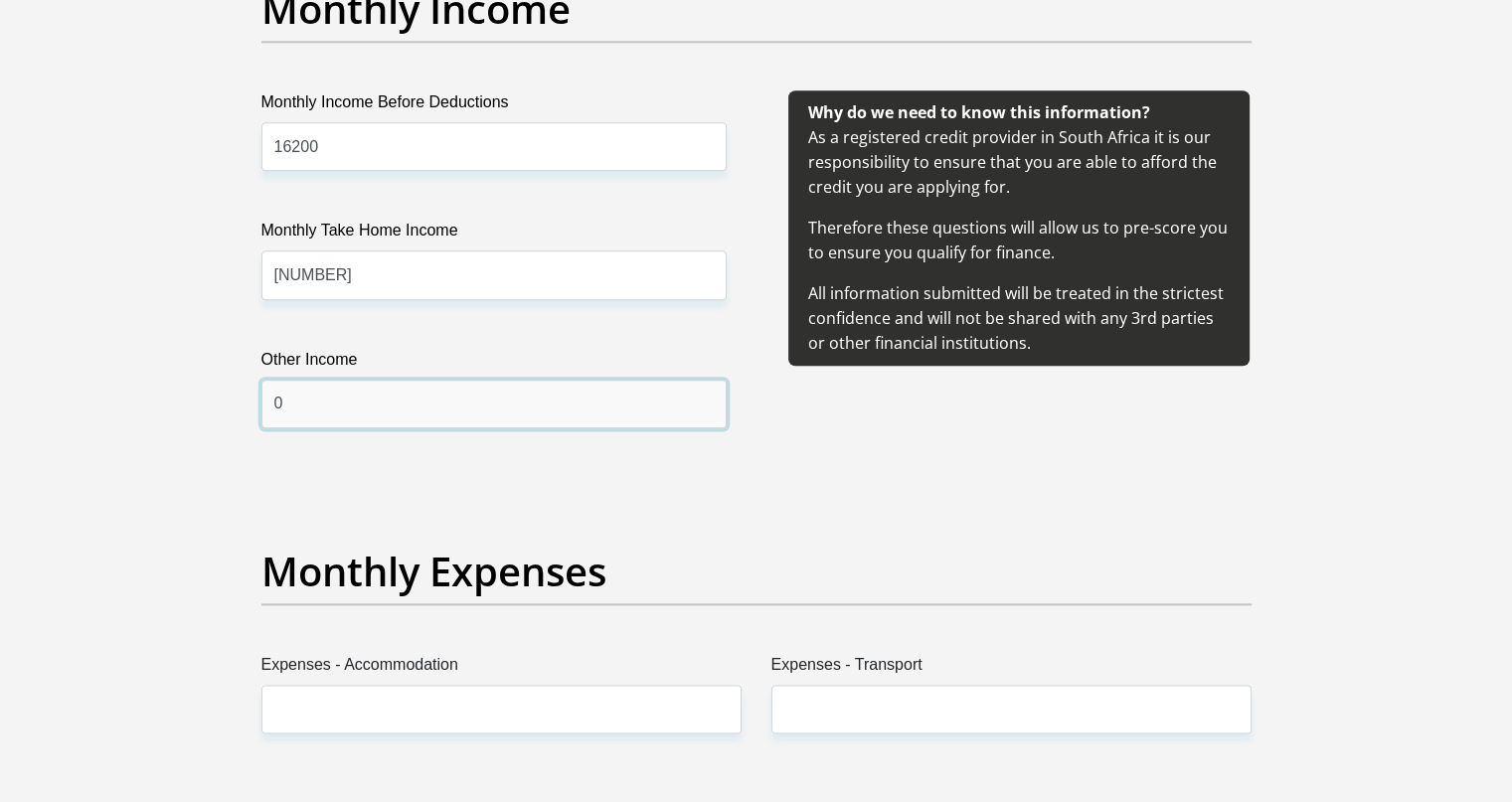 scroll, scrollTop: 2683, scrollLeft: 0, axis: vertical 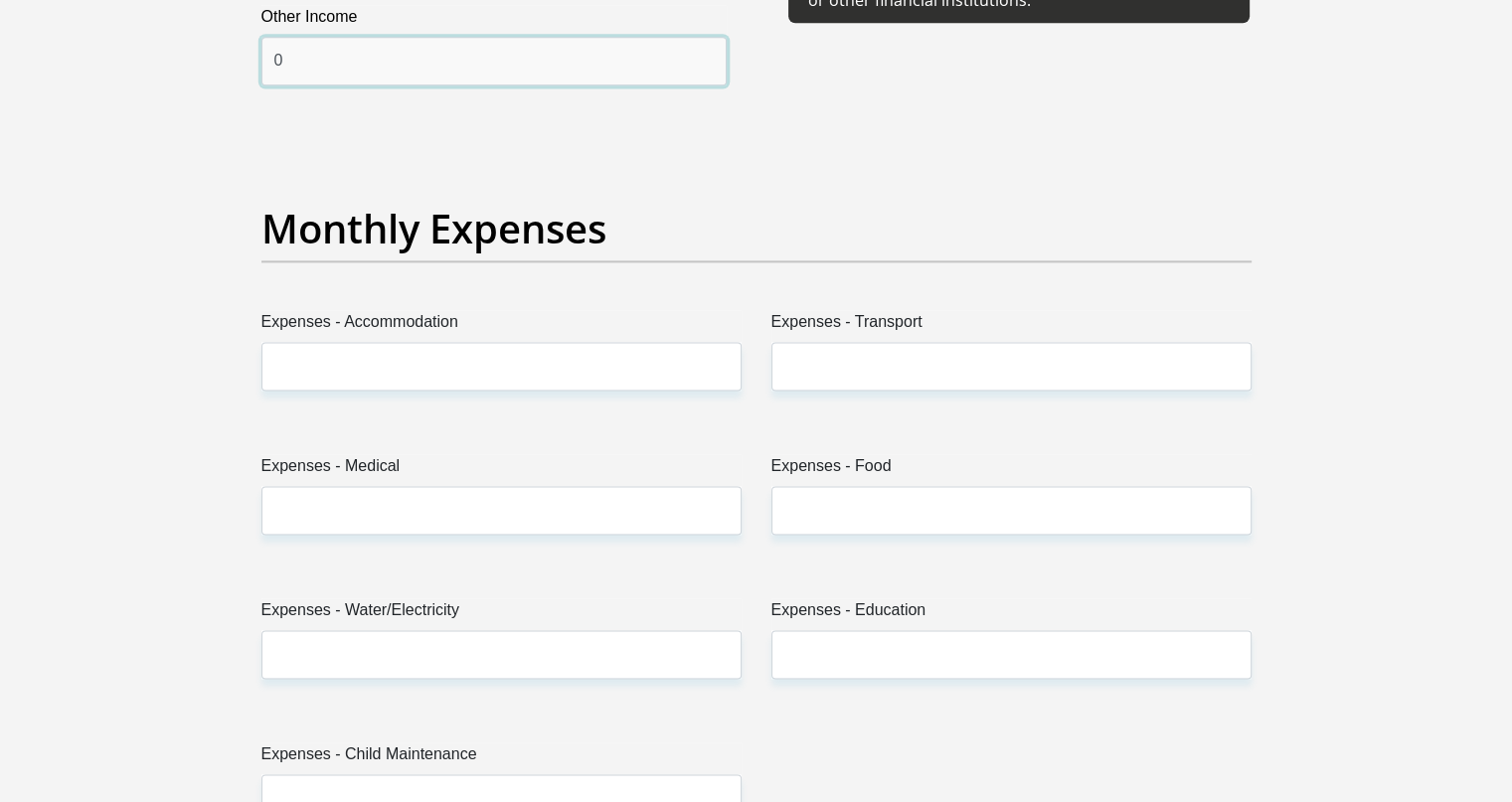 type on "0" 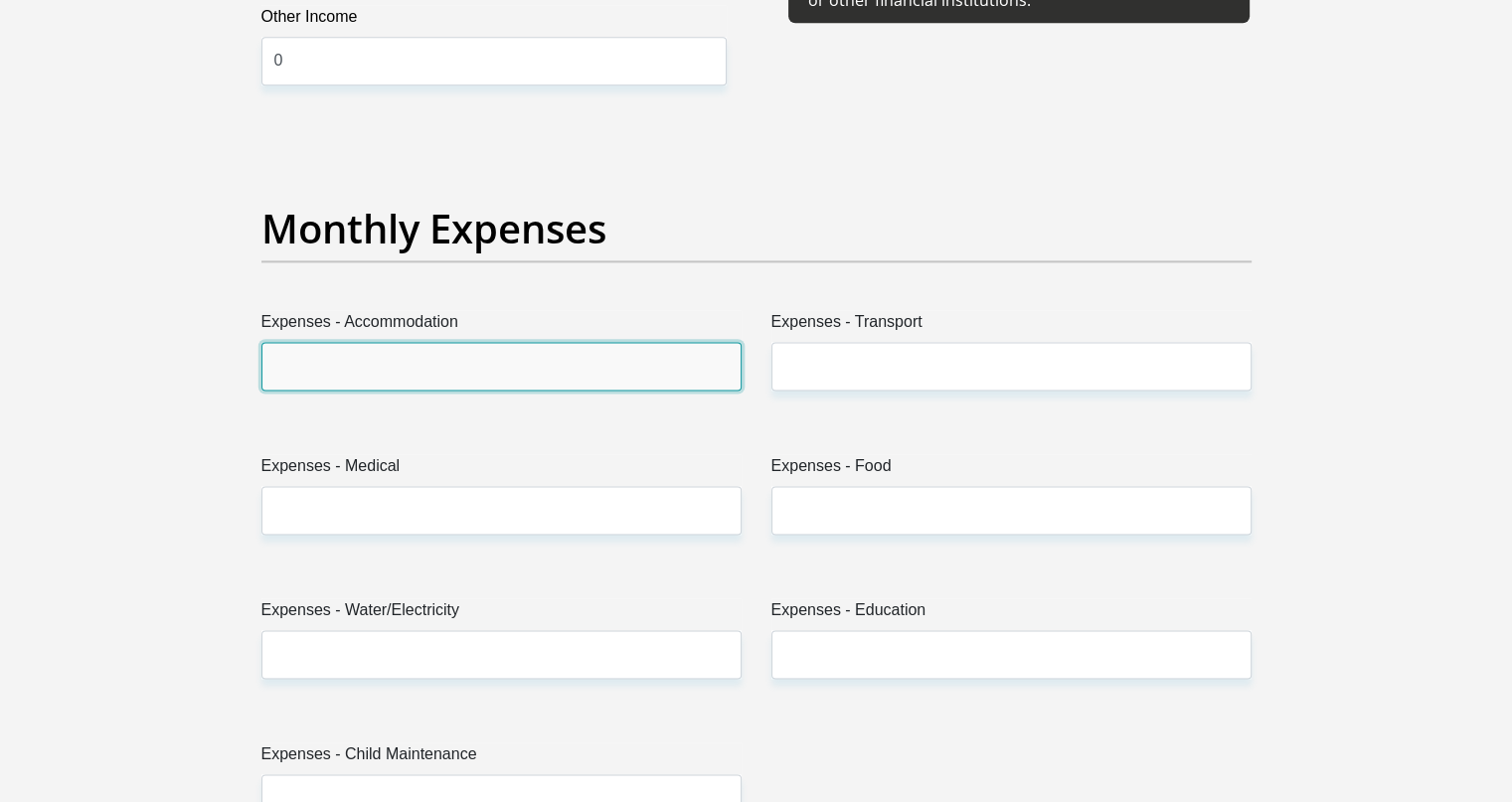 click on "Expenses - Accommodation" at bounding box center [501, 366] 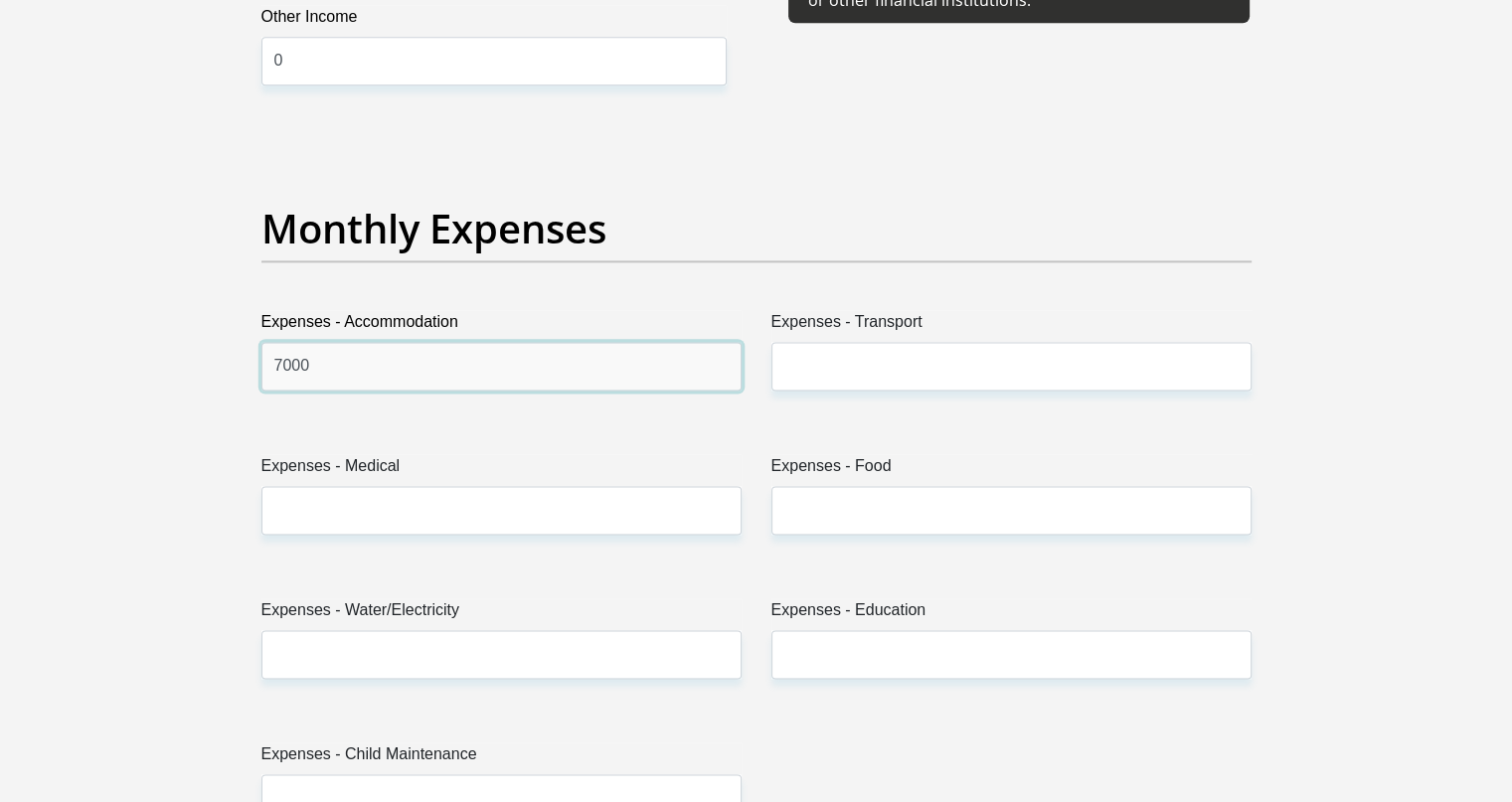 type on "7000" 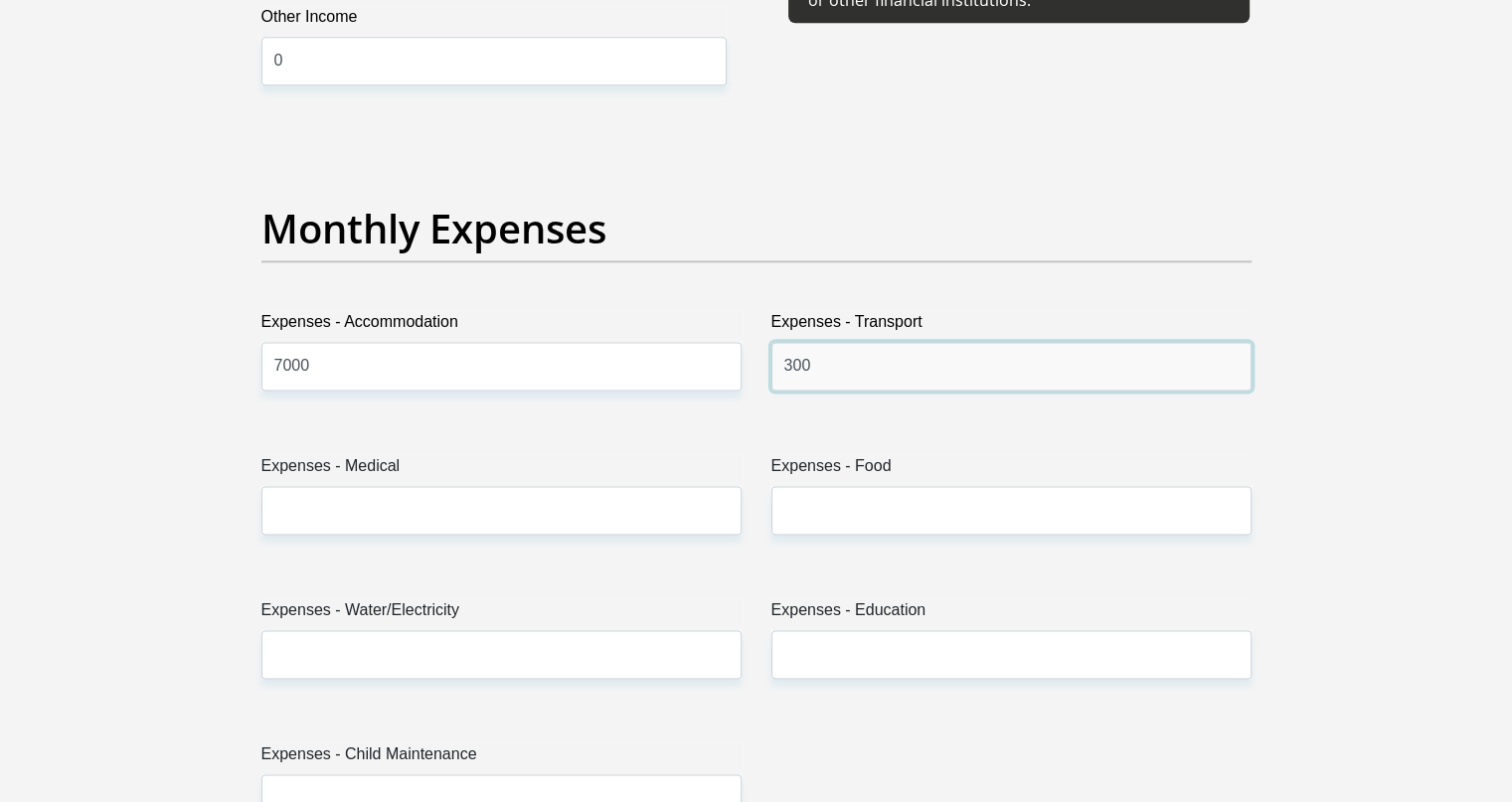 type on "300" 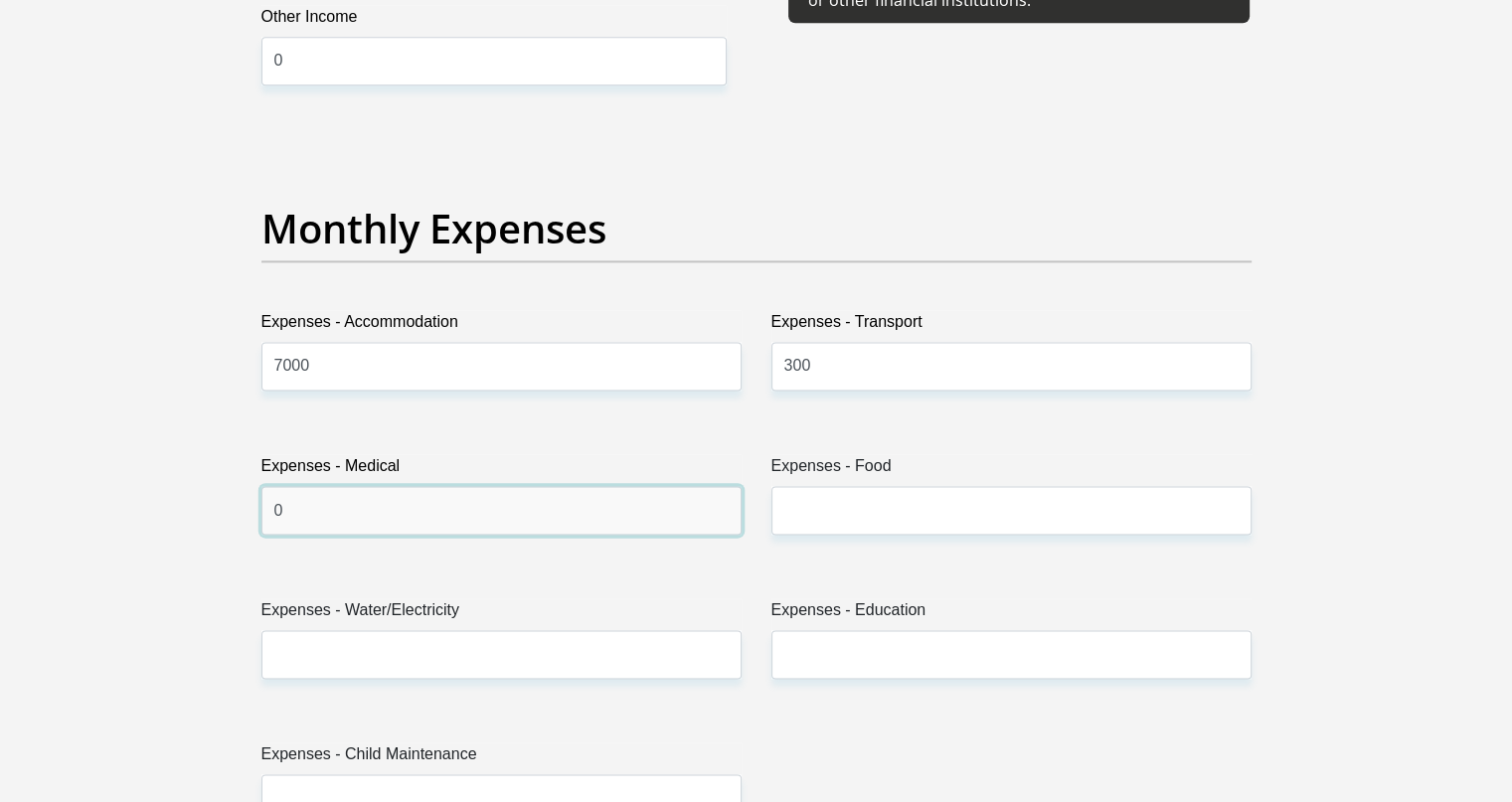 type on "0" 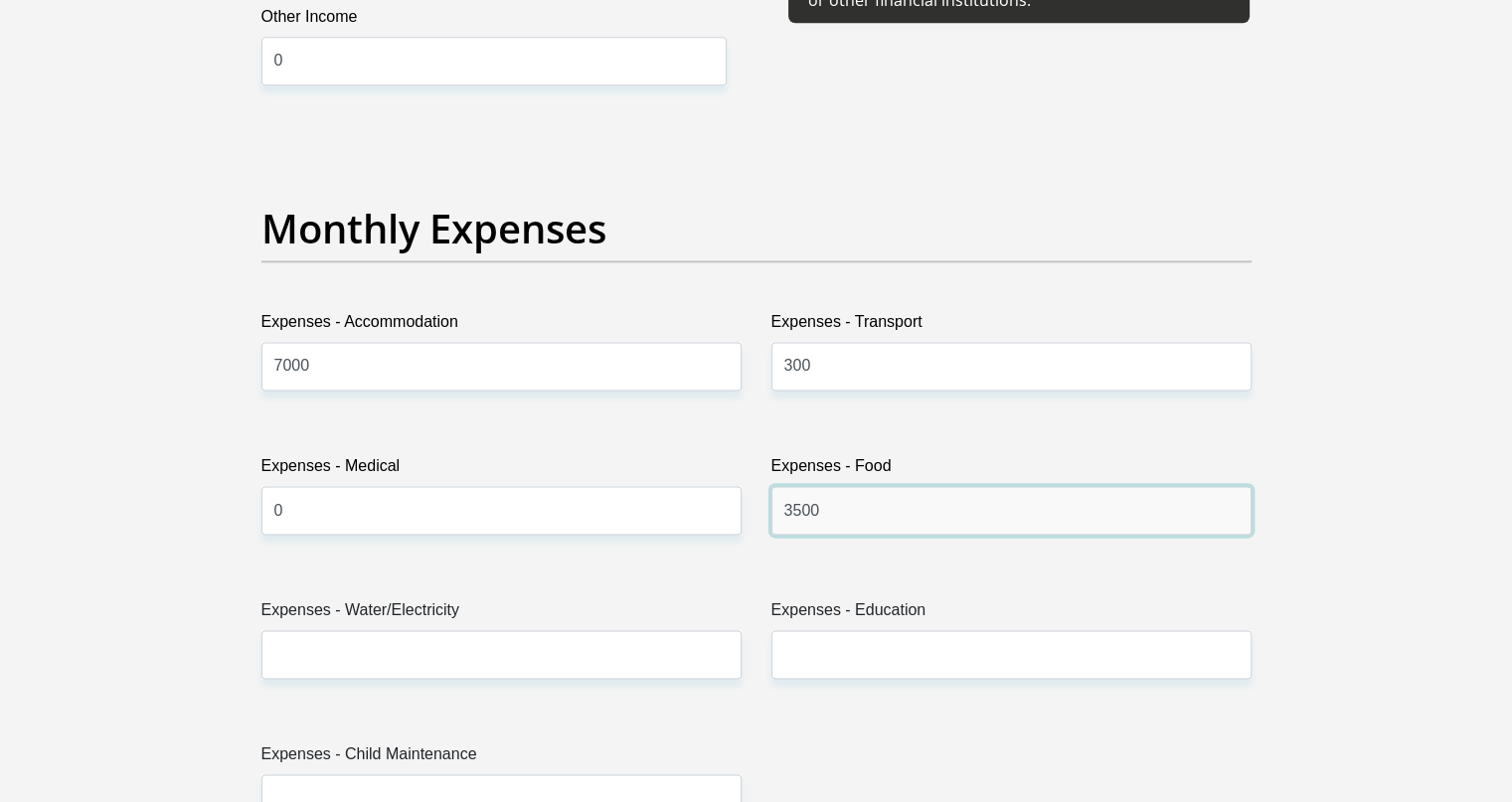 type on "3500" 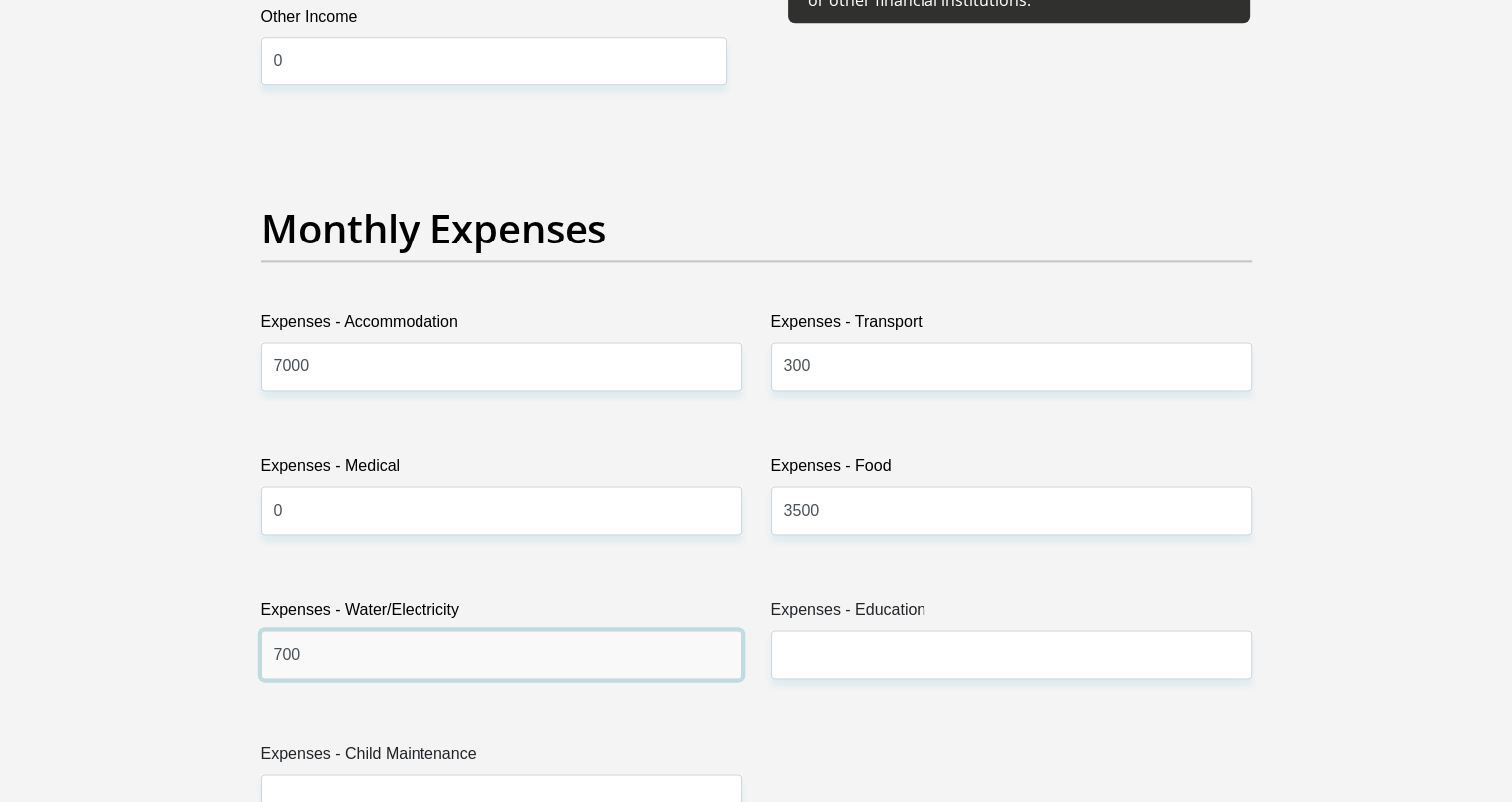 type on "700" 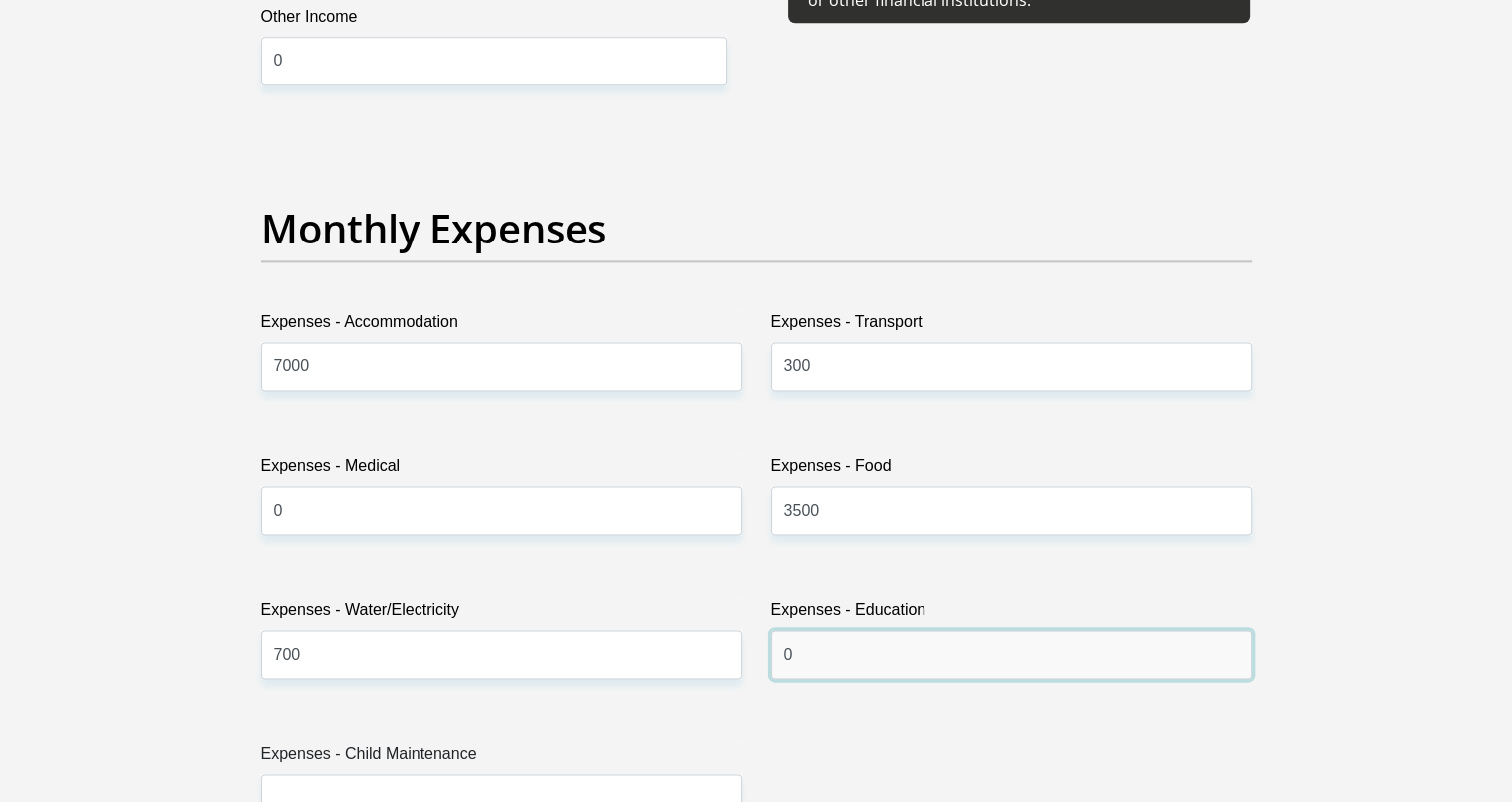 type on "0" 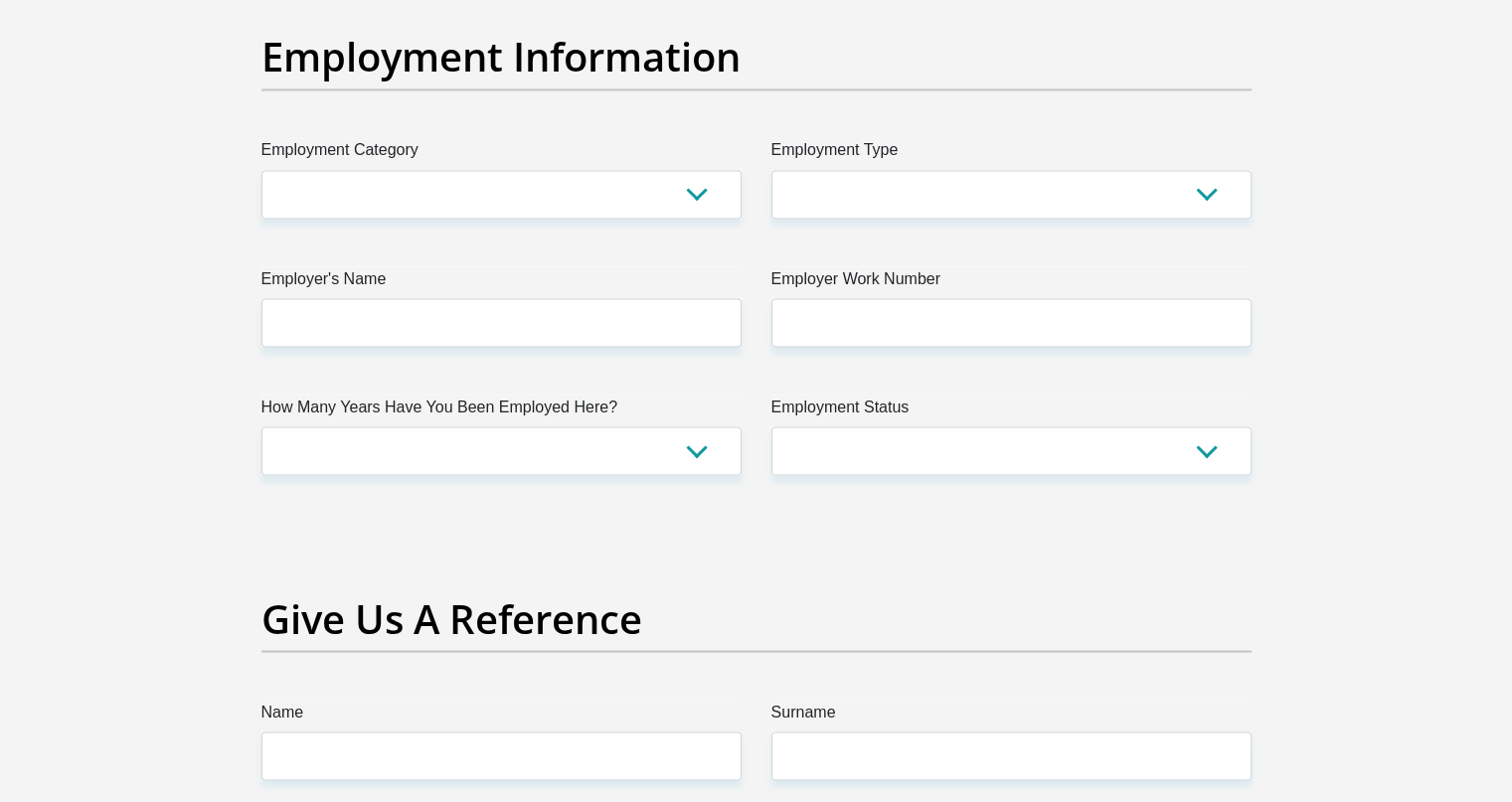 scroll, scrollTop: 3598, scrollLeft: 0, axis: vertical 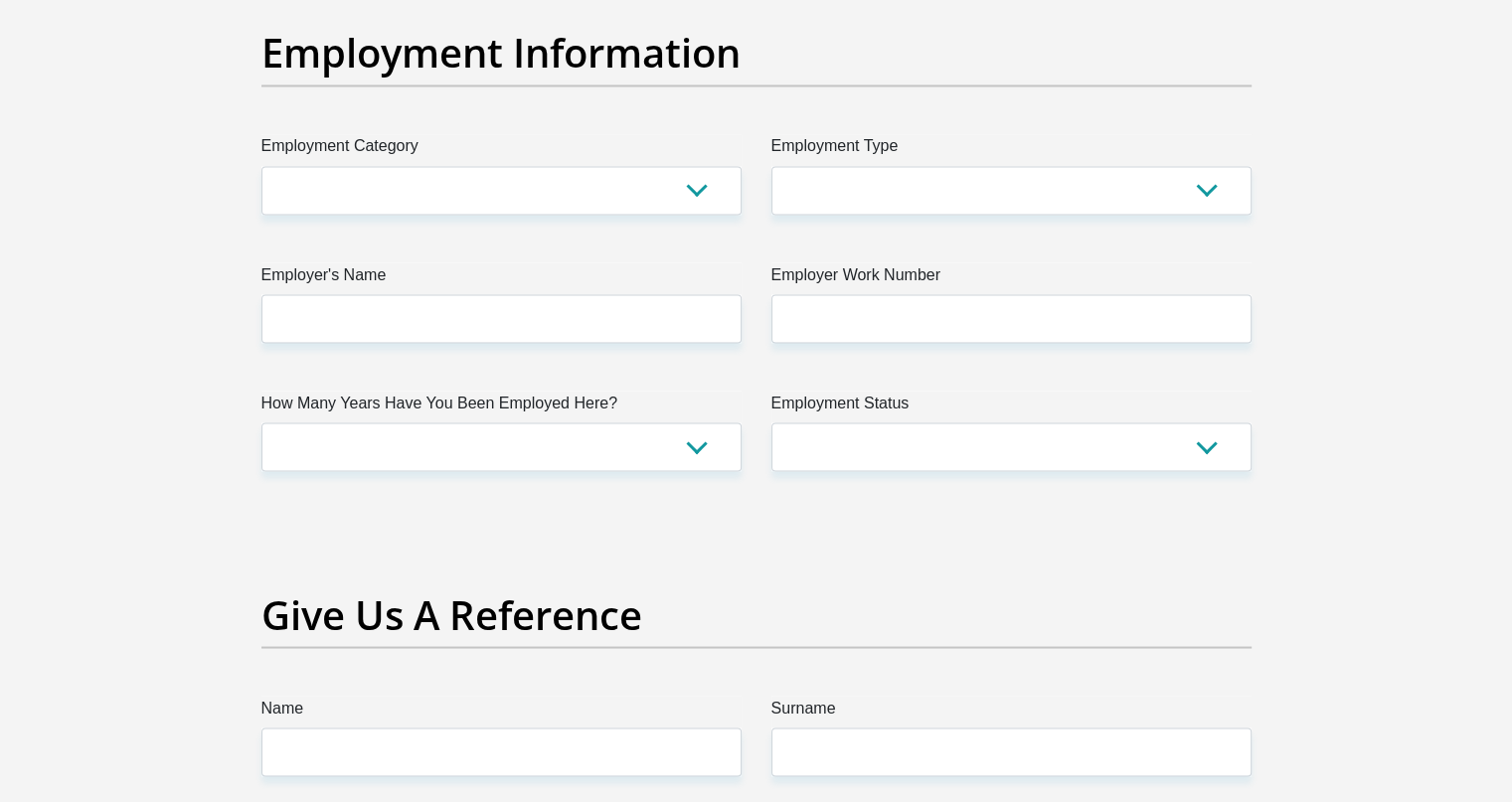 type on "0" 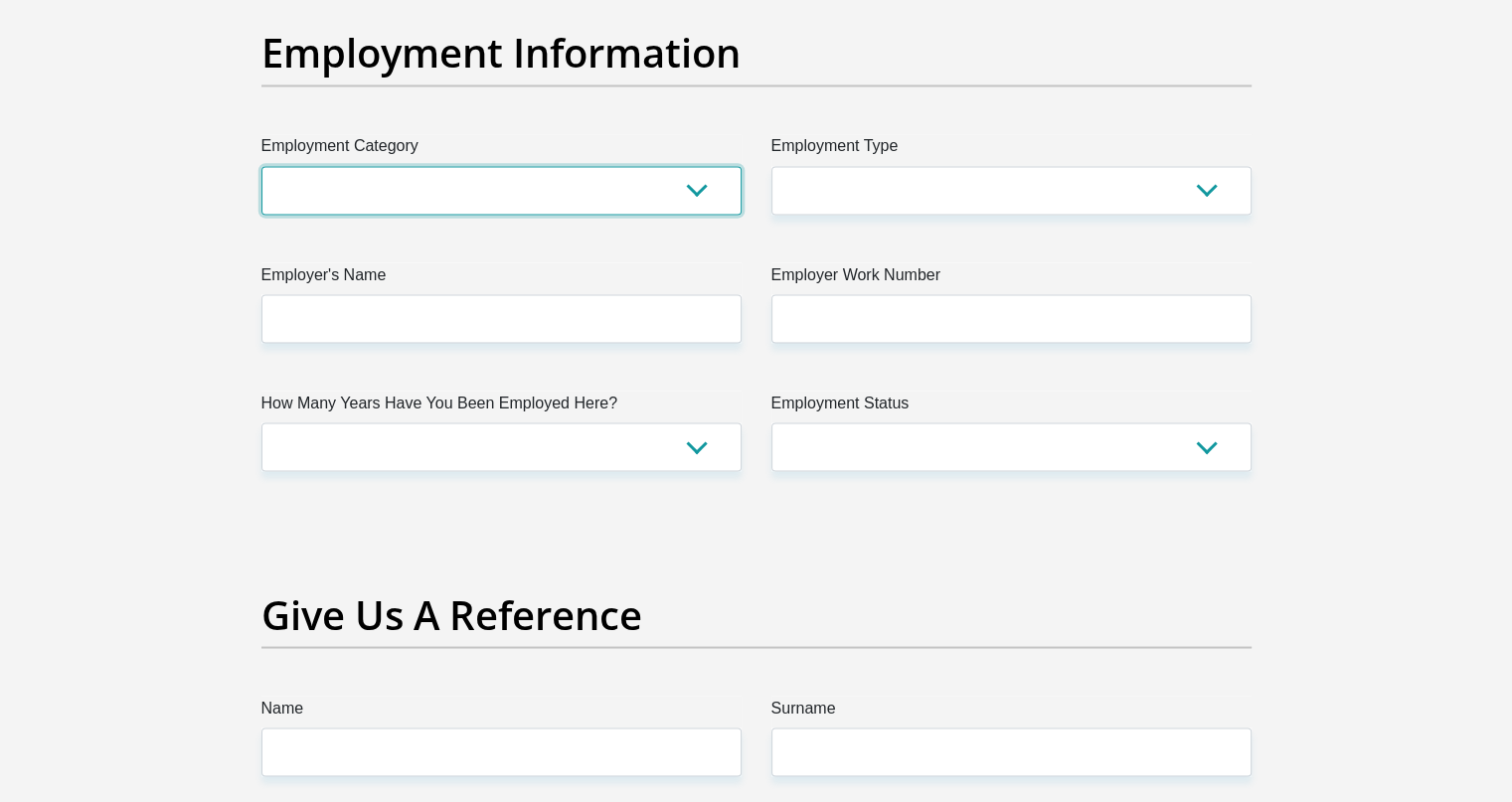 click on "AGRICULTURE
ALCOHOL & TOBACCO
CONSTRUCTION MATERIALS
METALLURGY
EQUIPMENT FOR RENEWABLE ENERGY
SPECIALIZED CONTRACTORS
CAR
GAMING (INCL. INTERNET
OTHER WHOLESALE
UNLICENSED PHARMACEUTICALS
CURRENCY EXCHANGE HOUSES
OTHER FINANCIAL INSTITUTIONS & INSURANCE
REAL ESTATE AGENTS
OIL & GAS
OTHER MATERIALS (E.G. IRON ORE)
PRECIOUS STONES & PRECIOUS METALS
POLITICAL ORGANIZATIONS
RELIGIOUS ORGANIZATIONS(NOT SECTS)
ACTI. HAVING BUSINESS DEAL WITH PUBLIC ADMINISTRATION
LAUNDROMATS" at bounding box center [501, 190] 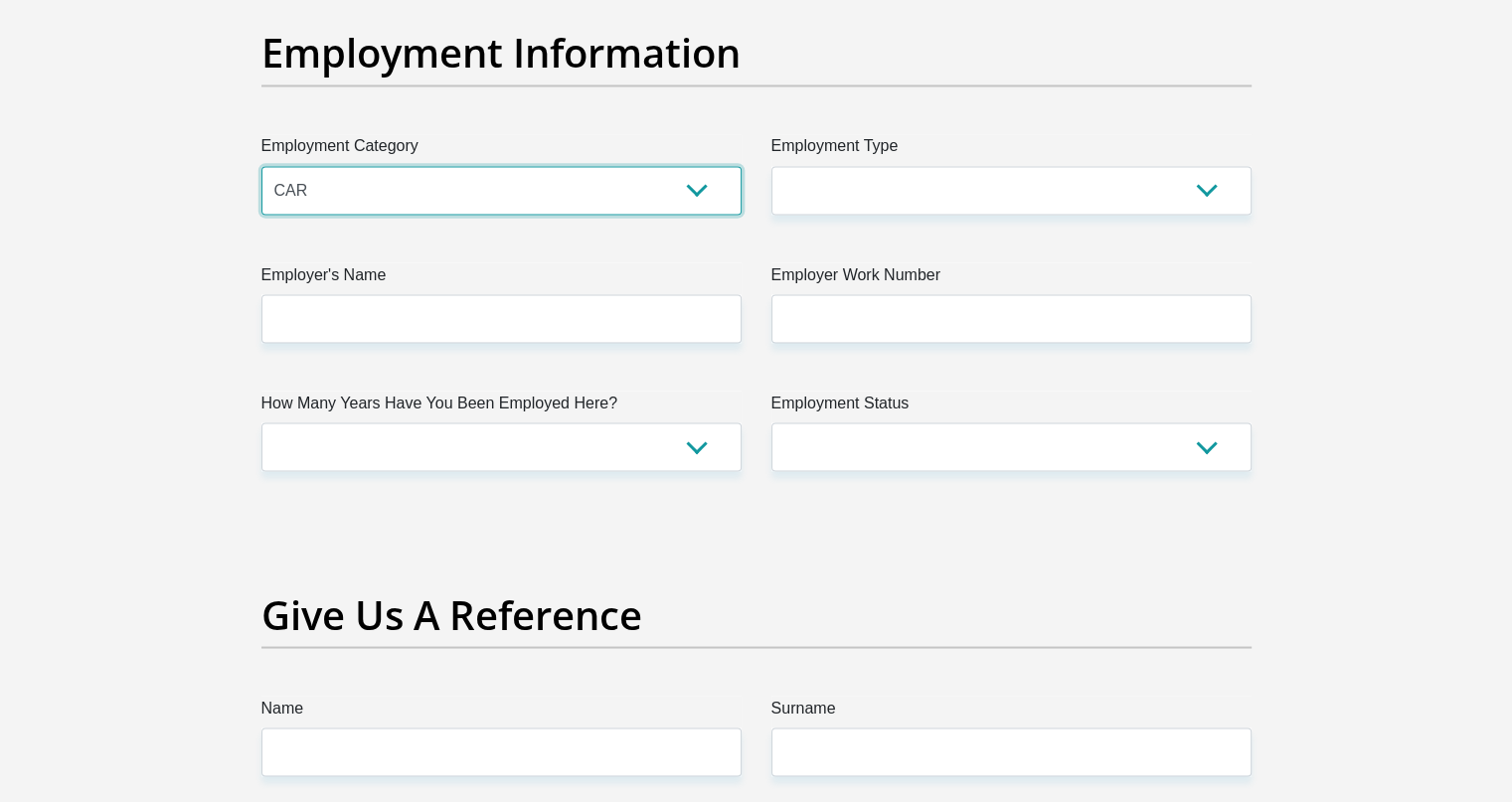 click on "AGRICULTURE
ALCOHOL & TOBACCO
CONSTRUCTION MATERIALS
METALLURGY
EQUIPMENT FOR RENEWABLE ENERGY
SPECIALIZED CONTRACTORS
CAR
GAMING (INCL. INTERNET
OTHER WHOLESALE
UNLICENSED PHARMACEUTICALS
CURRENCY EXCHANGE HOUSES
OTHER FINANCIAL INSTITUTIONS & INSURANCE
REAL ESTATE AGENTS
OIL & GAS
OTHER MATERIALS (E.G. IRON ORE)
PRECIOUS STONES & PRECIOUS METALS
POLITICAL ORGANIZATIONS
RELIGIOUS ORGANIZATIONS(NOT SECTS)
ACTI. HAVING BUSINESS DEAL WITH PUBLIC ADMINISTRATION
LAUNDROMATS" at bounding box center [501, 190] 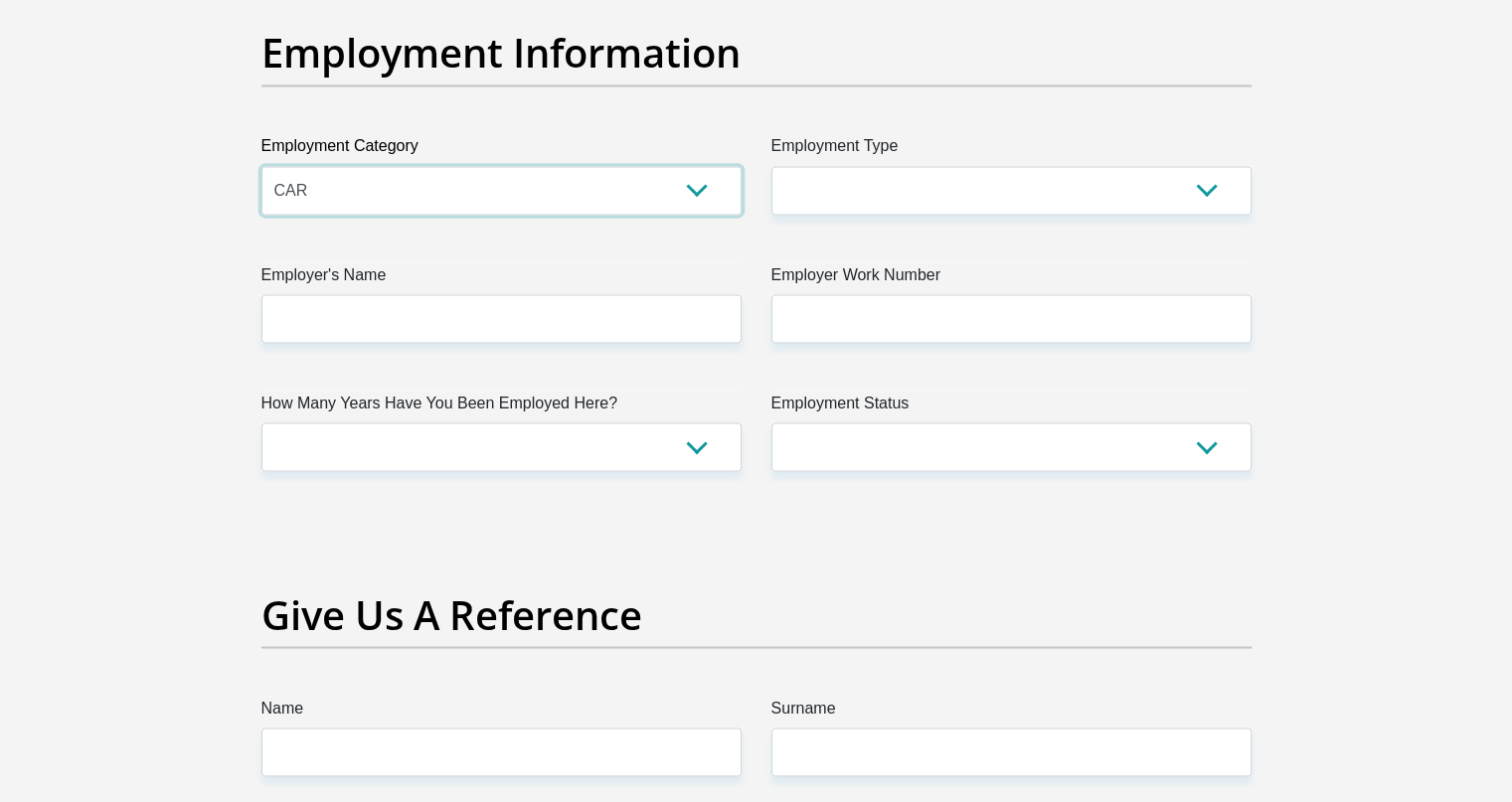 click on "AGRICULTURE
ALCOHOL & TOBACCO
CONSTRUCTION MATERIALS
METALLURGY
EQUIPMENT FOR RENEWABLE ENERGY
SPECIALIZED CONTRACTORS
CAR
GAMING (INCL. INTERNET
OTHER WHOLESALE
UNLICENSED PHARMACEUTICALS
CURRENCY EXCHANGE HOUSES
OTHER FINANCIAL INSTITUTIONS & INSURANCE
REAL ESTATE AGENTS
OIL & GAS
OTHER MATERIALS (E.G. IRON ORE)
PRECIOUS STONES & PRECIOUS METALS
POLITICAL ORGANIZATIONS
RELIGIOUS ORGANIZATIONS(NOT SECTS)
ACTI. HAVING BUSINESS DEAL WITH PUBLIC ADMINISTRATION
LAUNDROMATS" at bounding box center [501, 190] 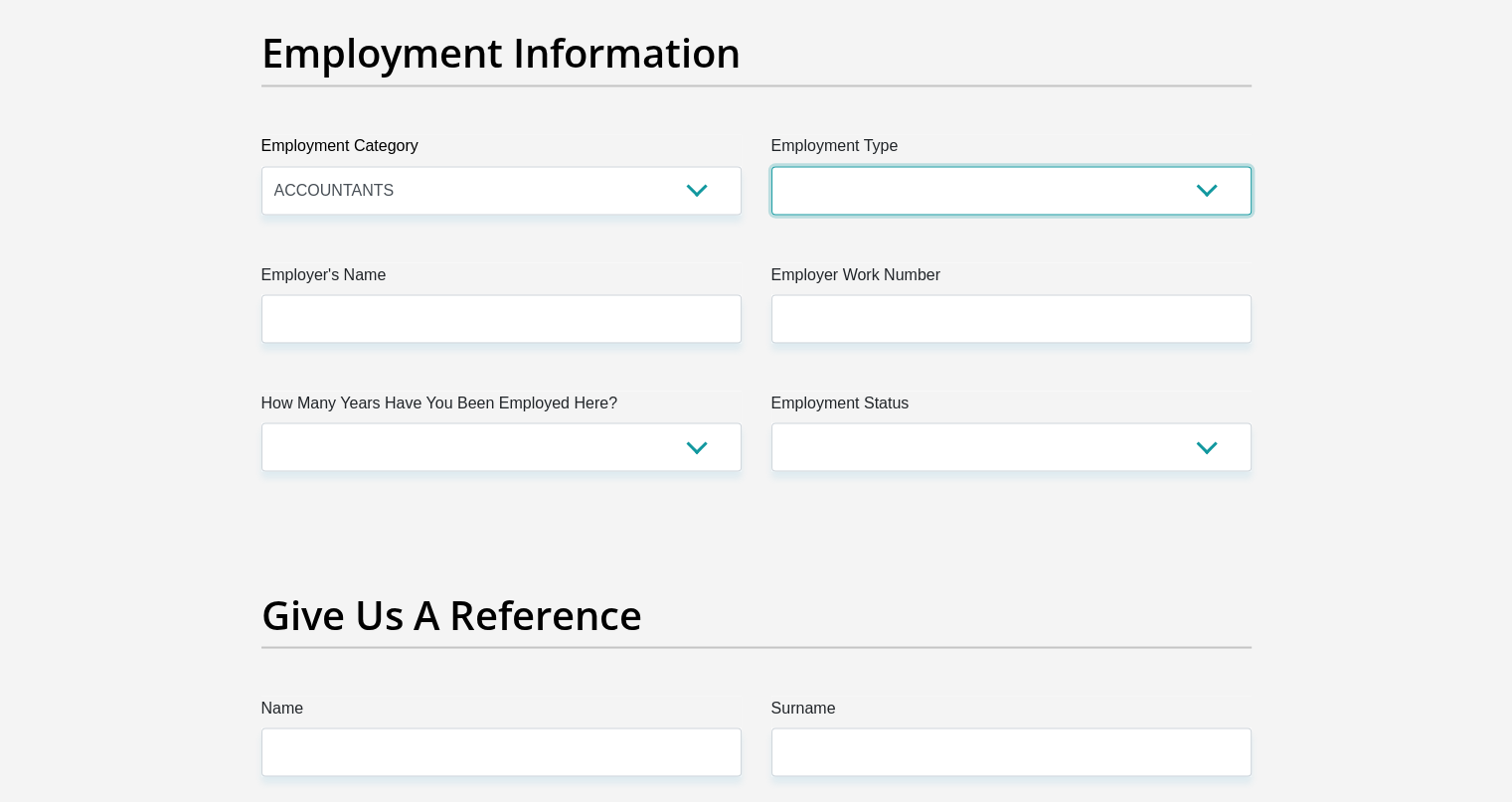 click on "College/Lecturer
Craft Seller
Creative
Driver
Executive
Farmer
Forces - Non Commissioned
Forces - Officer
Hawker
Housewife
Labourer
Licenced Professional
Manager
Miner
Non Licenced Professional
Office Staff/Clerk
Outside Worker
Pensioner
Permanent Teacher
Production/Manufacturing
Sales
Self-Employed
Semi-Professional Worker
Service Industry  Social Worker  Student" at bounding box center (1011, 190) 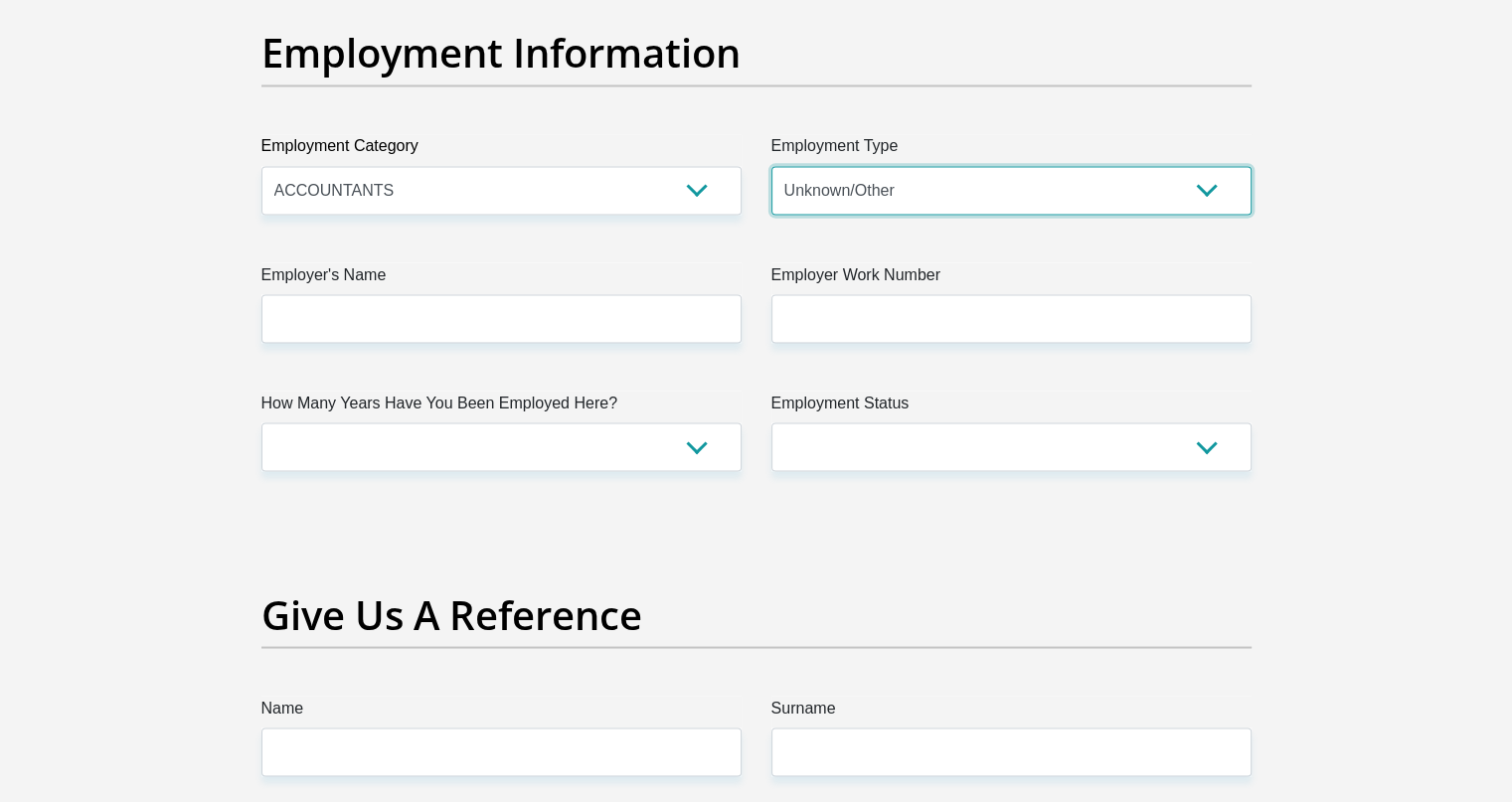 click on "College/Lecturer
Craft Seller
Creative
Driver
Executive
Farmer
Forces - Non Commissioned
Forces - Officer
Hawker
Housewife
Labourer
Licenced Professional
Manager
Miner
Non Licenced Professional
Office Staff/Clerk
Outside Worker
Pensioner
Permanent Teacher
Production/Manufacturing
Sales
Self-Employed
Semi-Professional Worker
Service Industry  Social Worker  Student" at bounding box center (1011, 190) 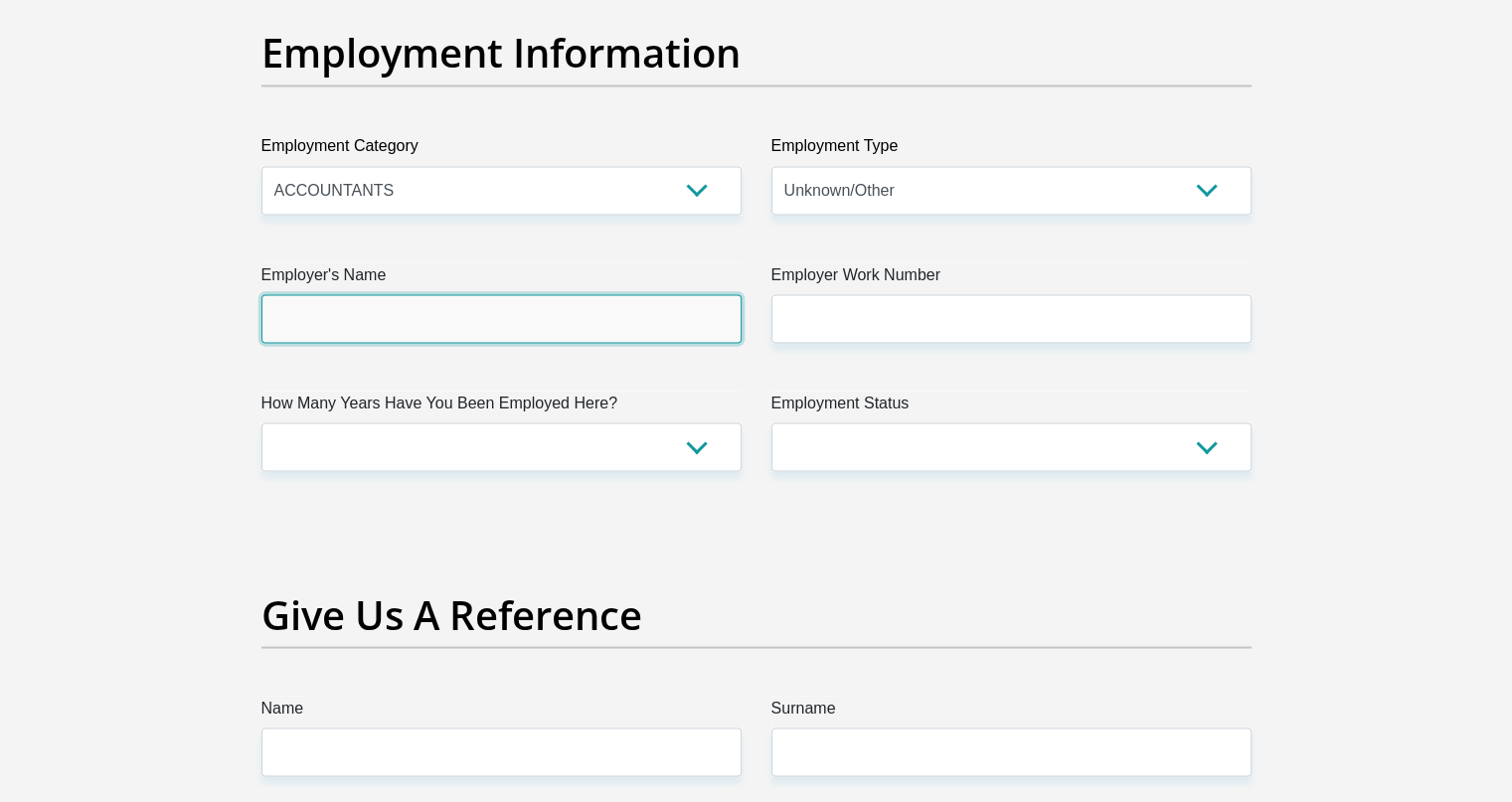 click on "Employer's Name" at bounding box center (501, 318) 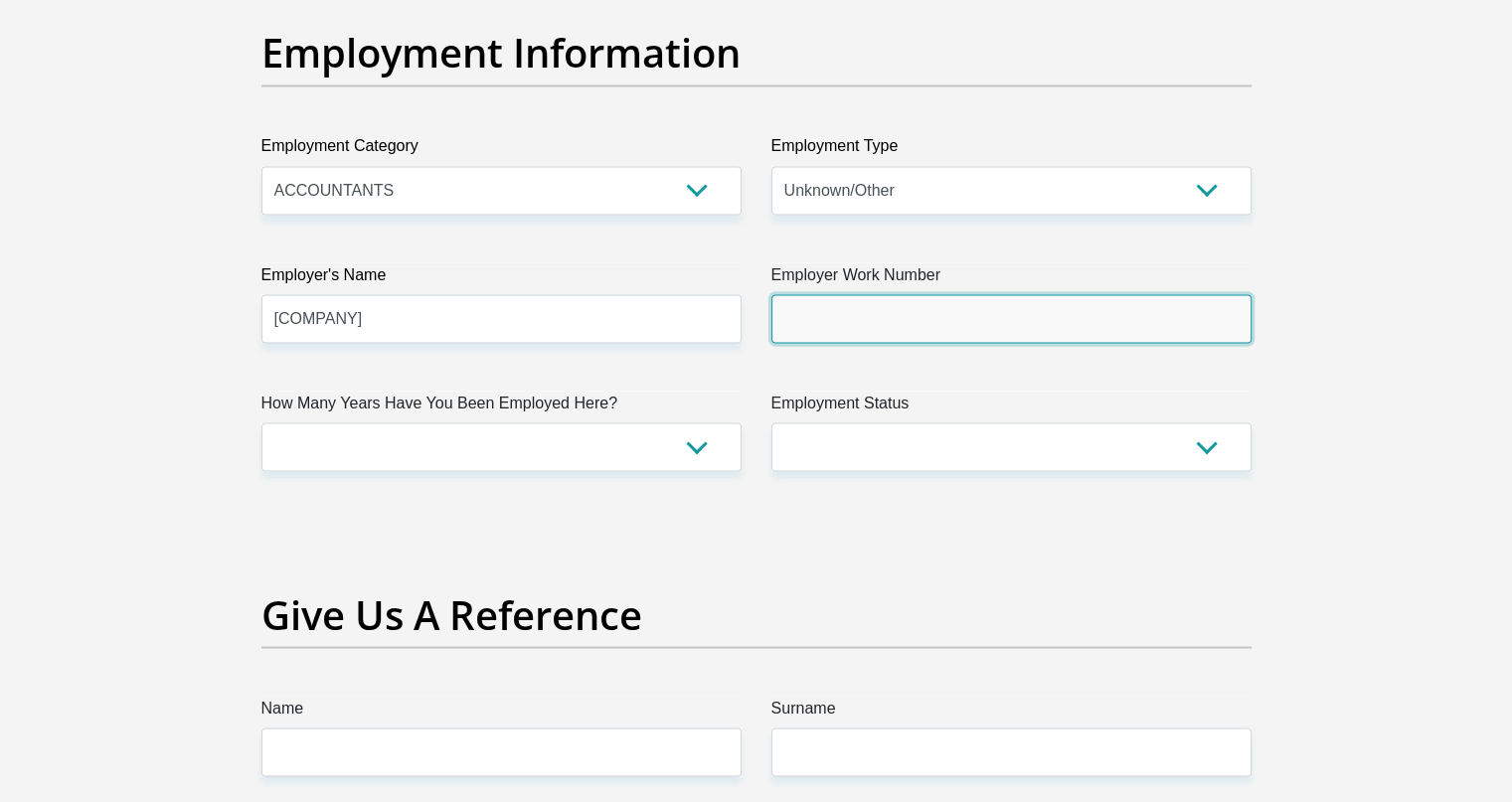 click on "Employer Work Number" at bounding box center [1011, 318] 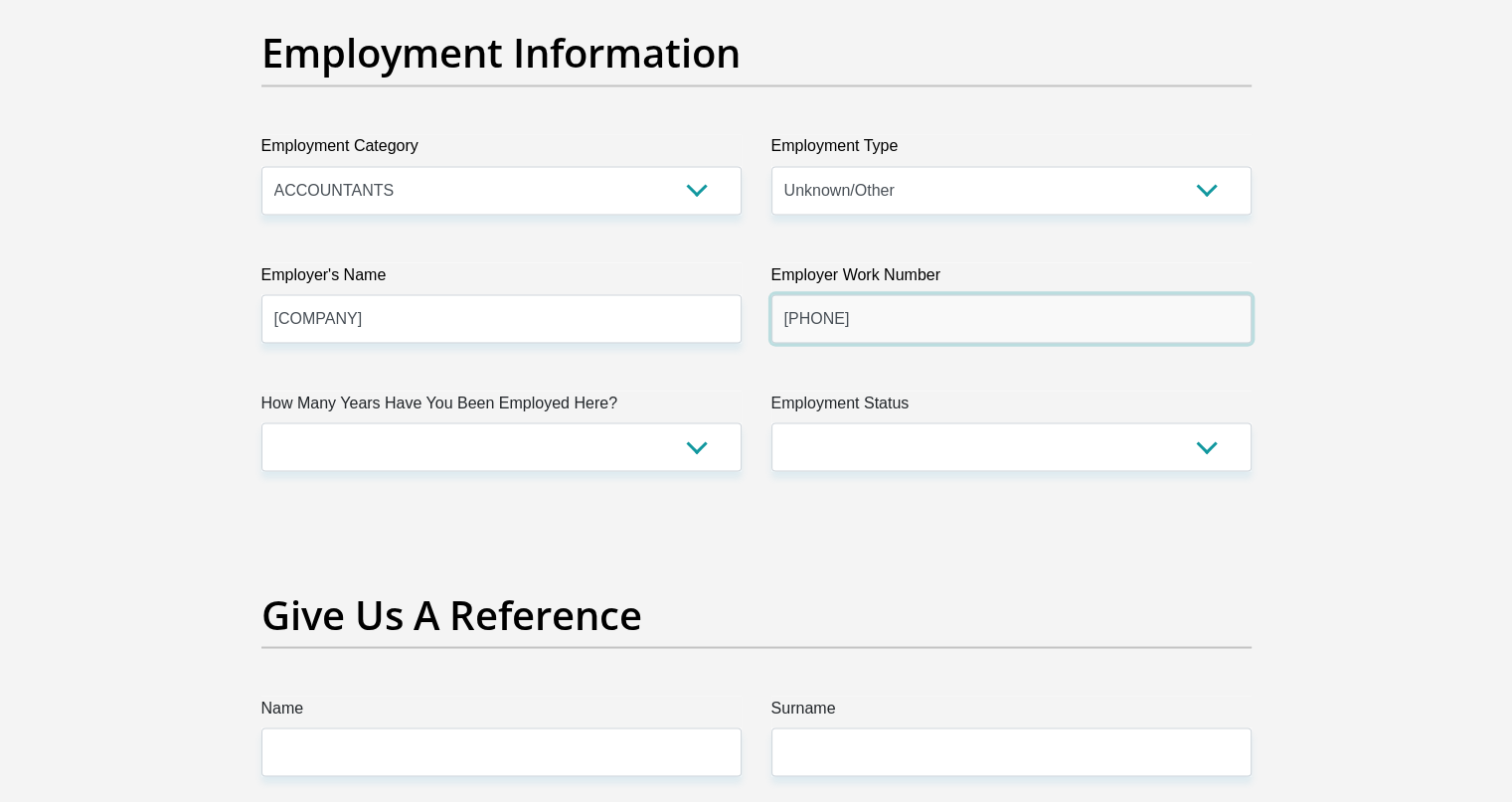 type on "[PHONE]" 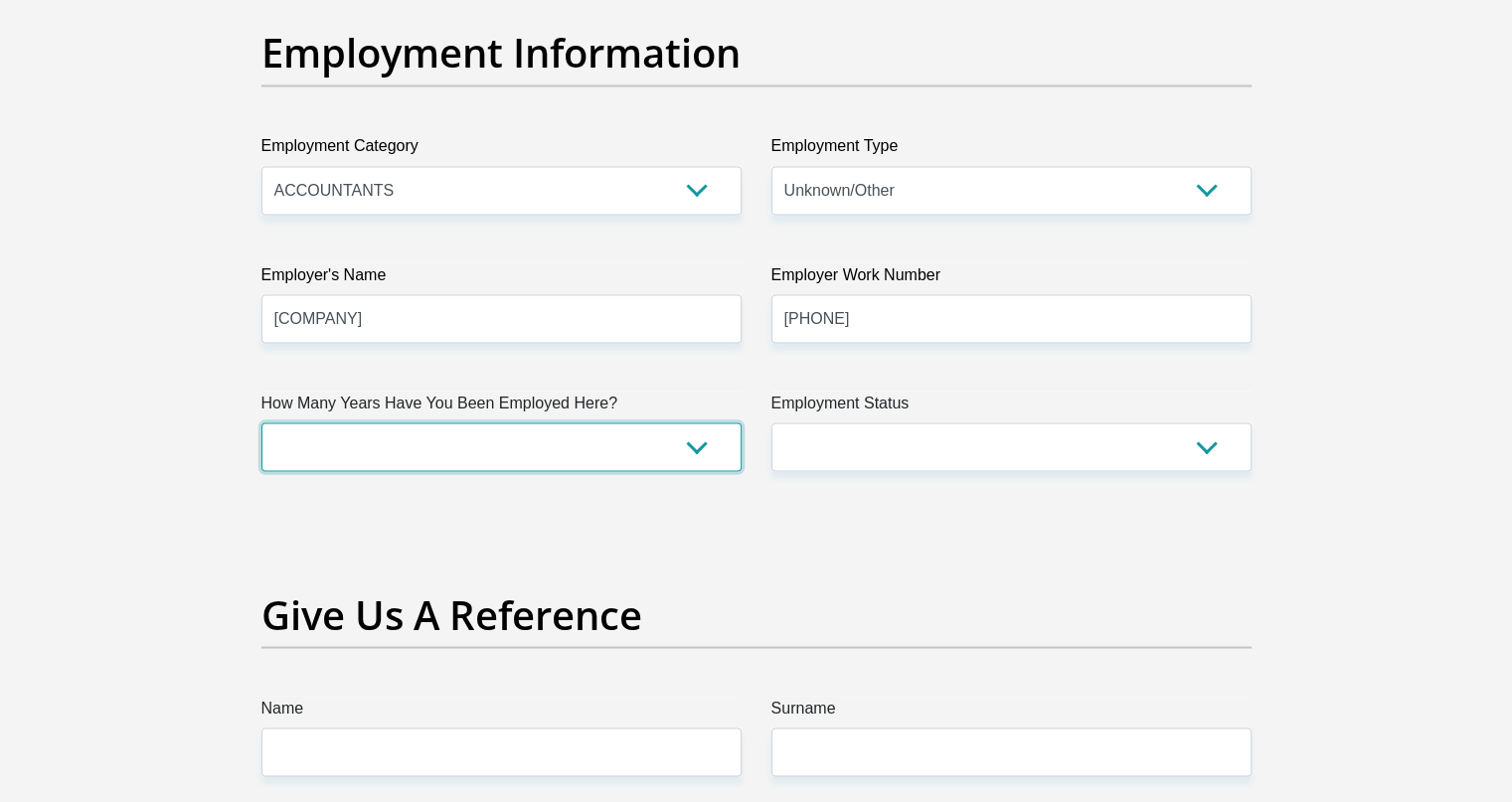 click on "less than 1 year
1-3 years
3-5 years
5+ years" at bounding box center (501, 446) 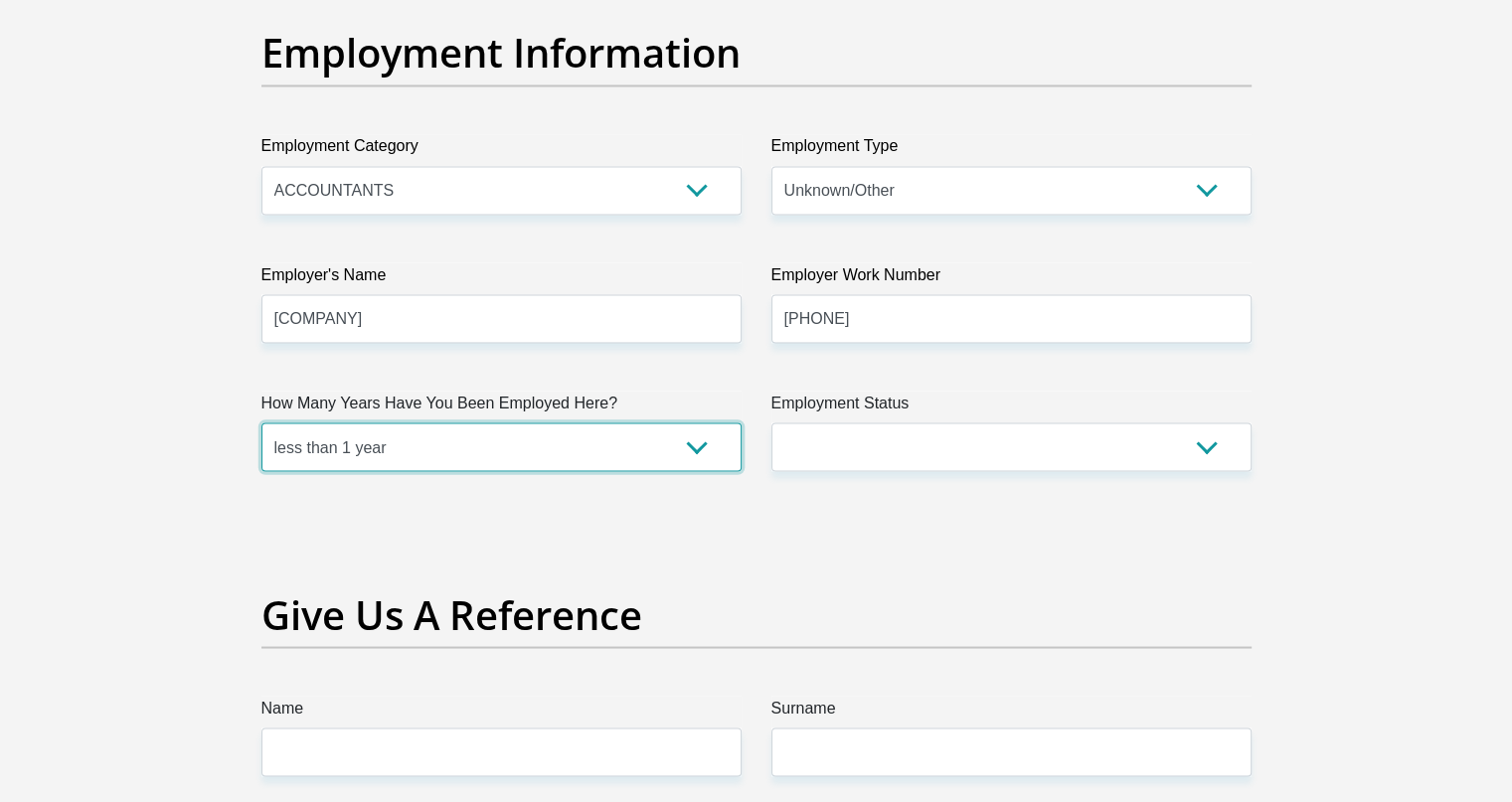click on "less than 1 year
1-3 years
3-5 years
5+ years" at bounding box center (501, 446) 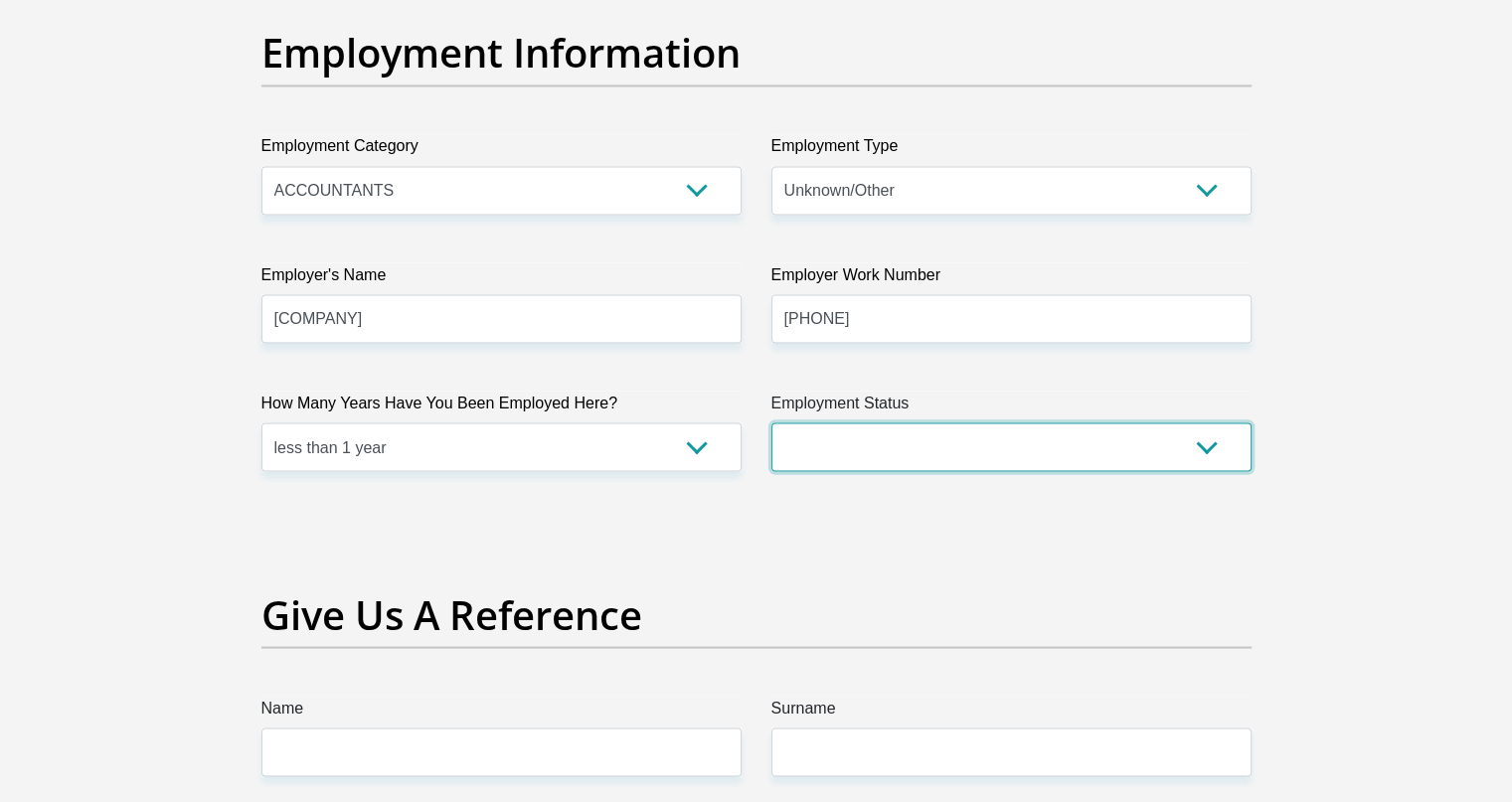 click on "Permanent/Full-time
Part-time/Casual
Contract Worker
Self-Employed
Housewife
Retired
Student
Medically Boarded
Disability
Unemployed" at bounding box center [1011, 446] 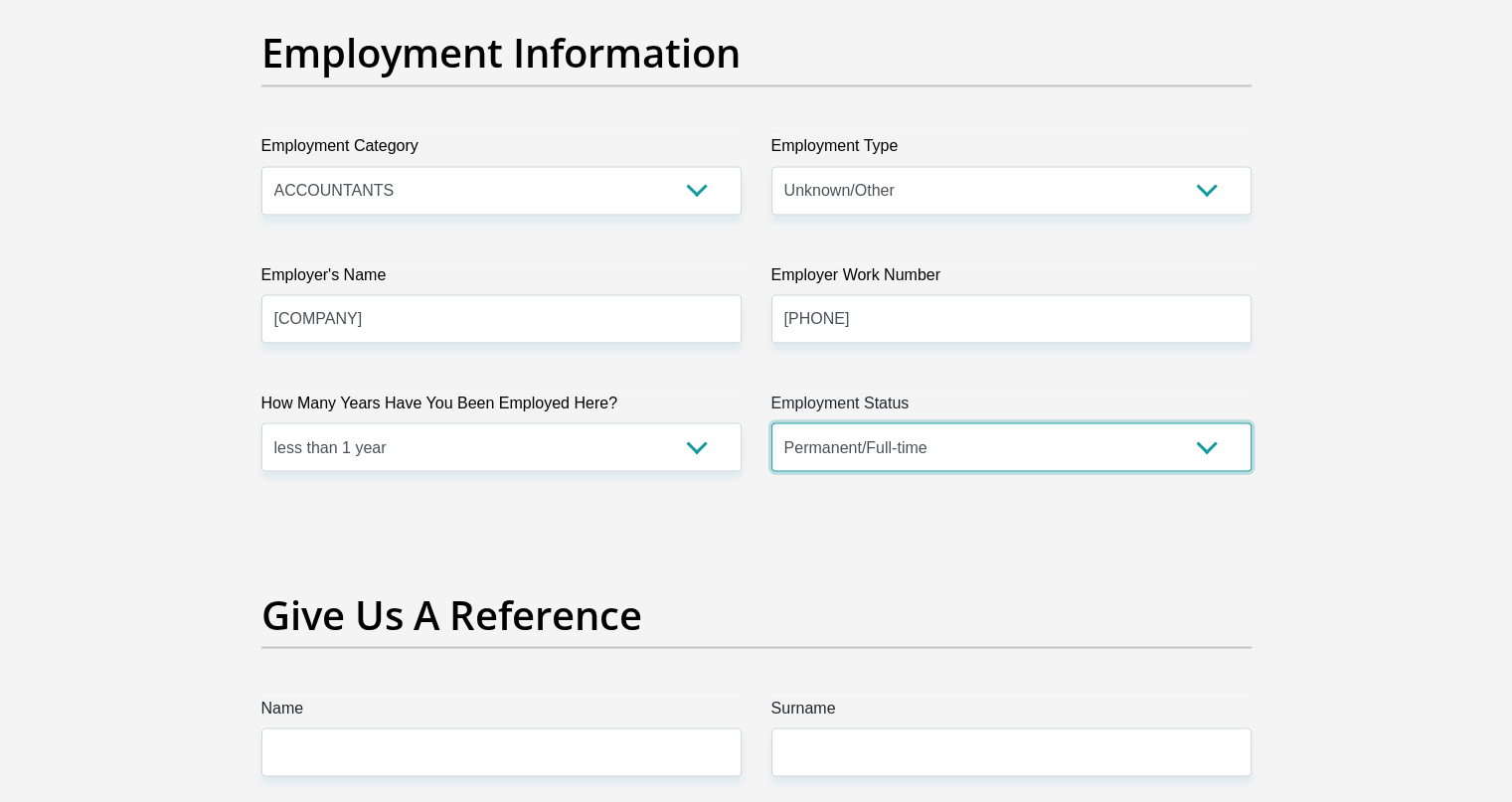 click on "Permanent/Full-time
Part-time/Casual
Contract Worker
Self-Employed
Housewife
Retired
Student
Medically Boarded
Disability
Unemployed" at bounding box center (1011, 446) 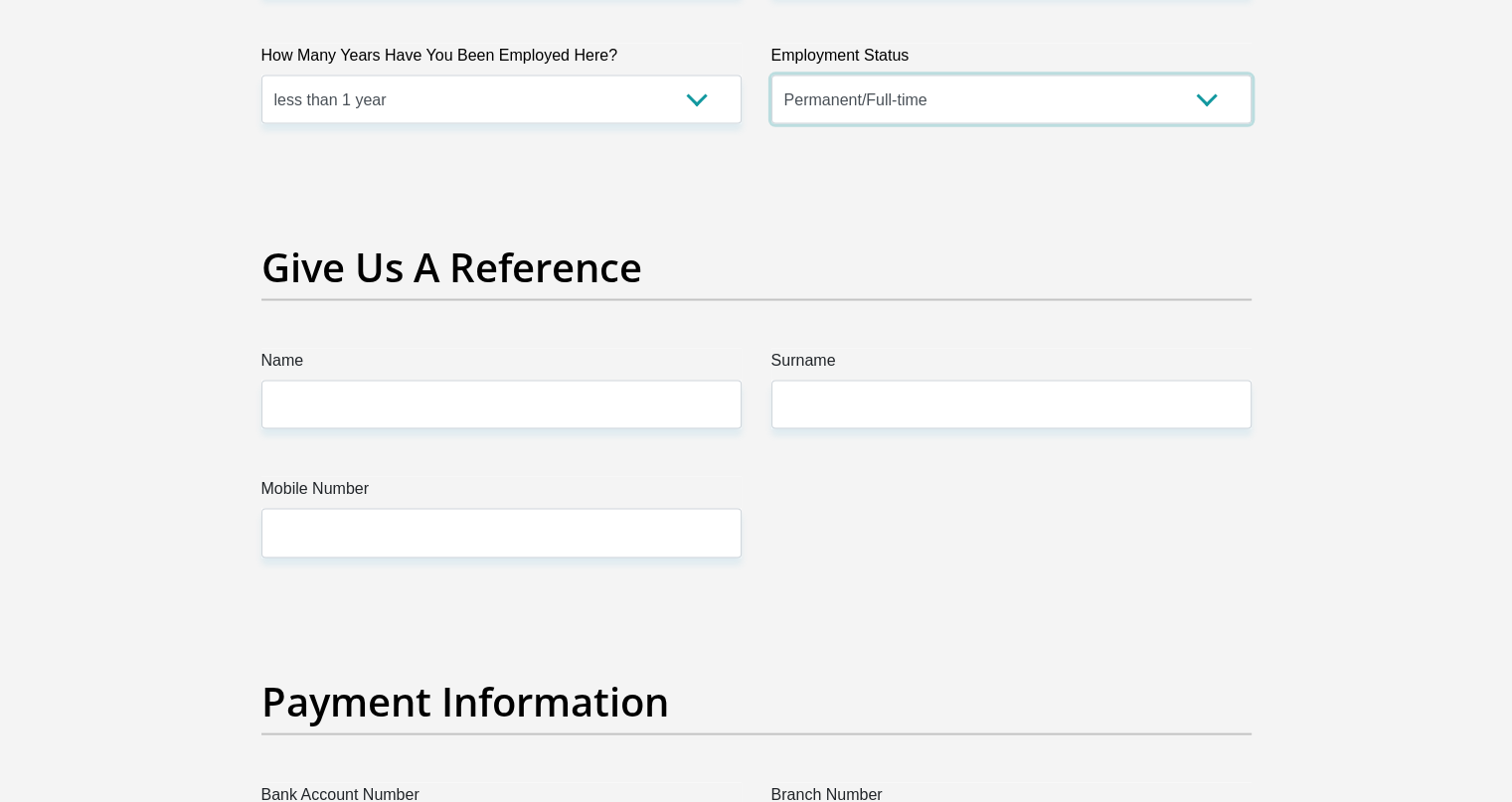 scroll, scrollTop: 3995, scrollLeft: 0, axis: vertical 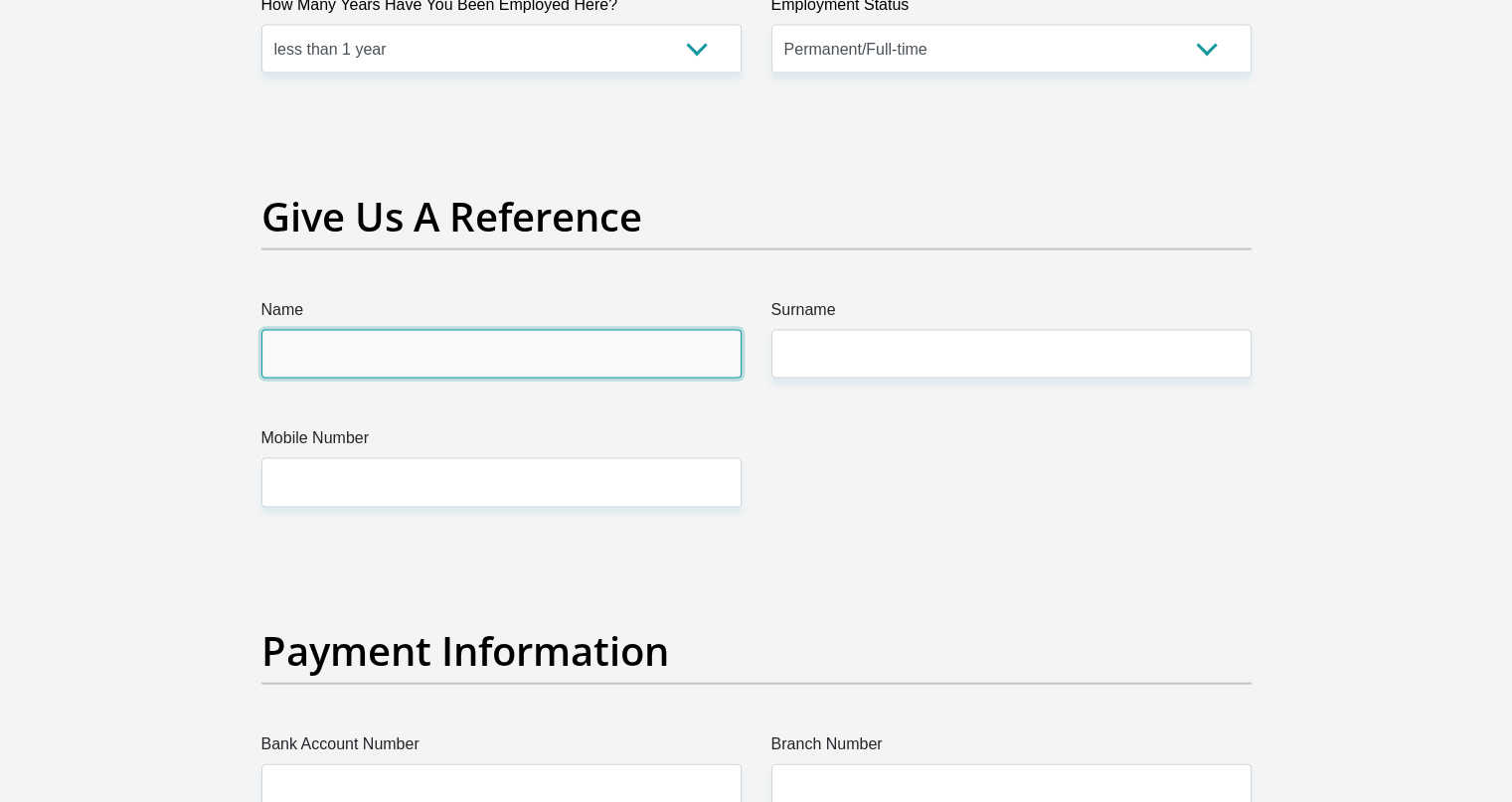 click on "Name" at bounding box center (501, 354) 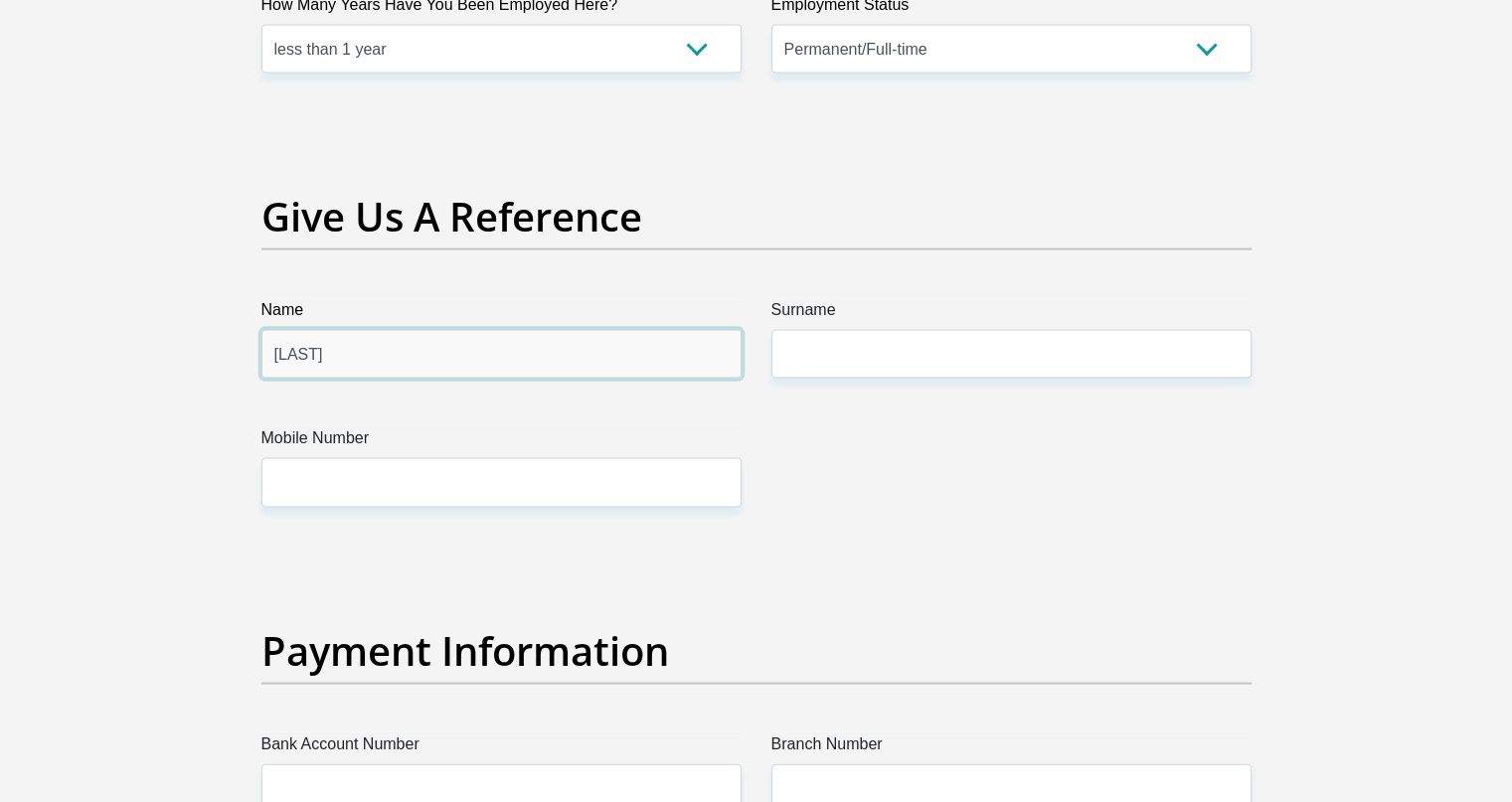 type on "[LAST]" 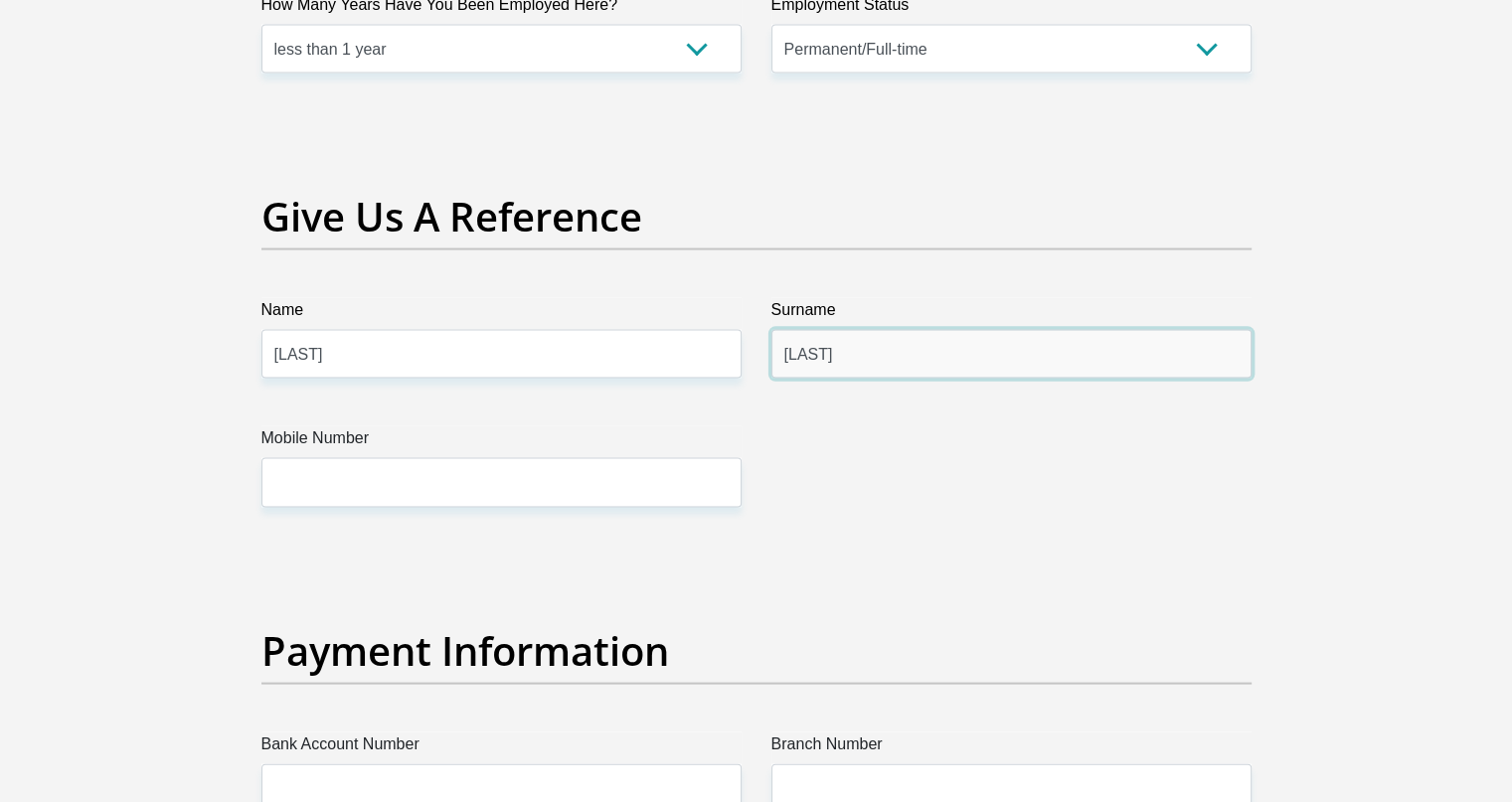 type on "[LAST]" 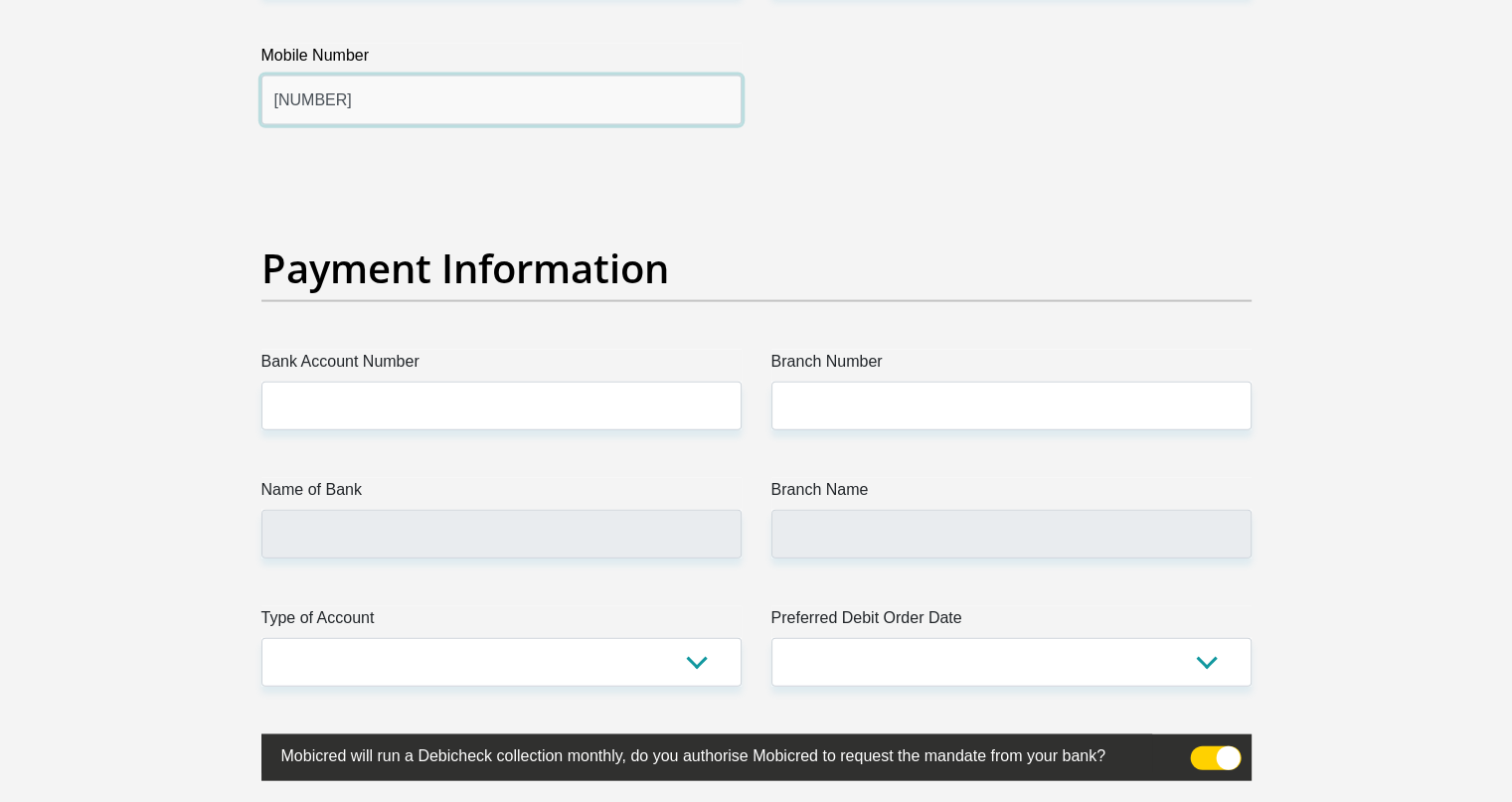 scroll, scrollTop: 4393, scrollLeft: 0, axis: vertical 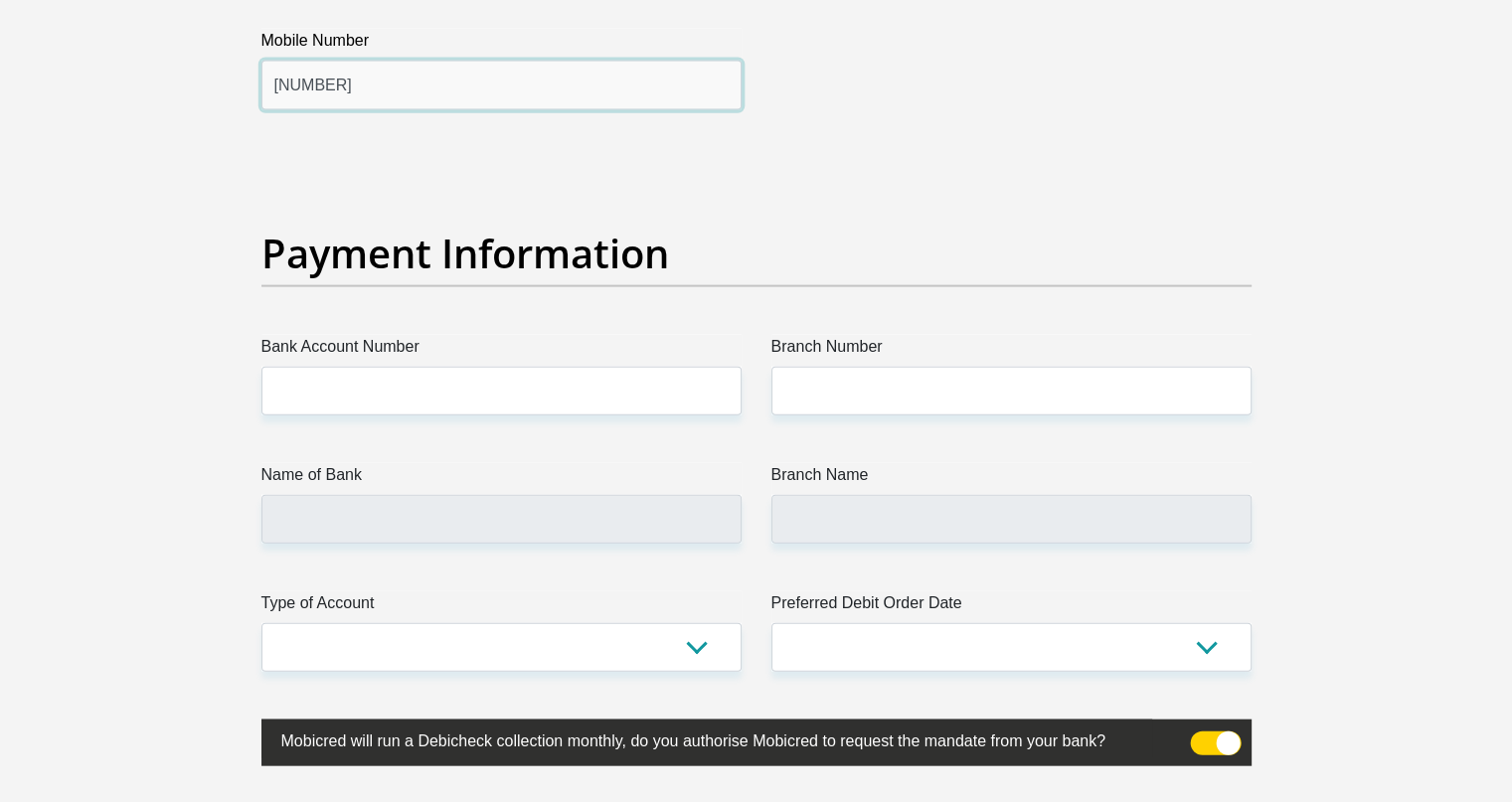 type on "[NUMBER]" 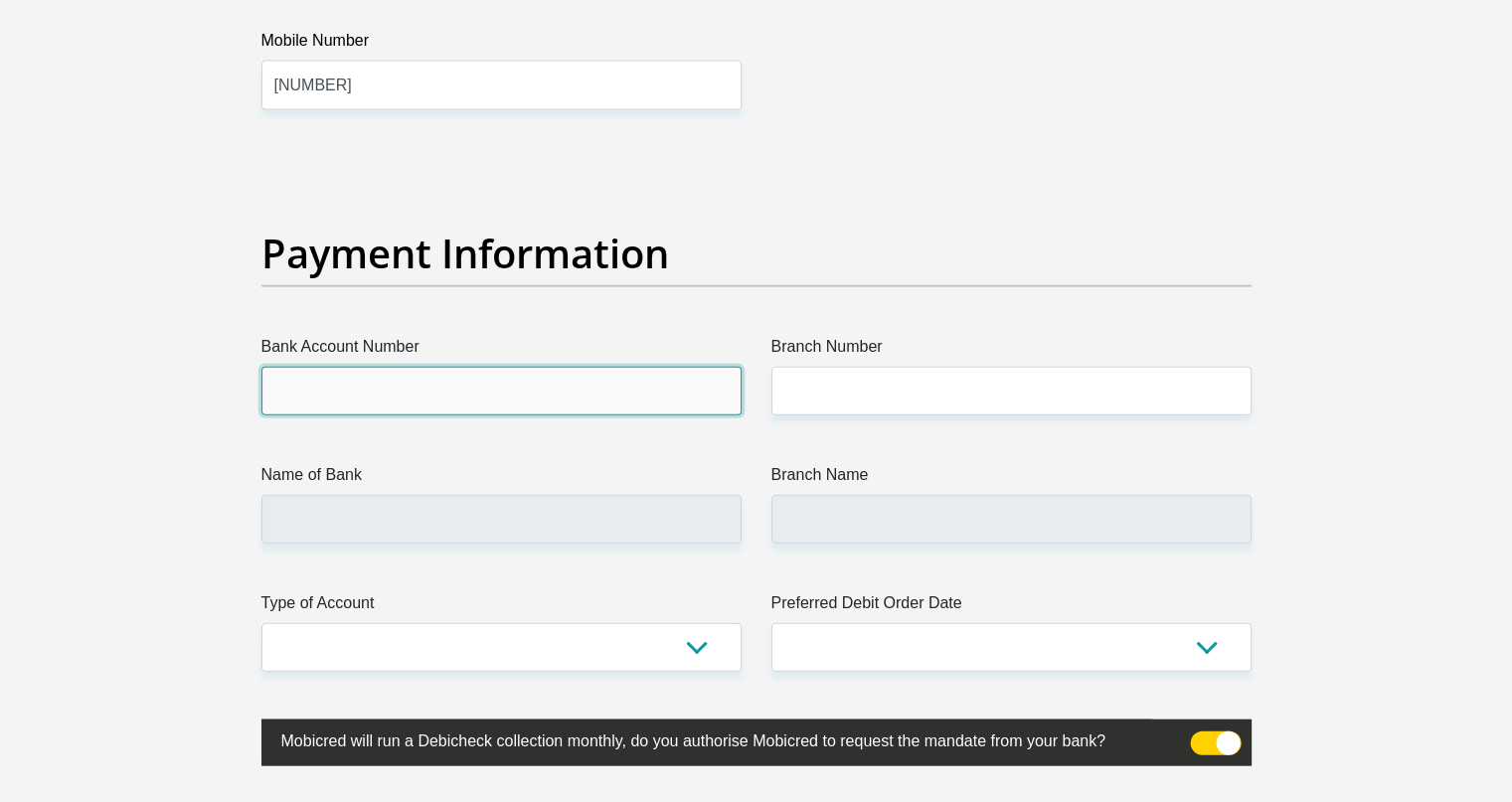 click on "Bank Account Number" at bounding box center (501, 391) 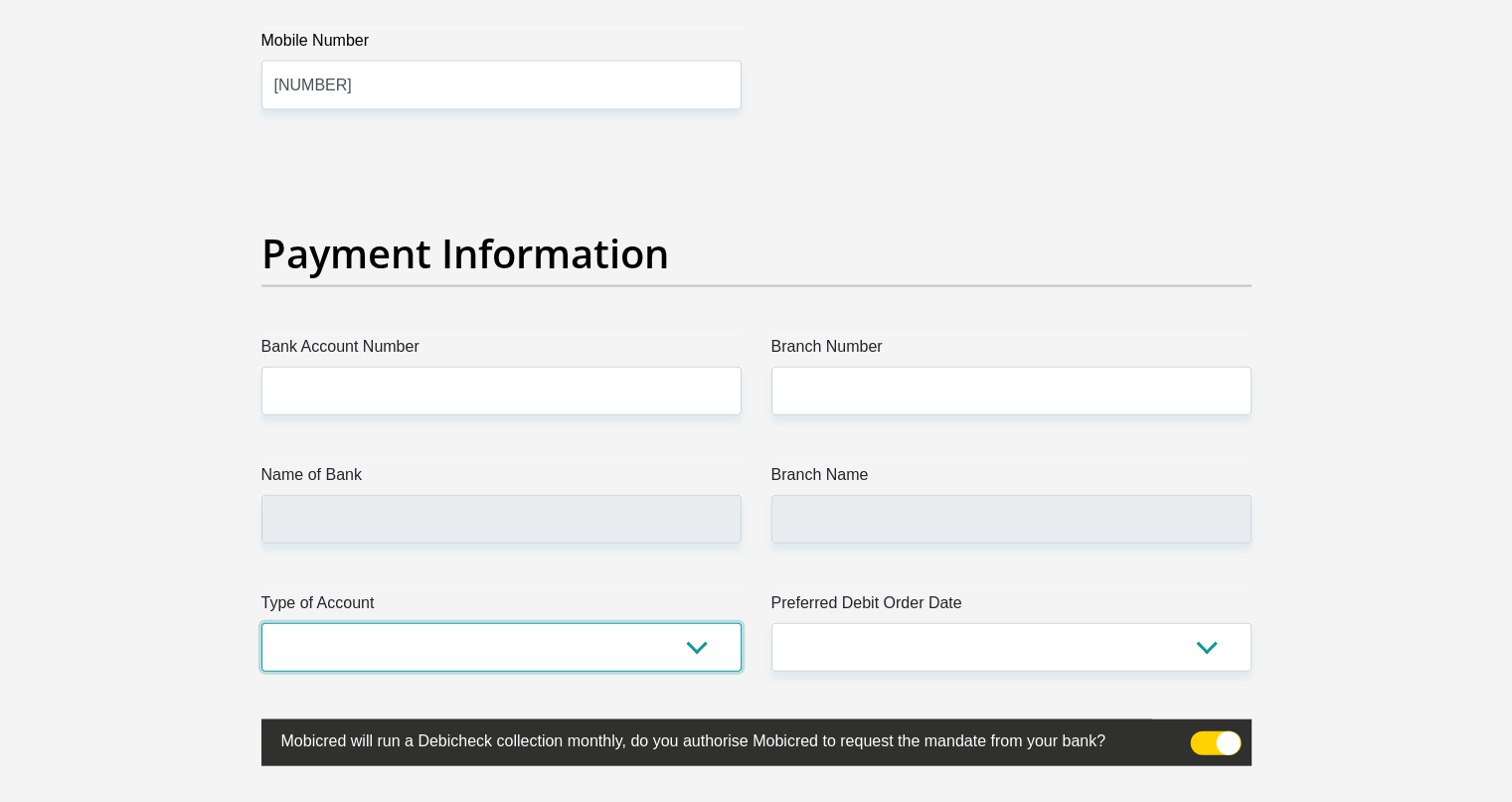 click on "Cheque
Savings" at bounding box center [501, 647] 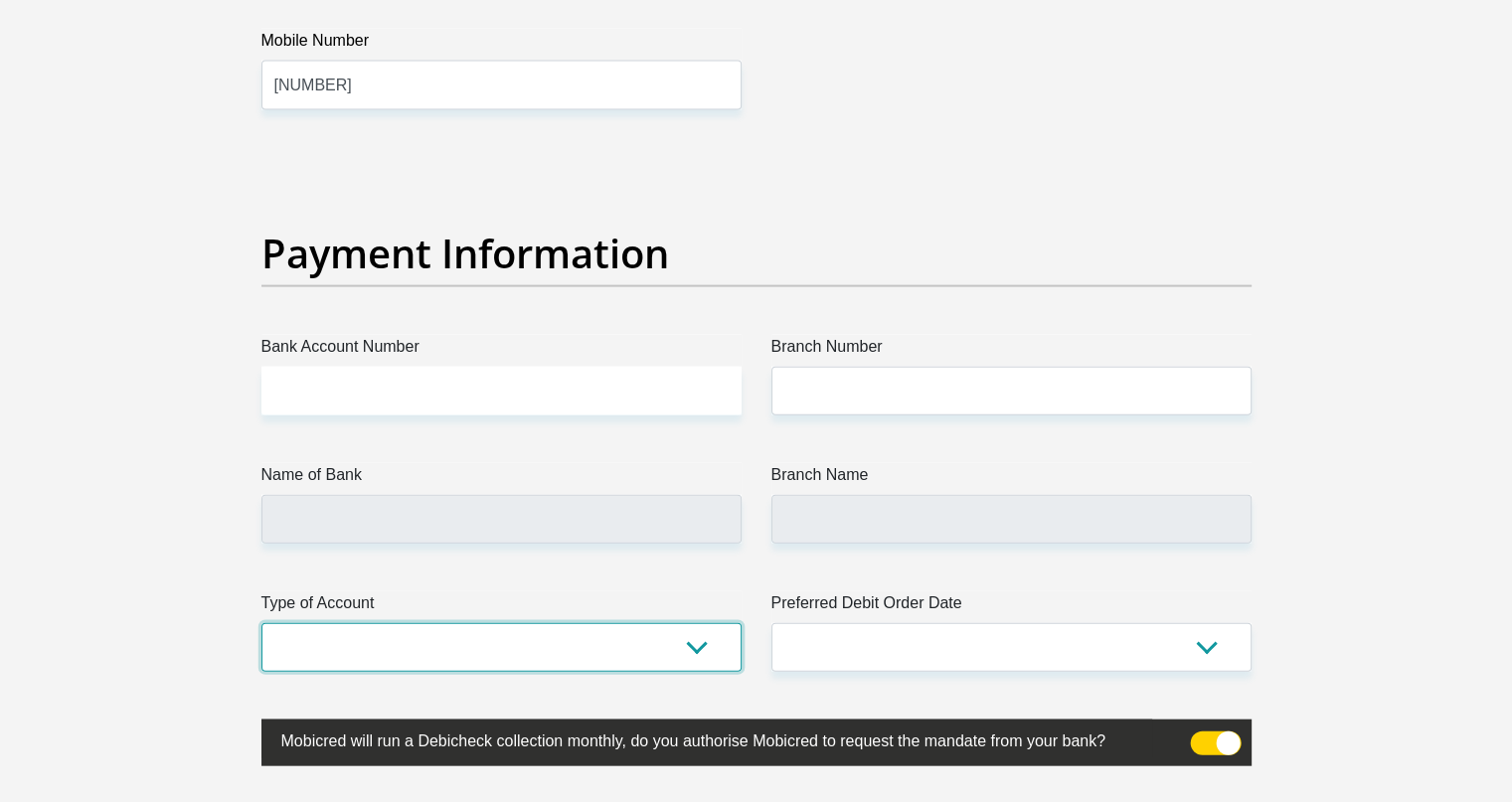 select on "CUR" 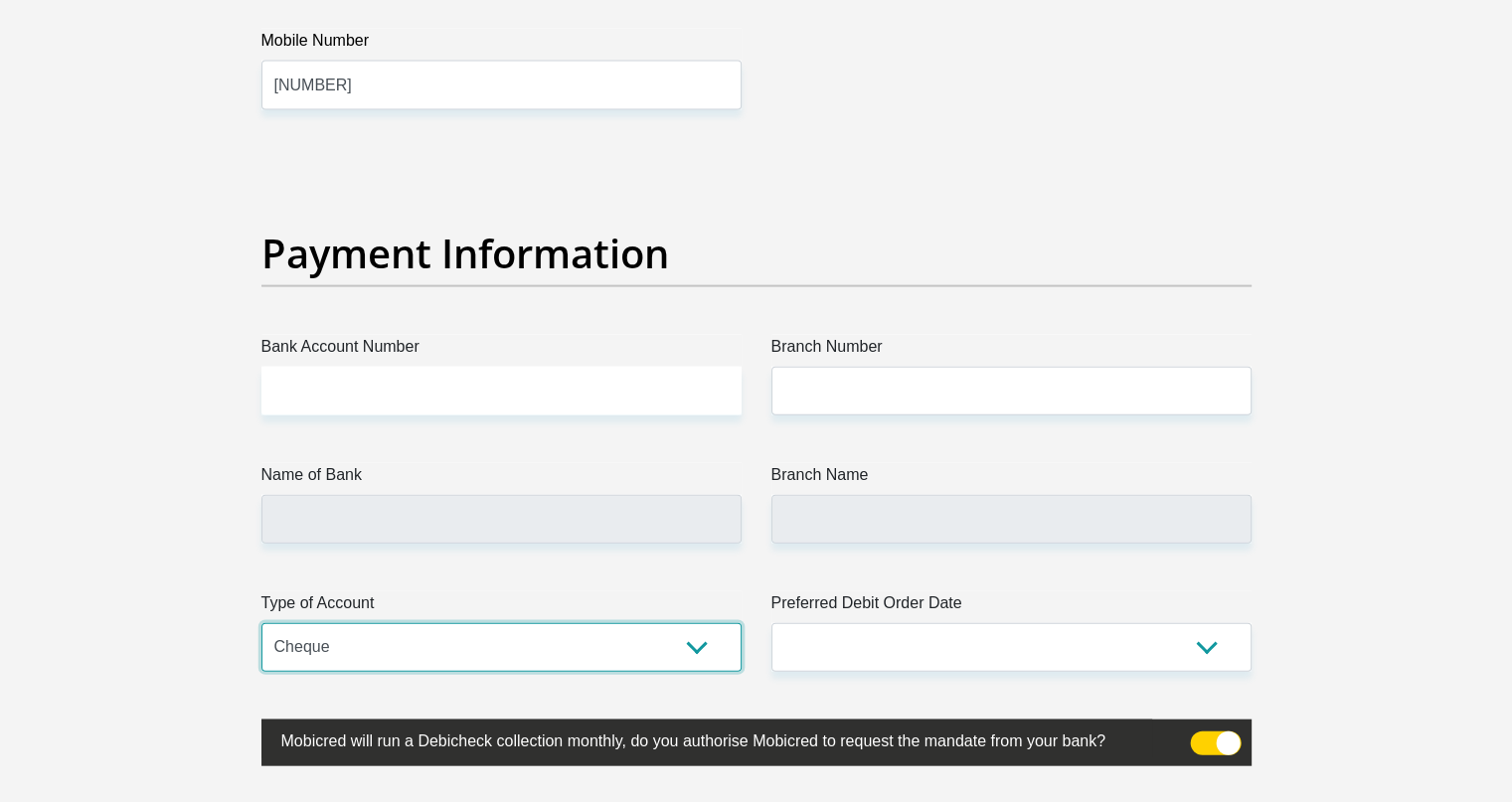 click on "Cheque
Savings" at bounding box center (501, 647) 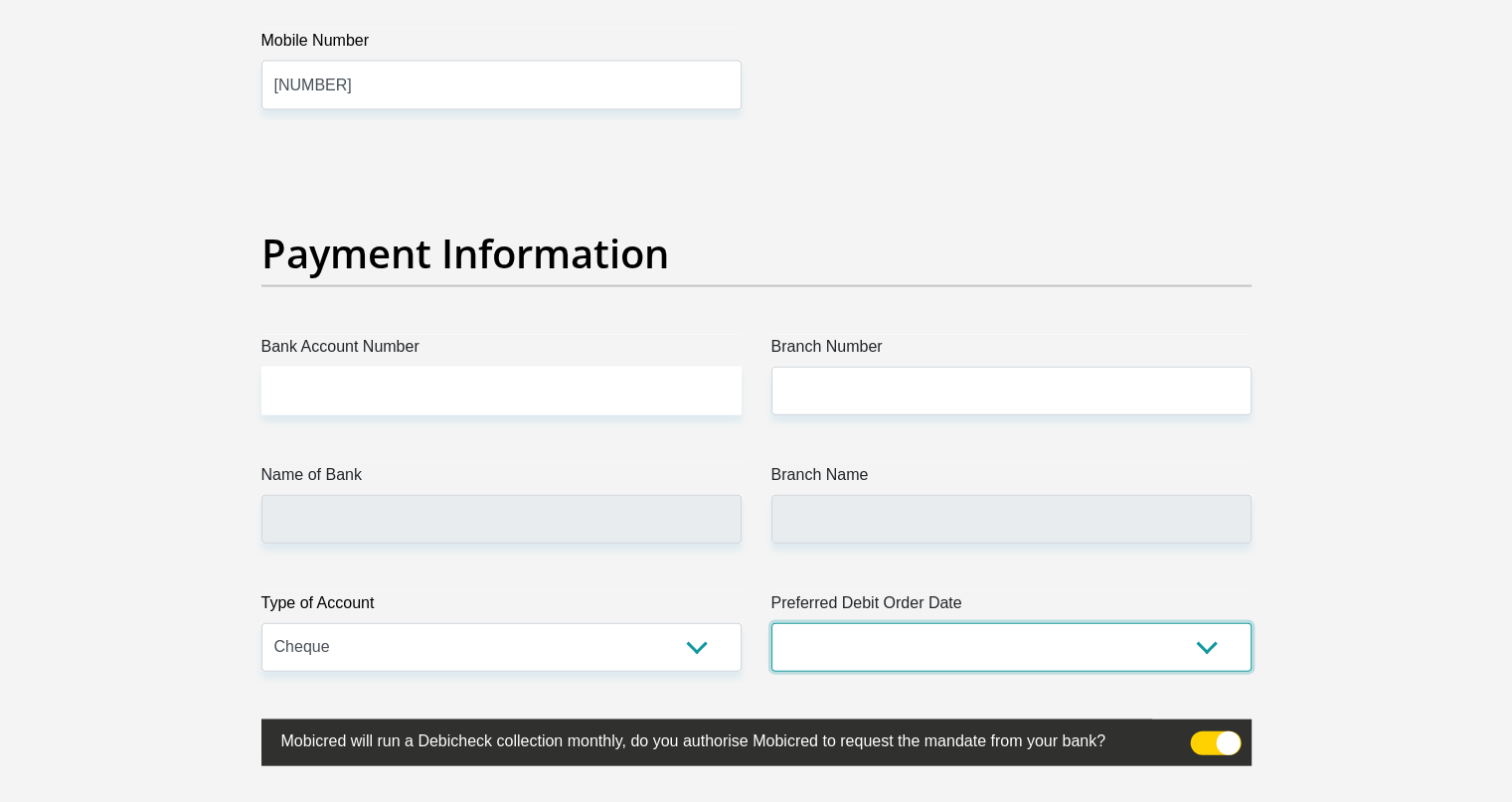 click on "1st
2nd
3rd
4th
5th
7th
18th
19th
20th
21st
22nd
23rd
24th
25th
26th
27th
28th
29th
30th" at bounding box center (1011, 647) 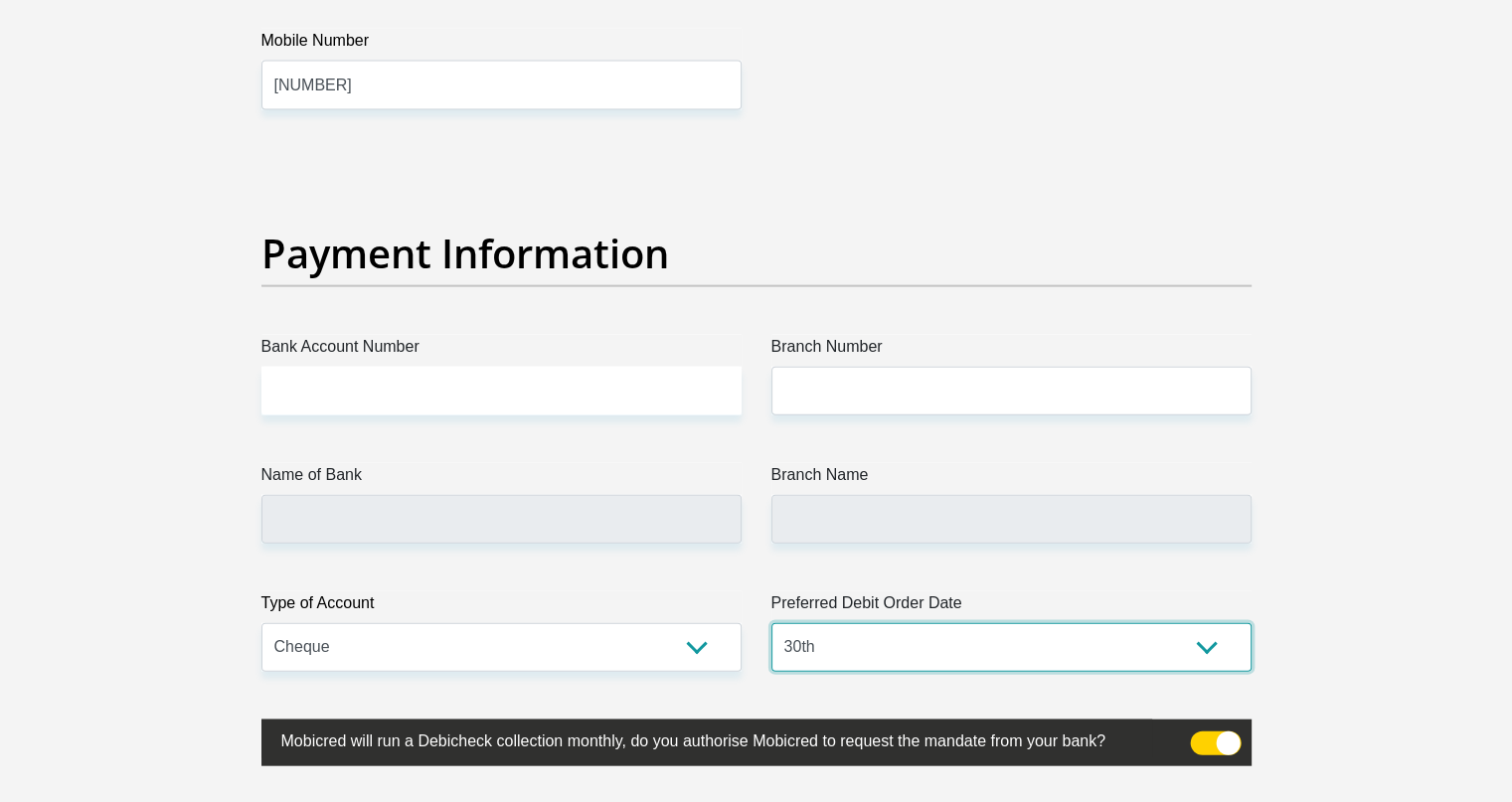 click on "1st
2nd
3rd
4th
5th
7th
18th
19th
20th
21st
22nd
23rd
24th
25th
26th
27th
28th
29th
30th" at bounding box center (1011, 647) 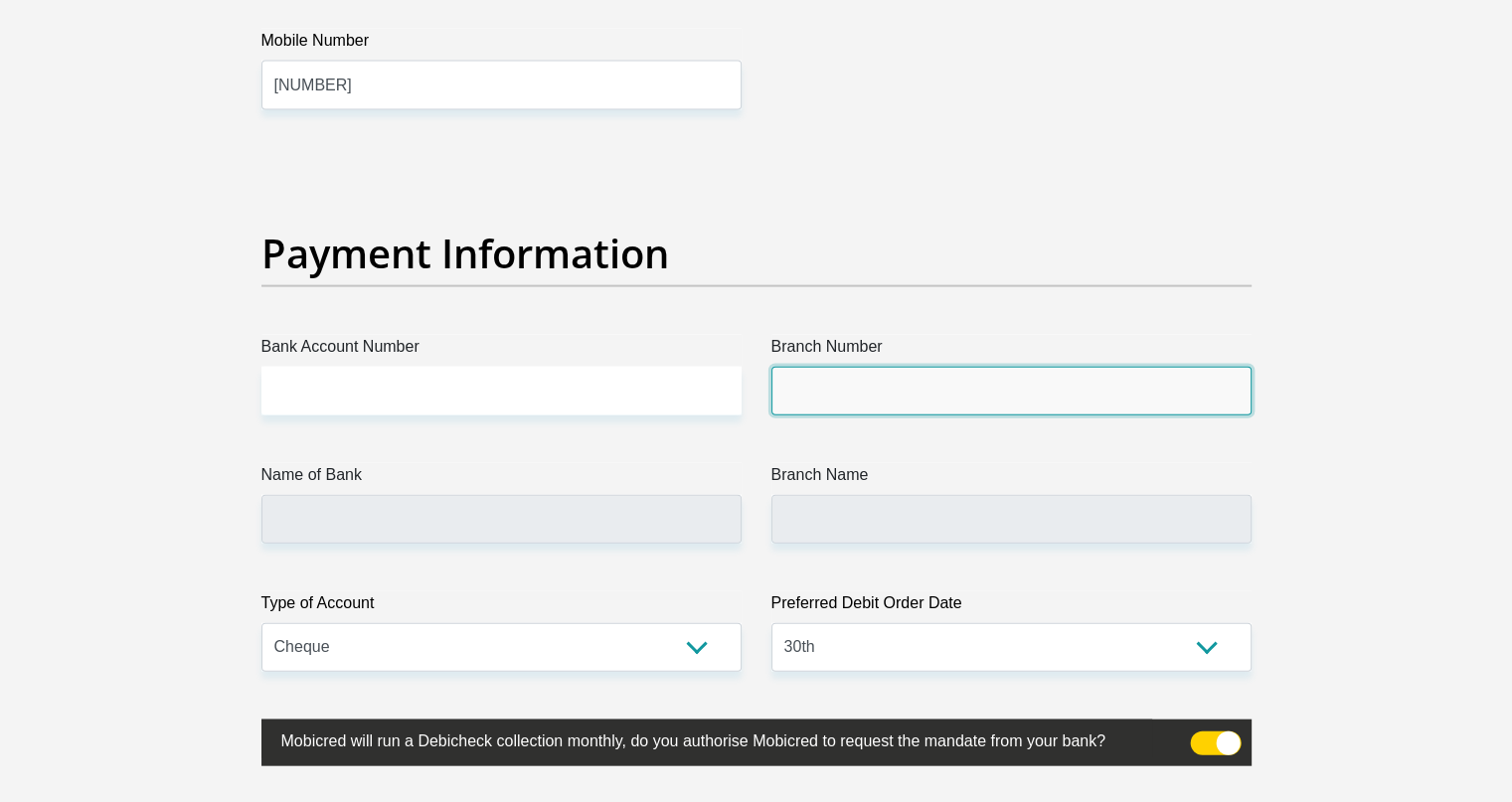 click on "Branch Number" at bounding box center [1011, 391] 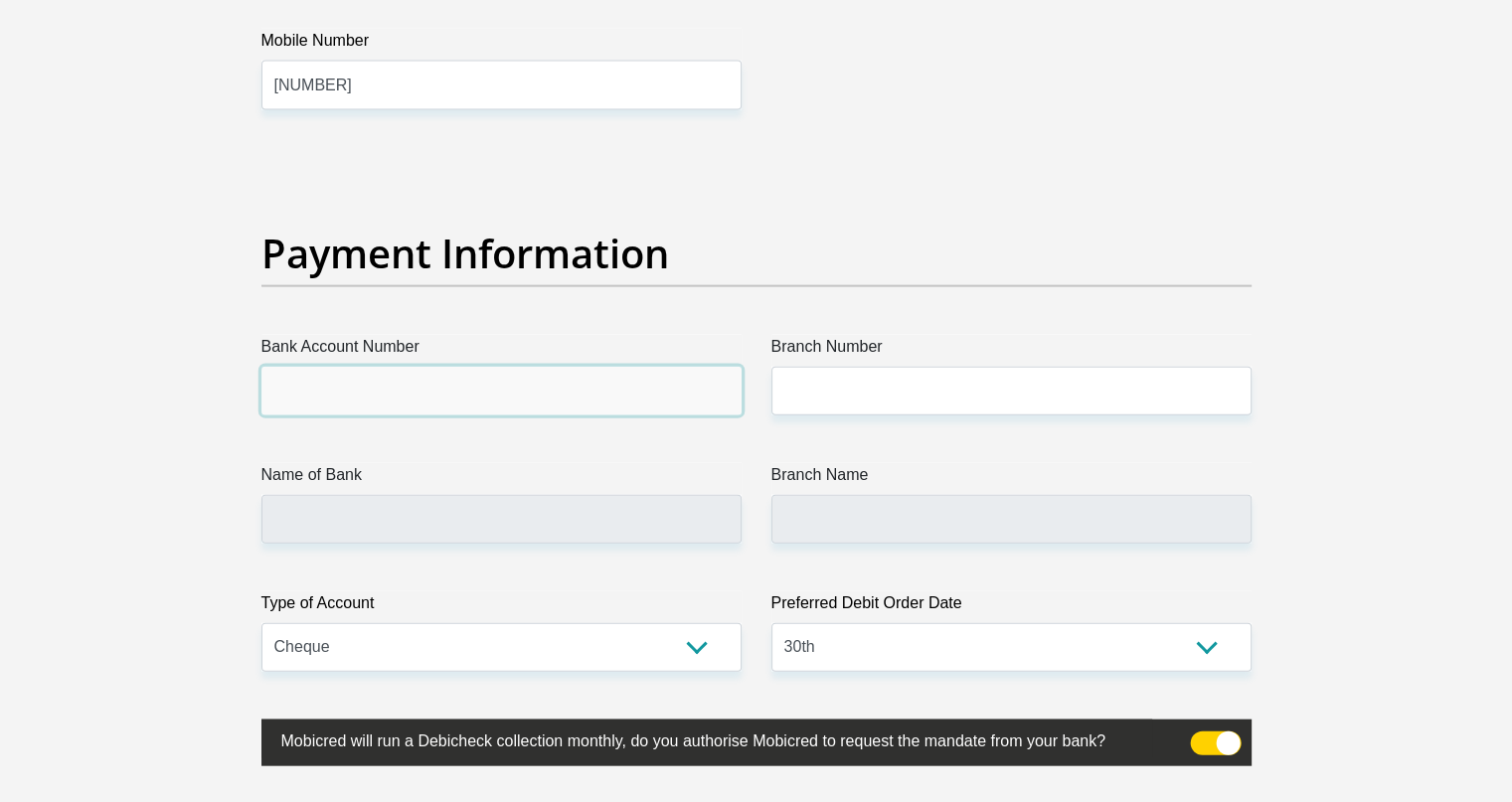 click on "Bank Account Number" at bounding box center (501, 391) 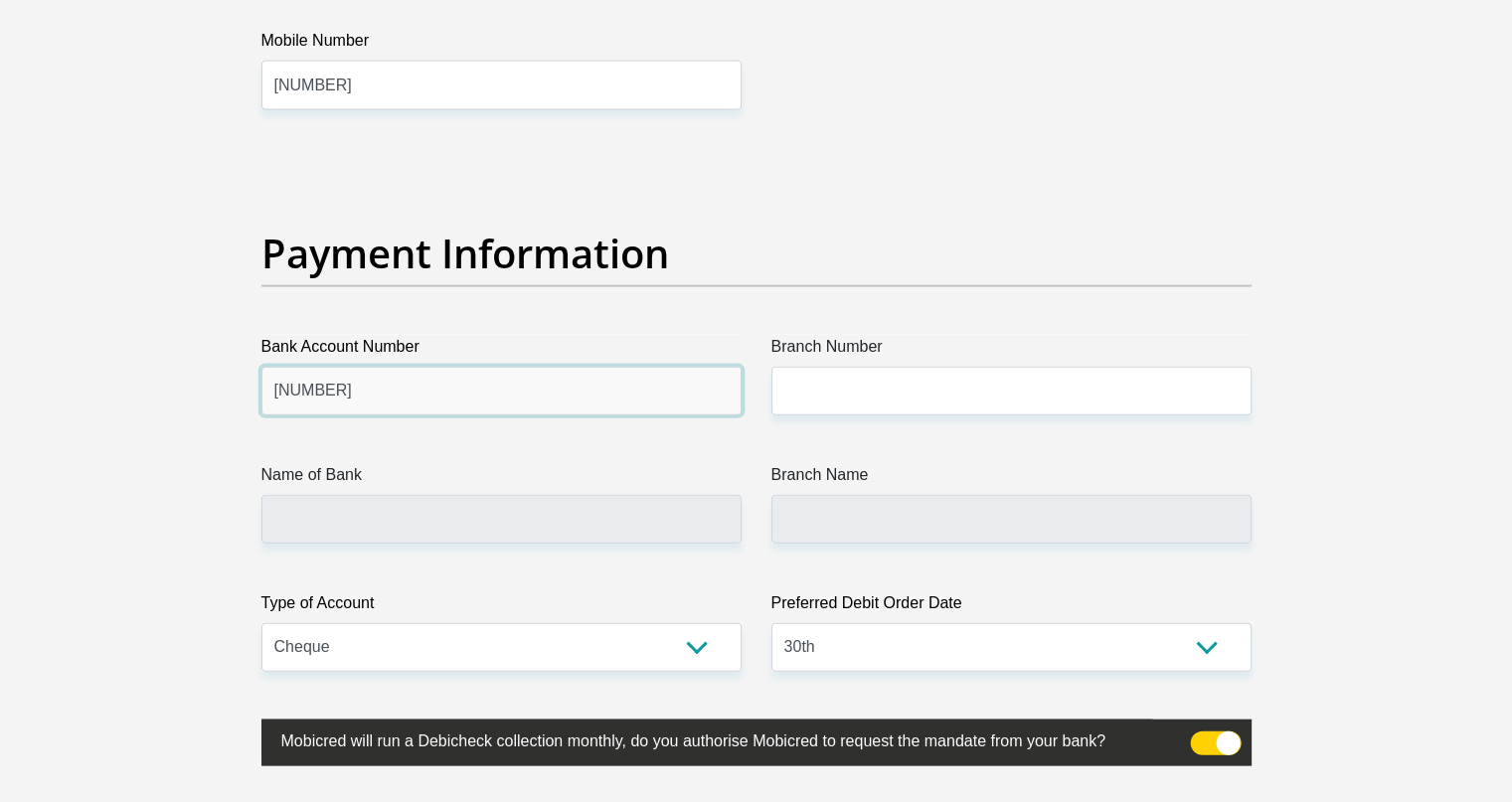 type on "[NUMBER]" 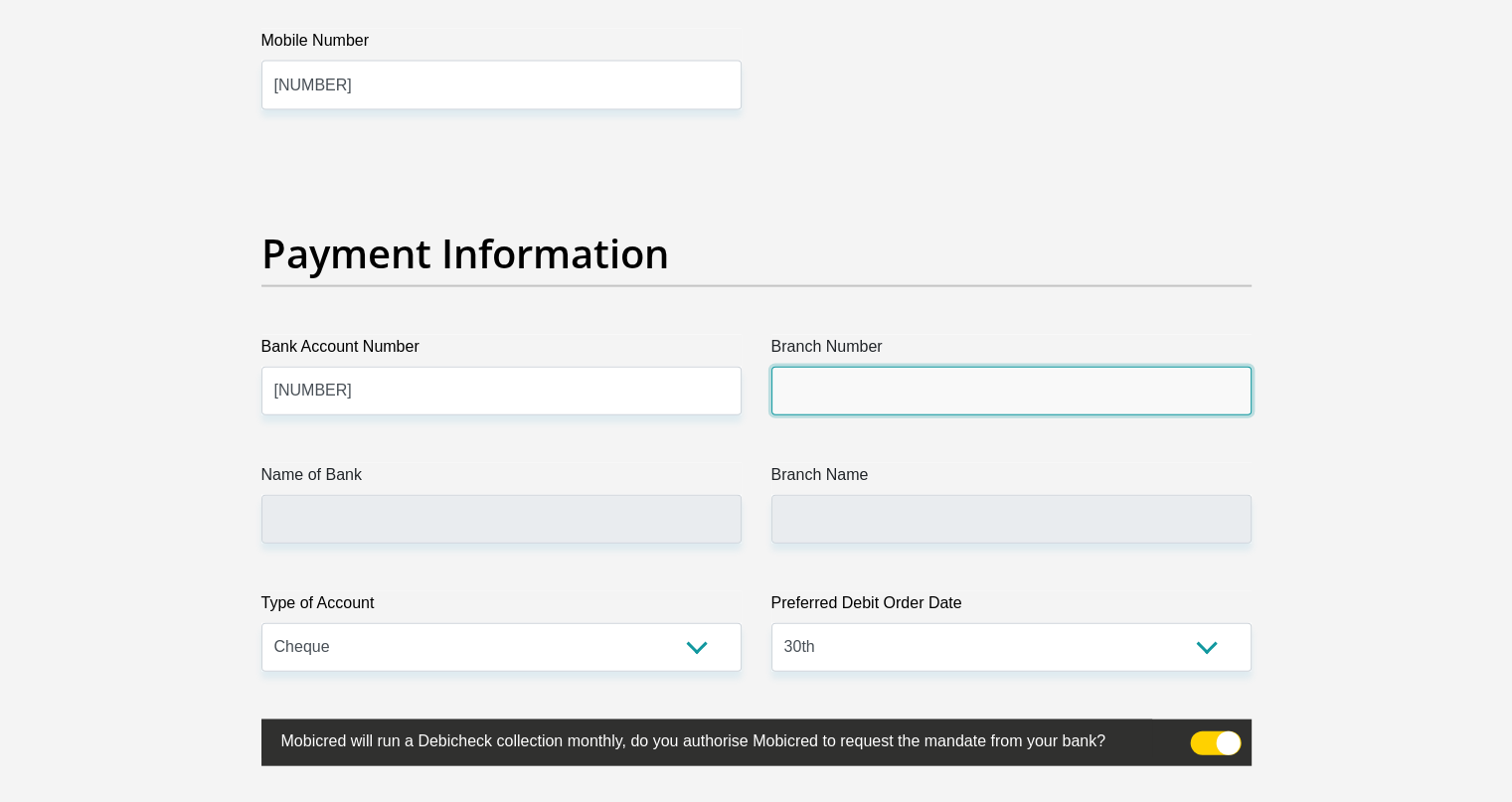 click on "Branch Number" at bounding box center [1011, 391] 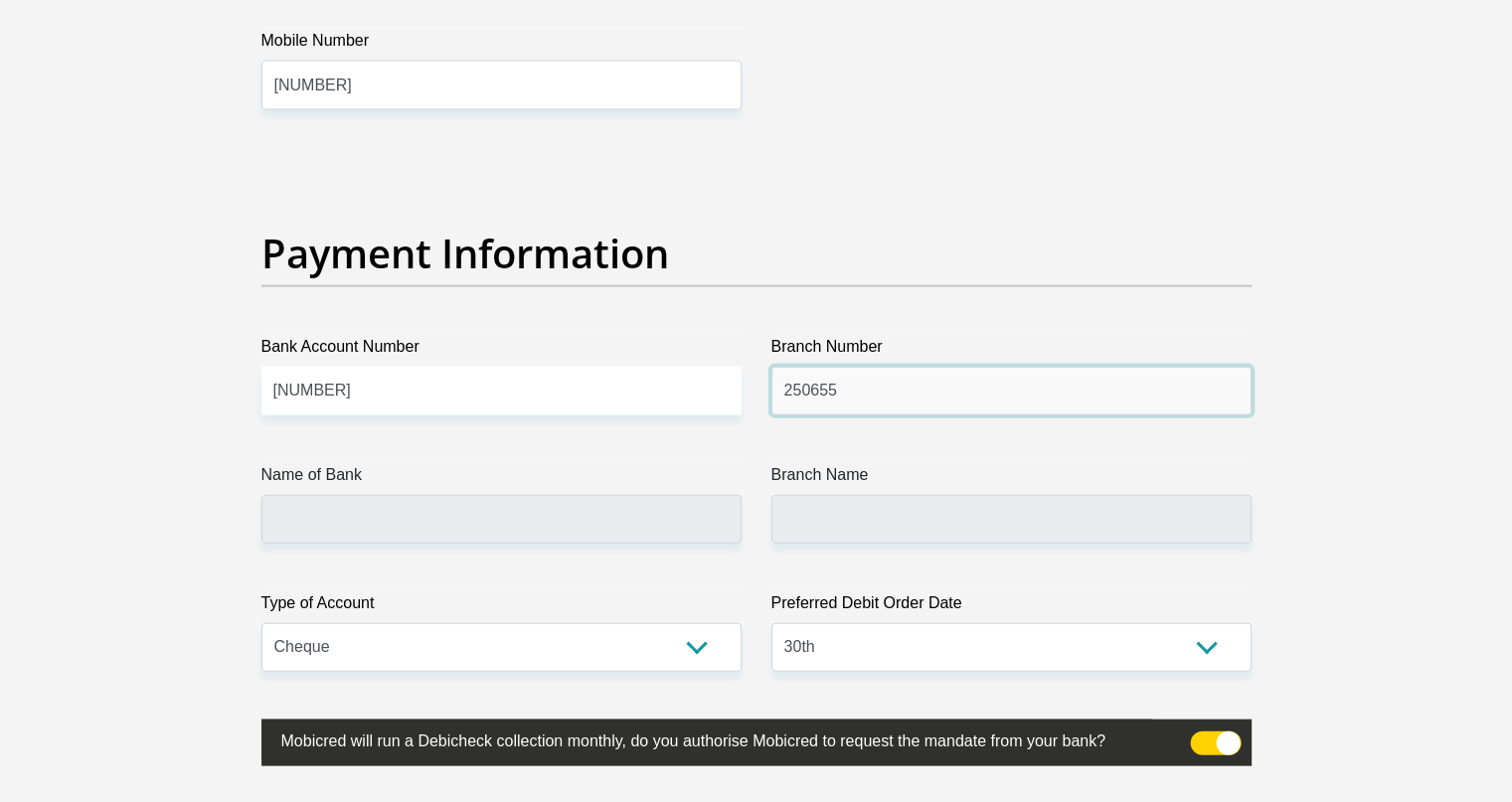 type on "250655" 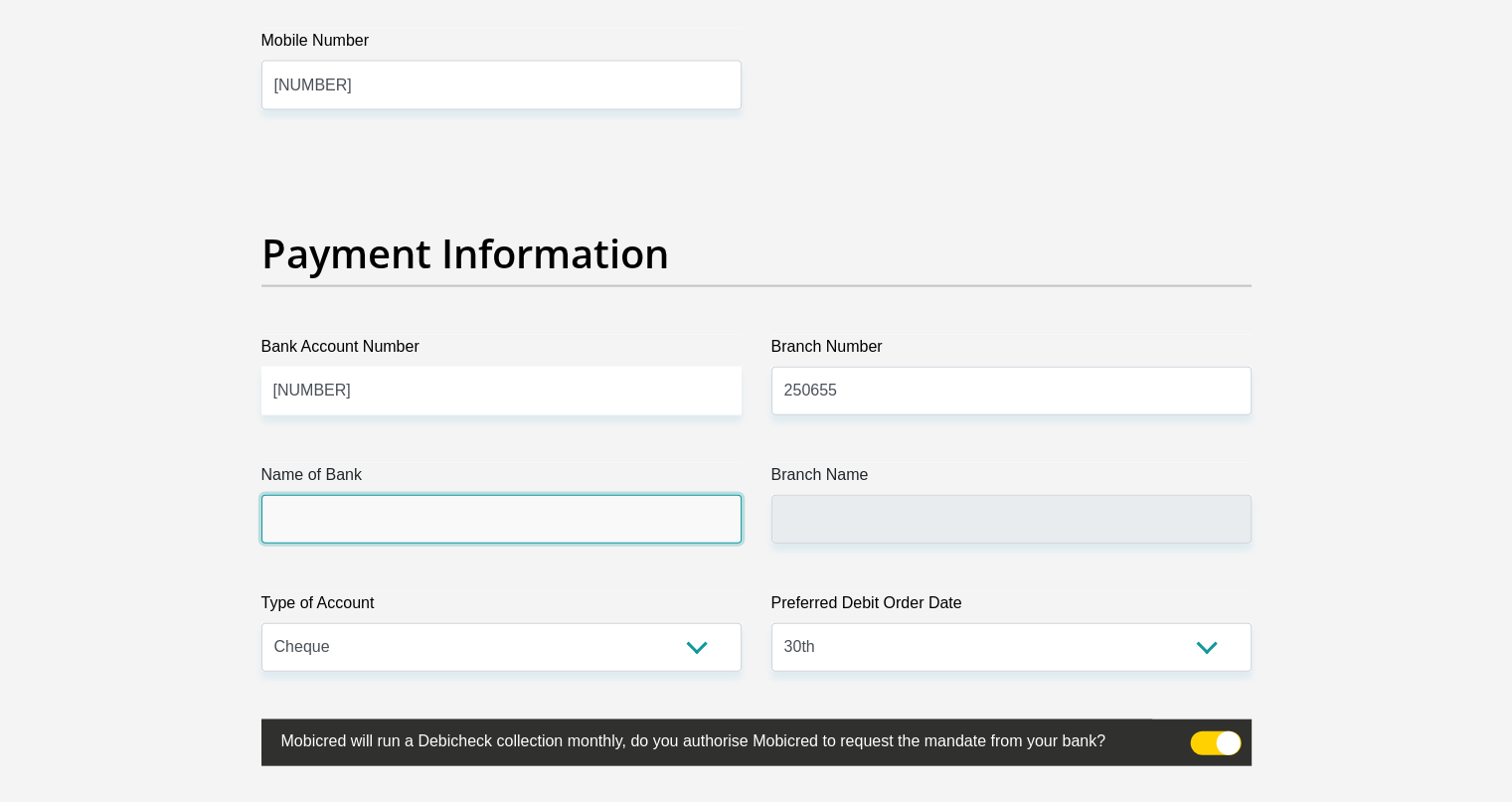 type on "FIRSTRAND BANK" 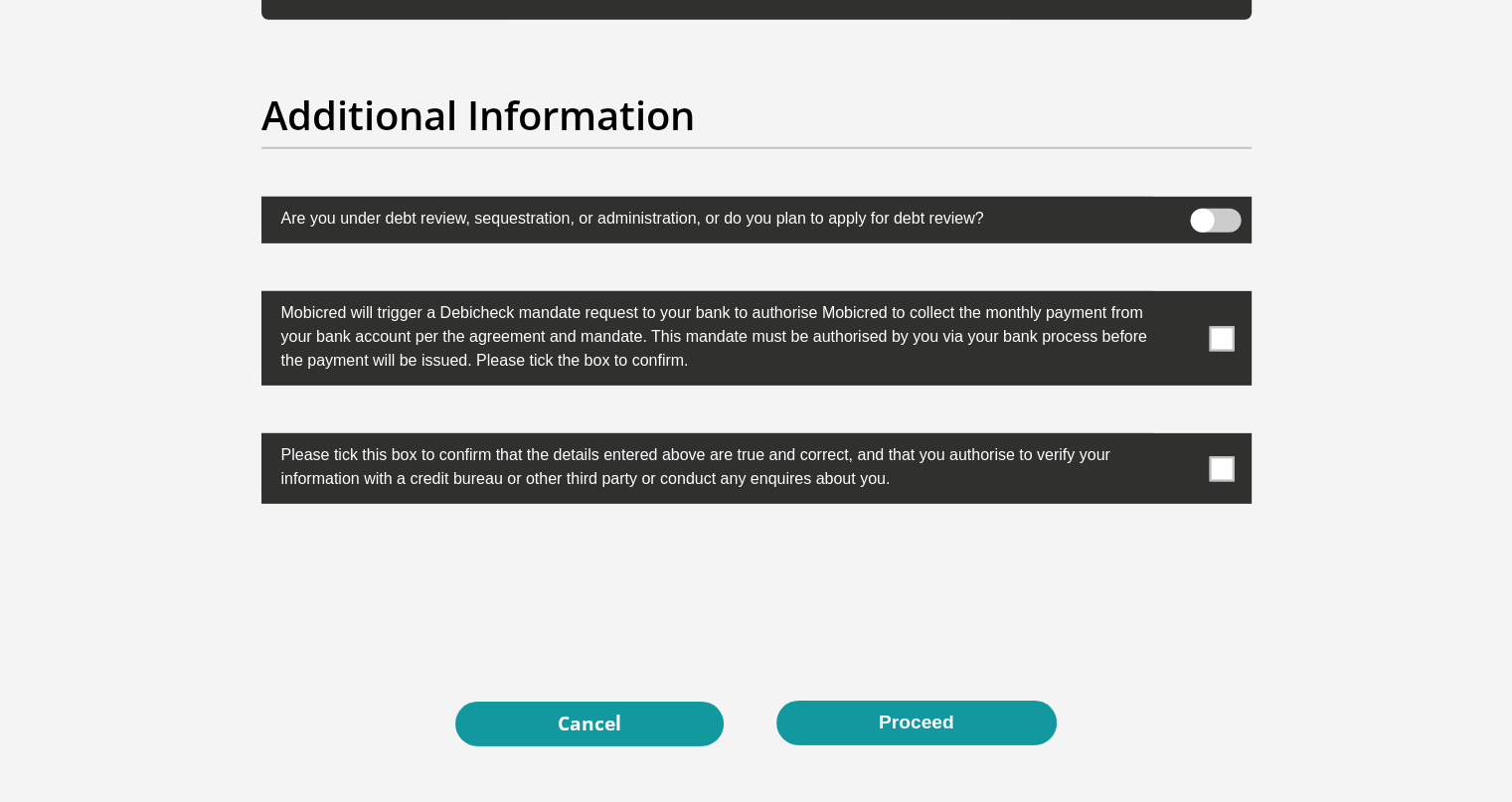 scroll, scrollTop: 6181, scrollLeft: 0, axis: vertical 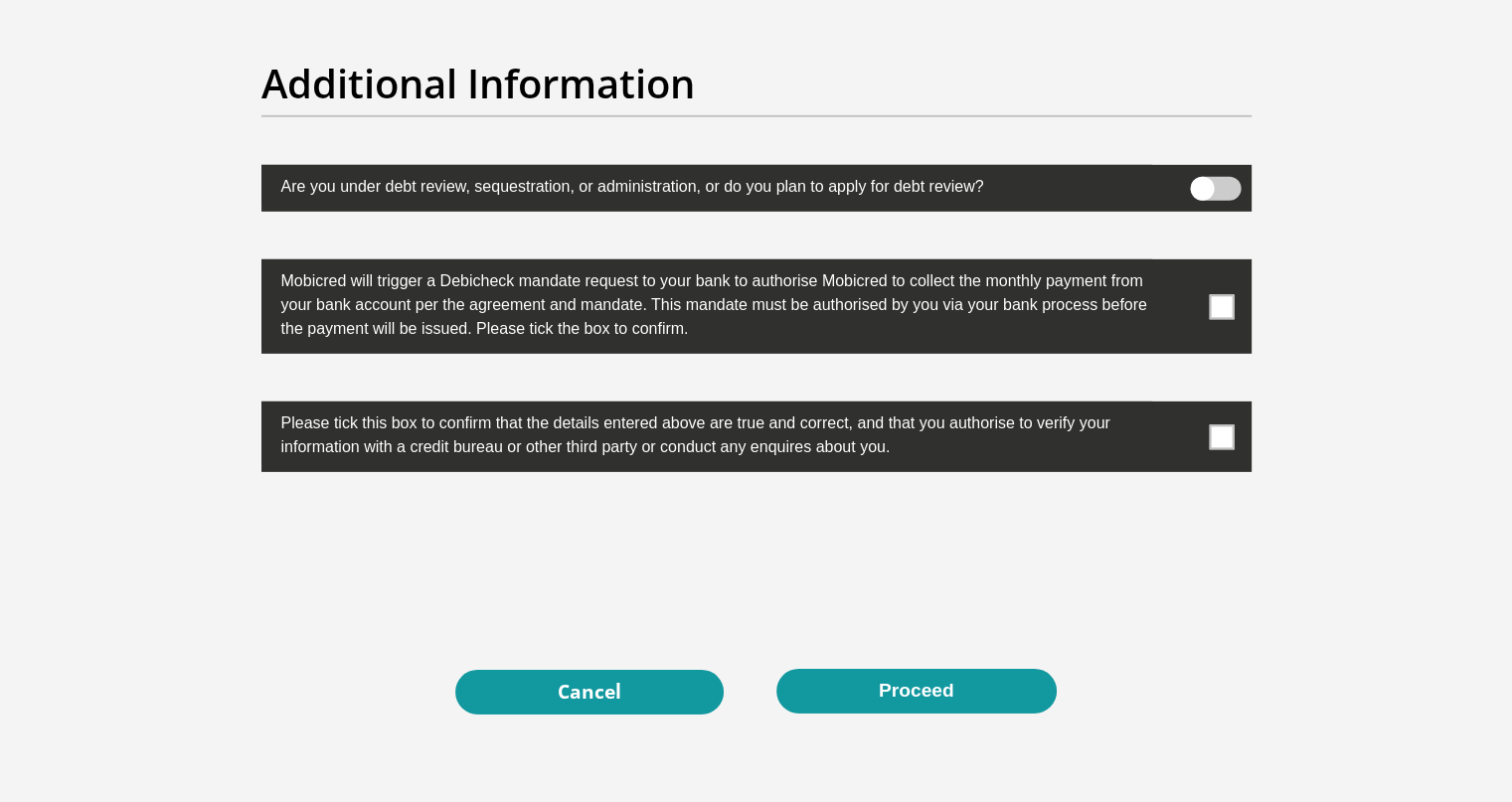 click at bounding box center [756, 306] 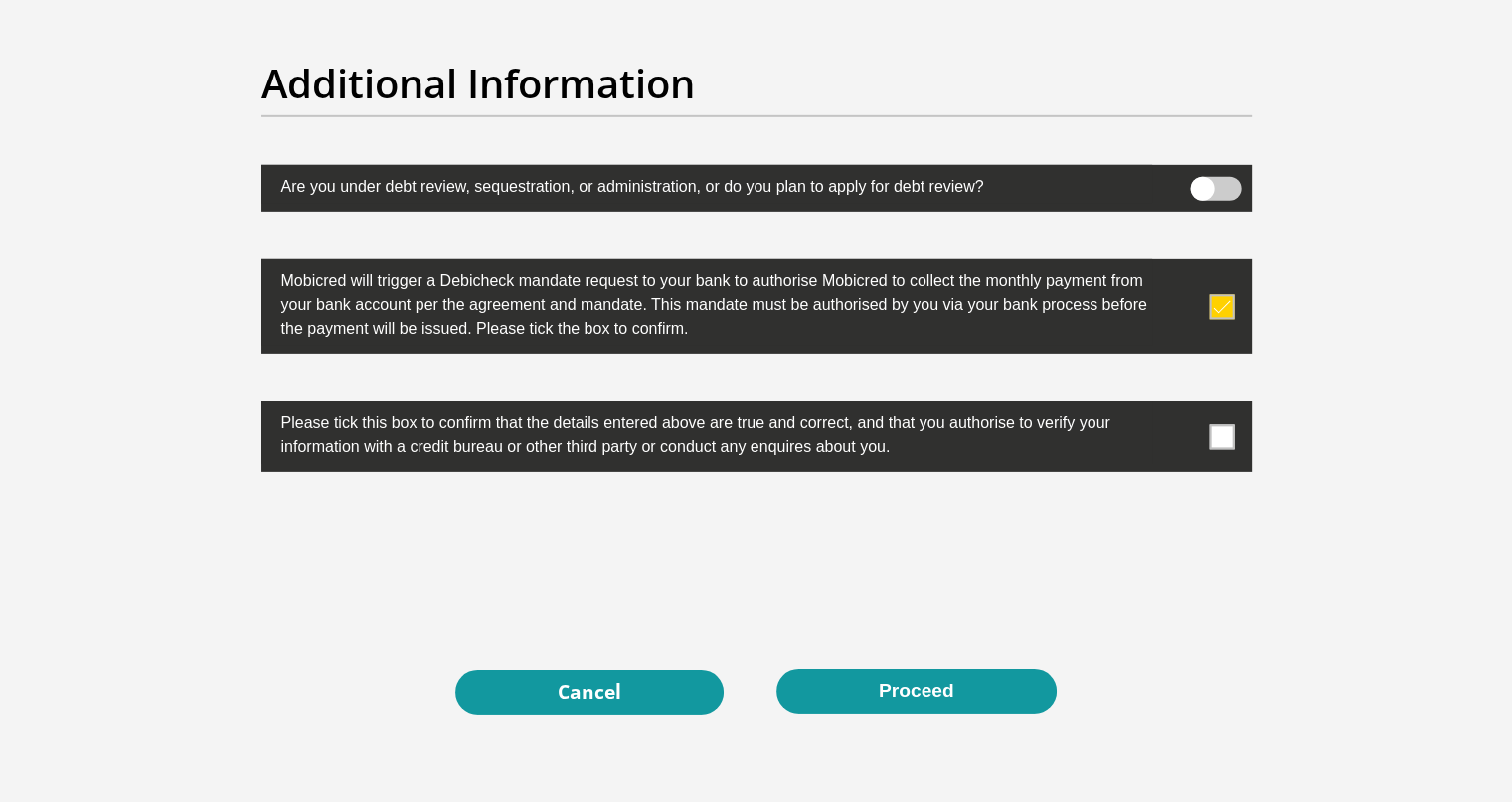 drag, startPoint x: 1213, startPoint y: 434, endPoint x: 1221, endPoint y: 441, distance: 10.630146 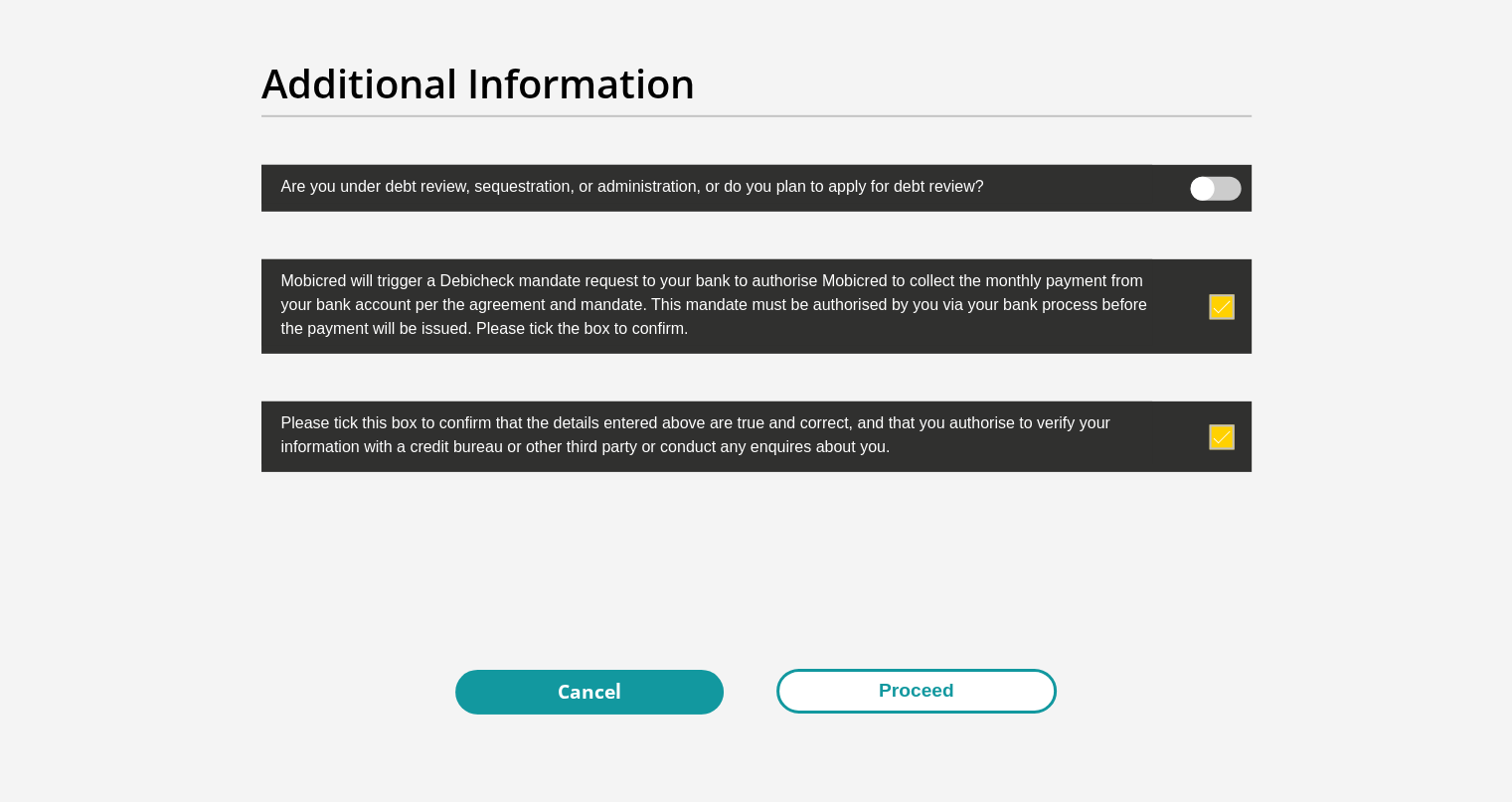 click on "Proceed" at bounding box center [917, 691] 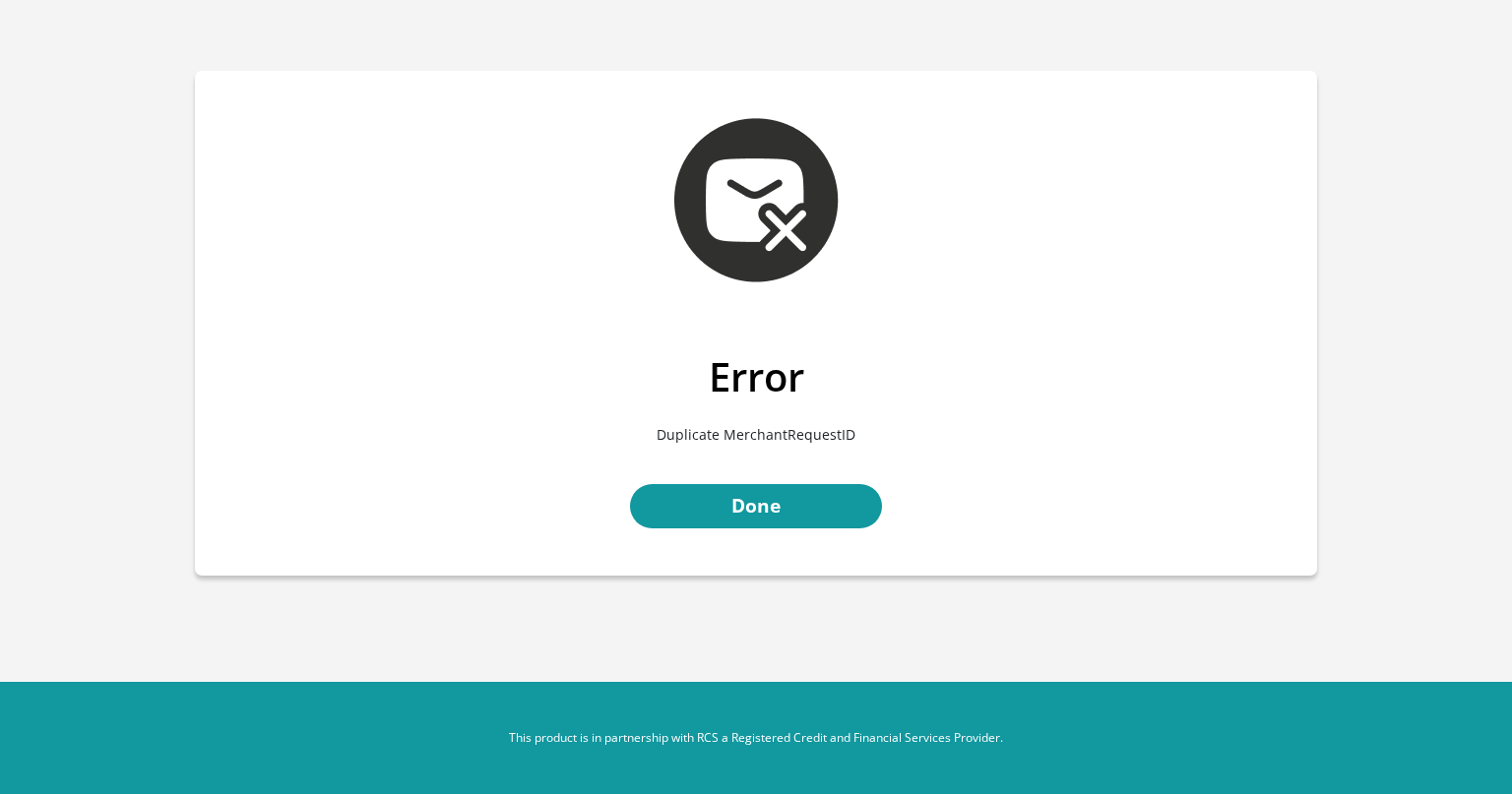 scroll, scrollTop: 0, scrollLeft: 0, axis: both 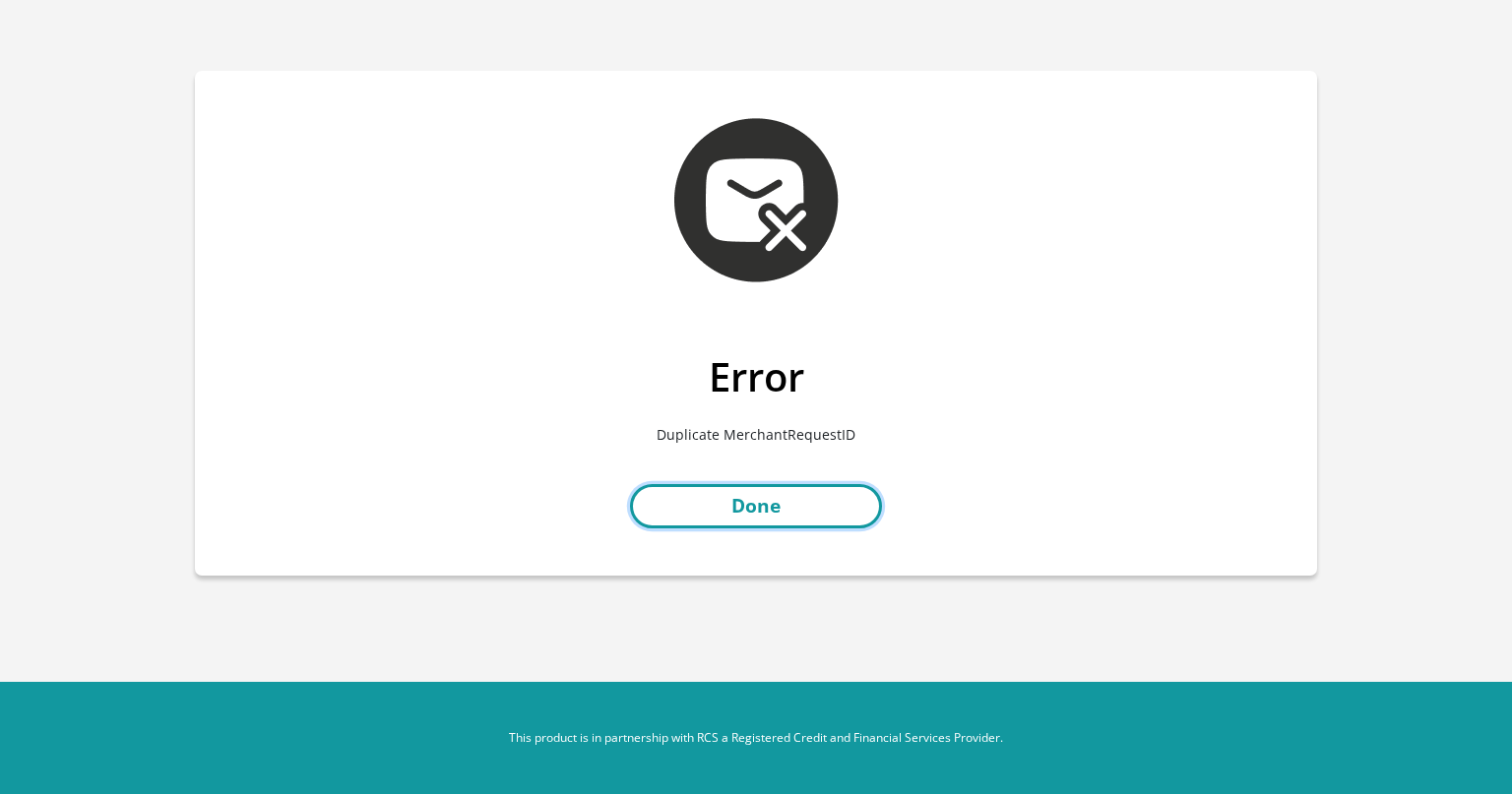 click on "Done" at bounding box center (756, 506) 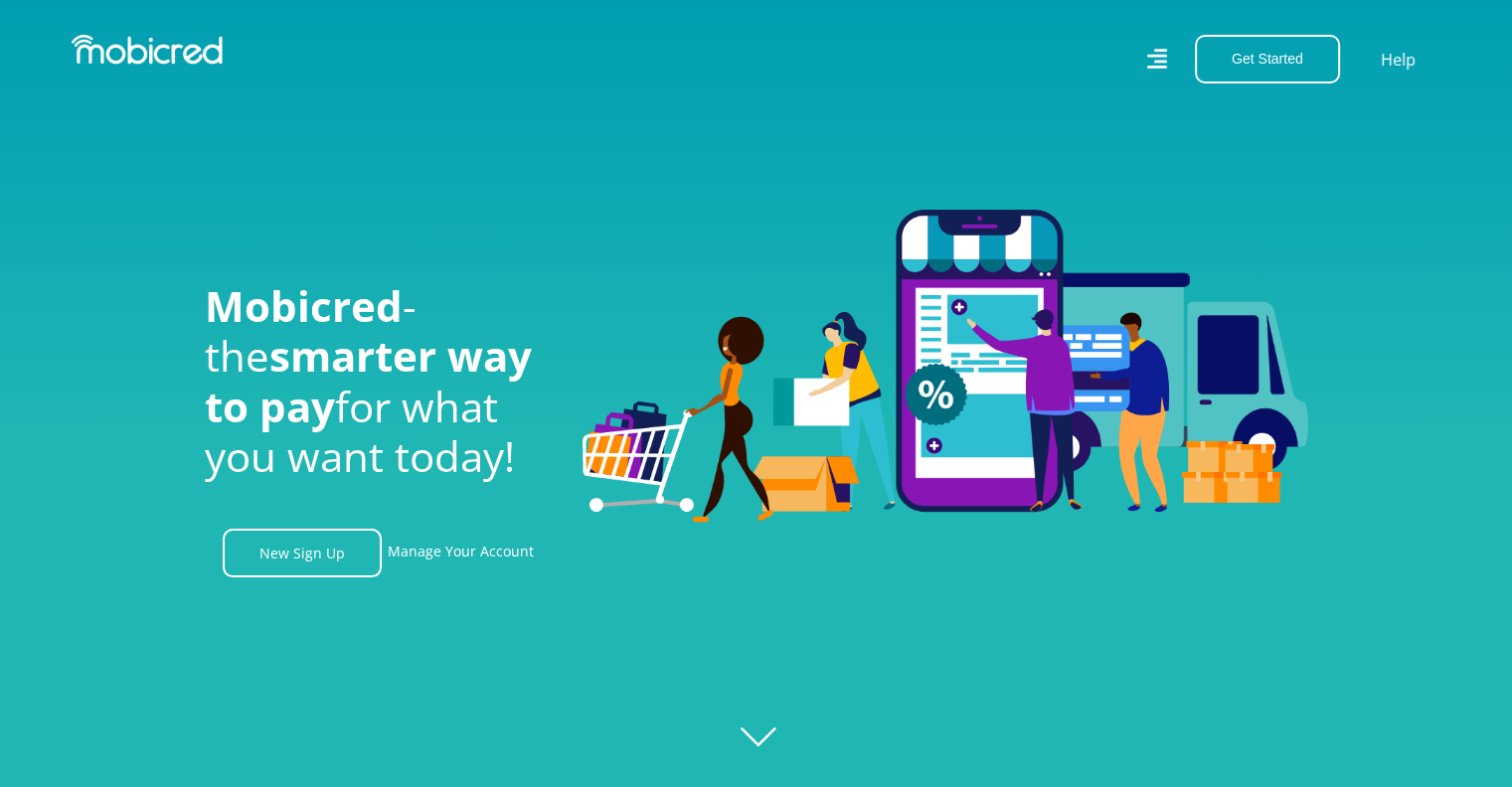 scroll, scrollTop: 397, scrollLeft: 0, axis: vertical 